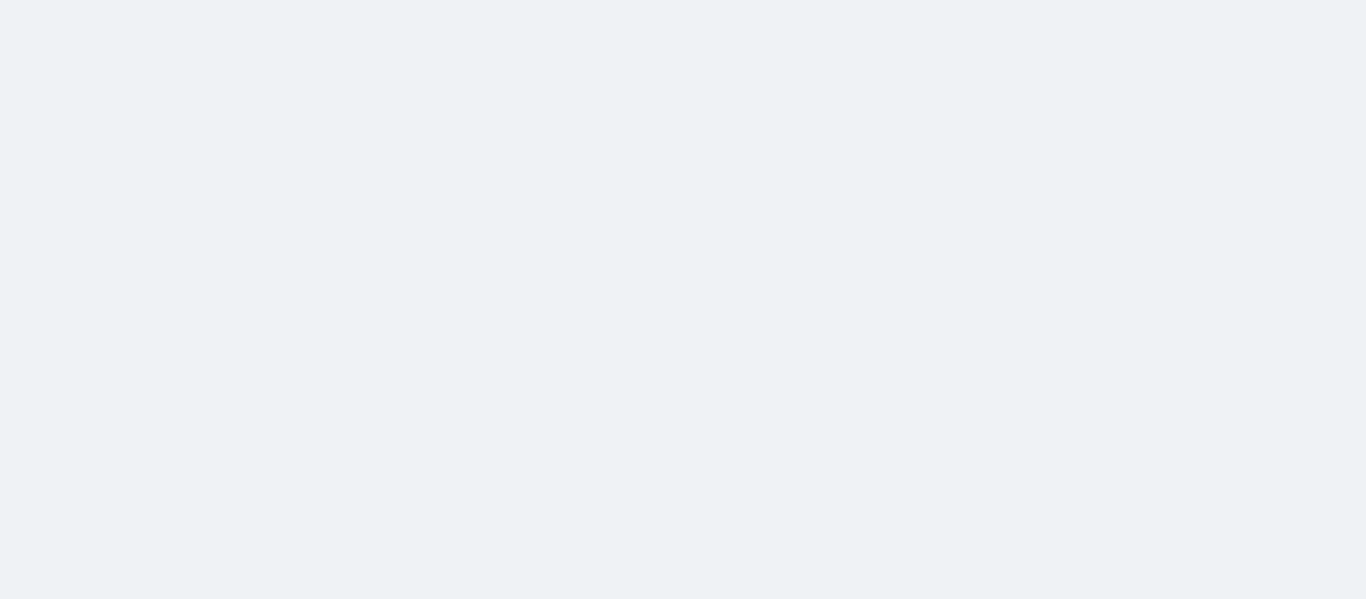 scroll, scrollTop: 0, scrollLeft: 0, axis: both 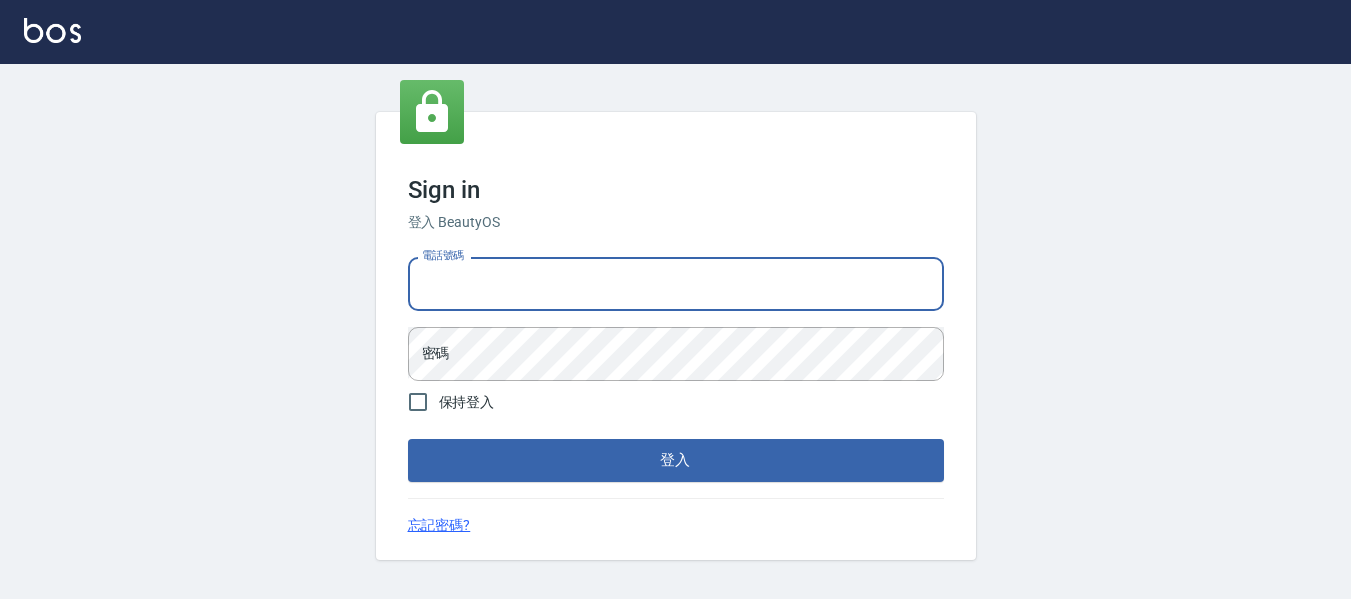 click on "電話號碼" at bounding box center [676, 284] 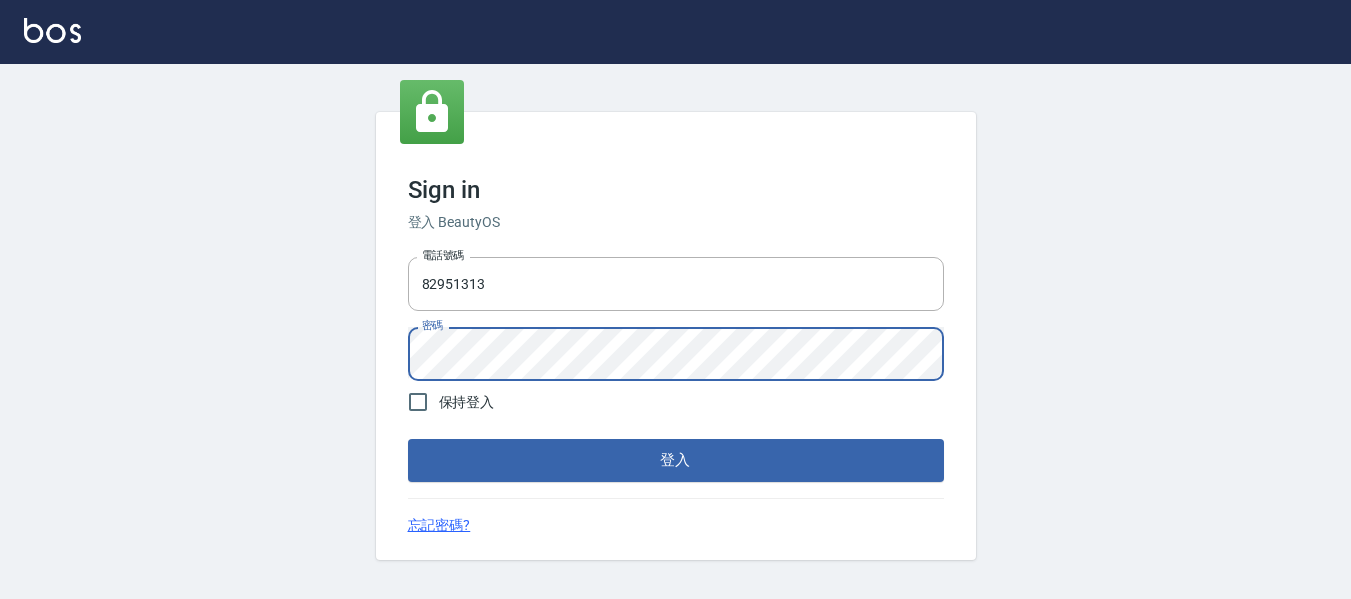 click on "登入" at bounding box center (676, 460) 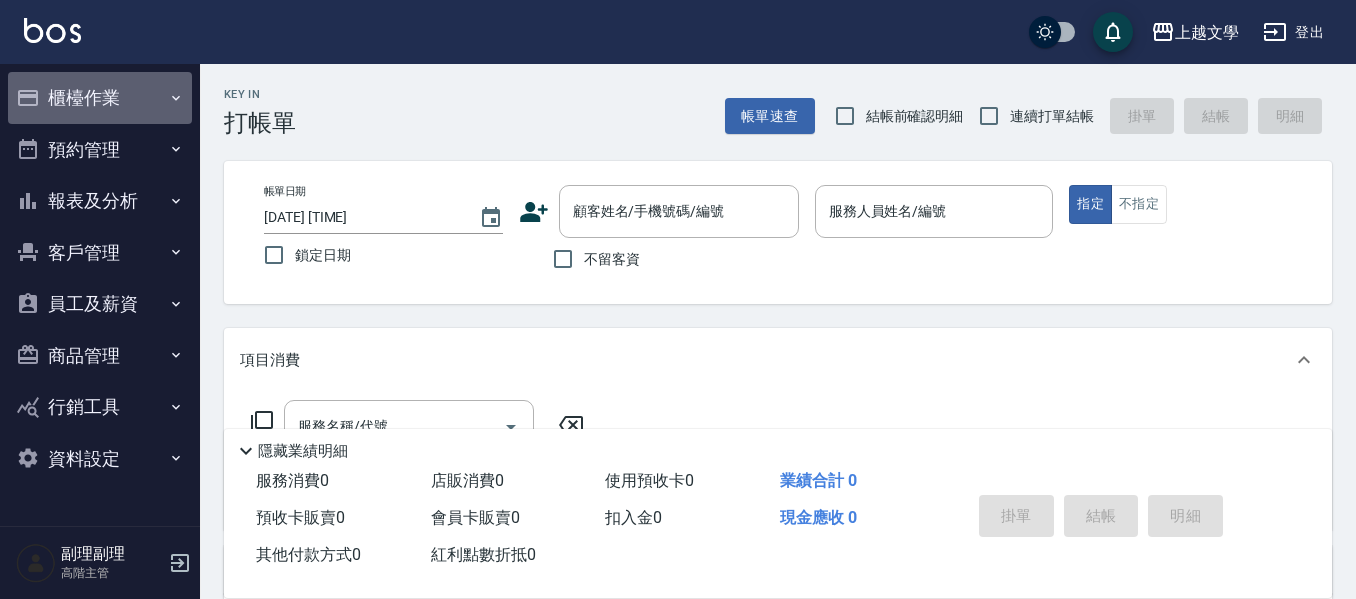click on "櫃檯作業" at bounding box center (100, 98) 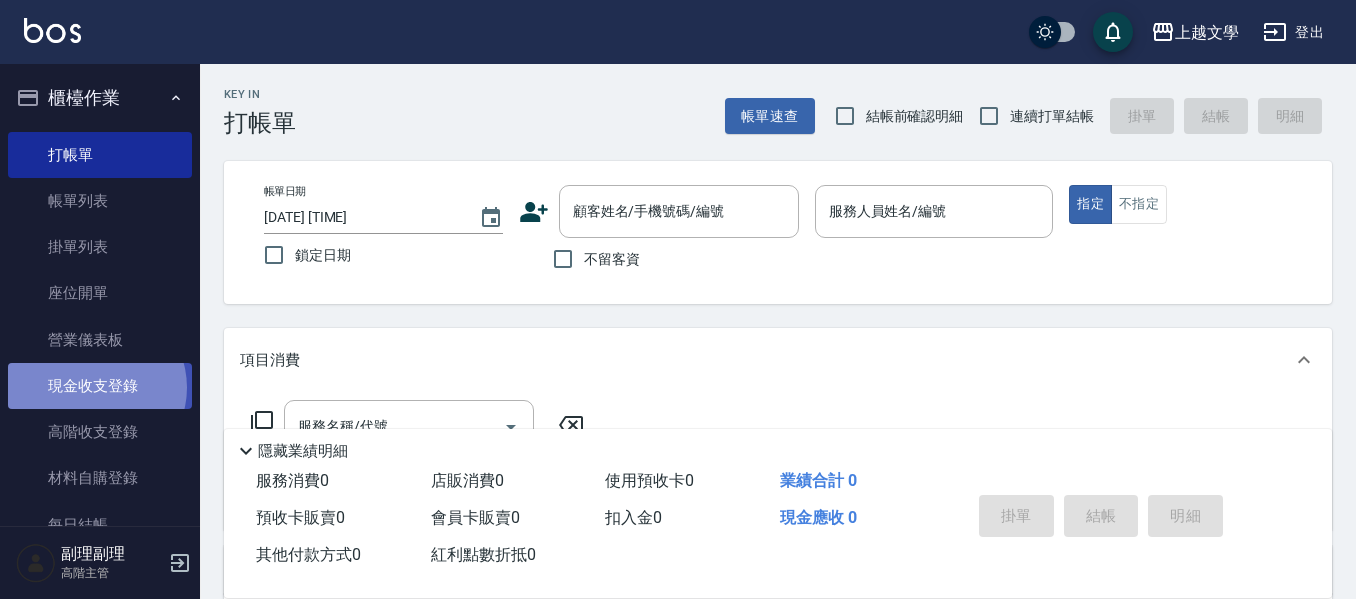 click on "現金收支登錄" at bounding box center [100, 386] 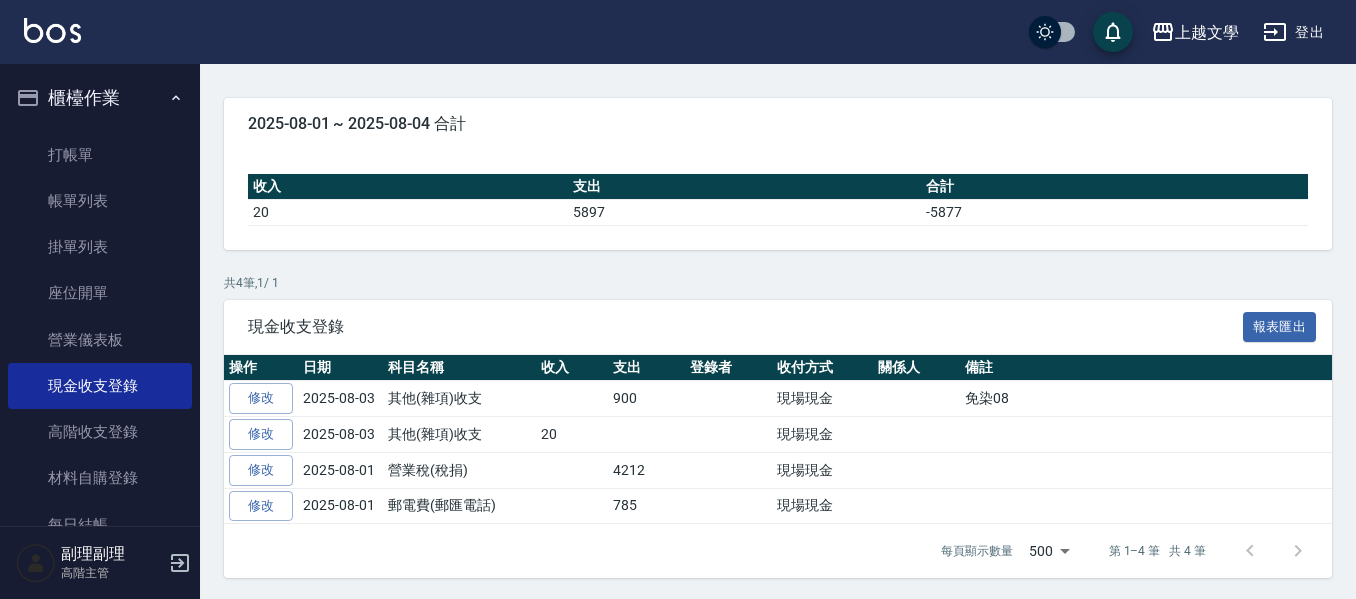 scroll, scrollTop: 151, scrollLeft: 0, axis: vertical 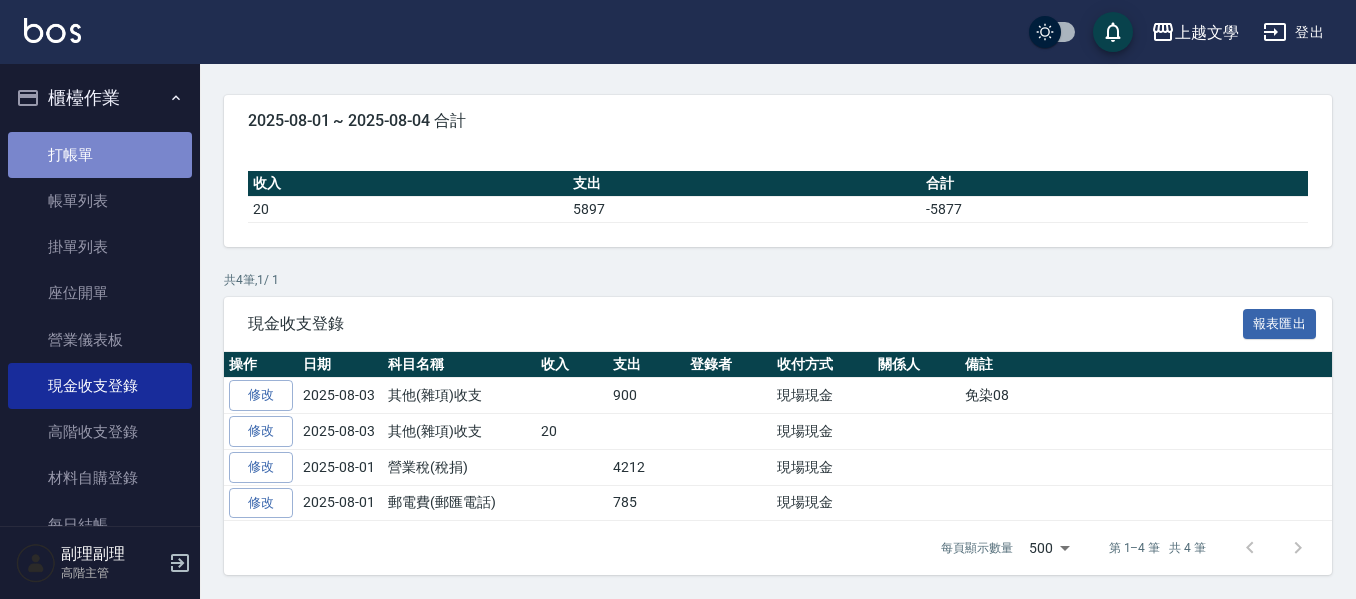 click on "打帳單" at bounding box center [100, 155] 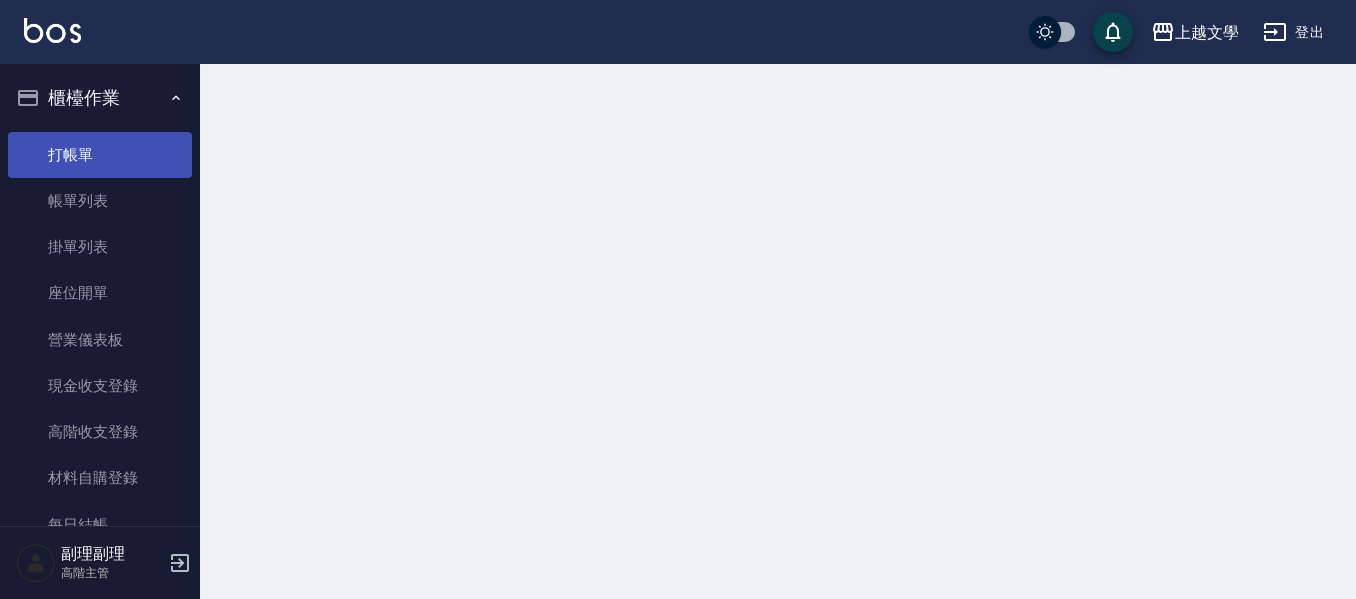 scroll, scrollTop: 0, scrollLeft: 0, axis: both 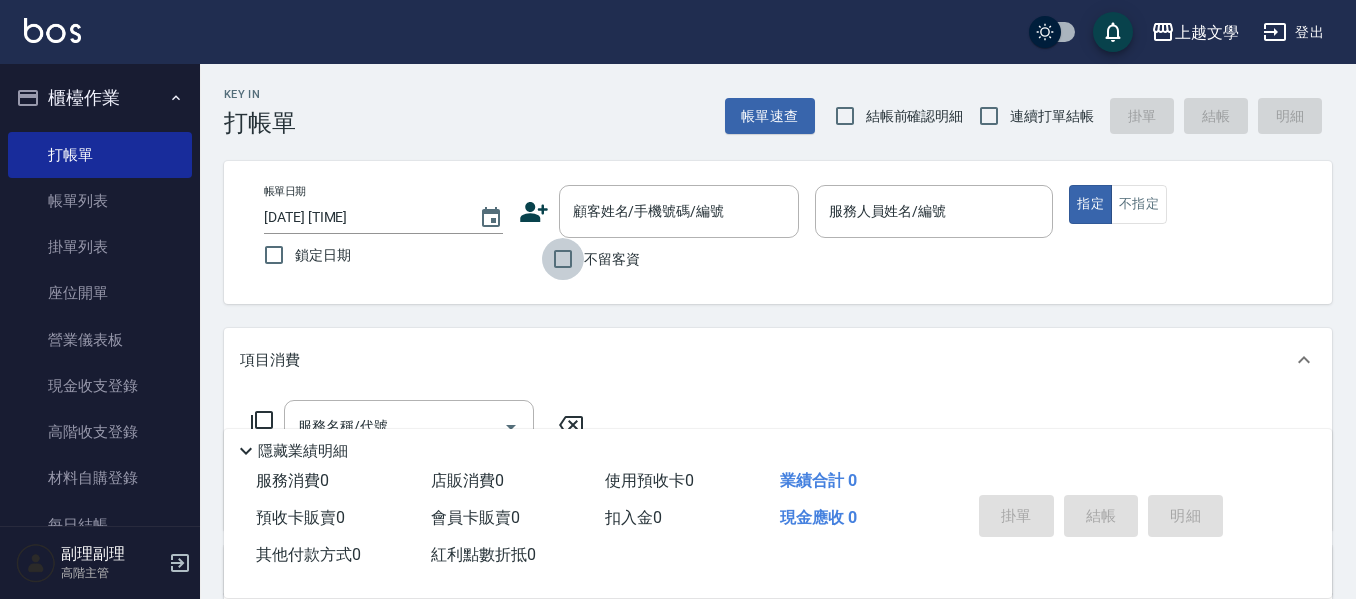 click on "不留客資" at bounding box center (563, 259) 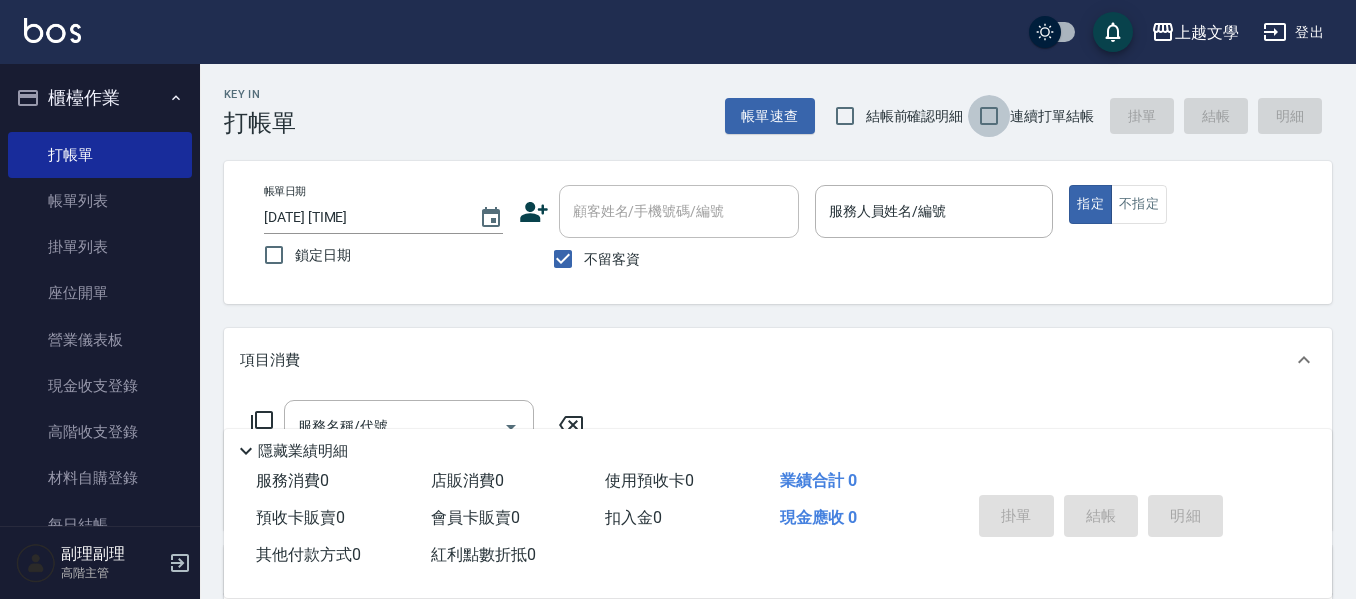 drag, startPoint x: 993, startPoint y: 109, endPoint x: 978, endPoint y: 161, distance: 54.120235 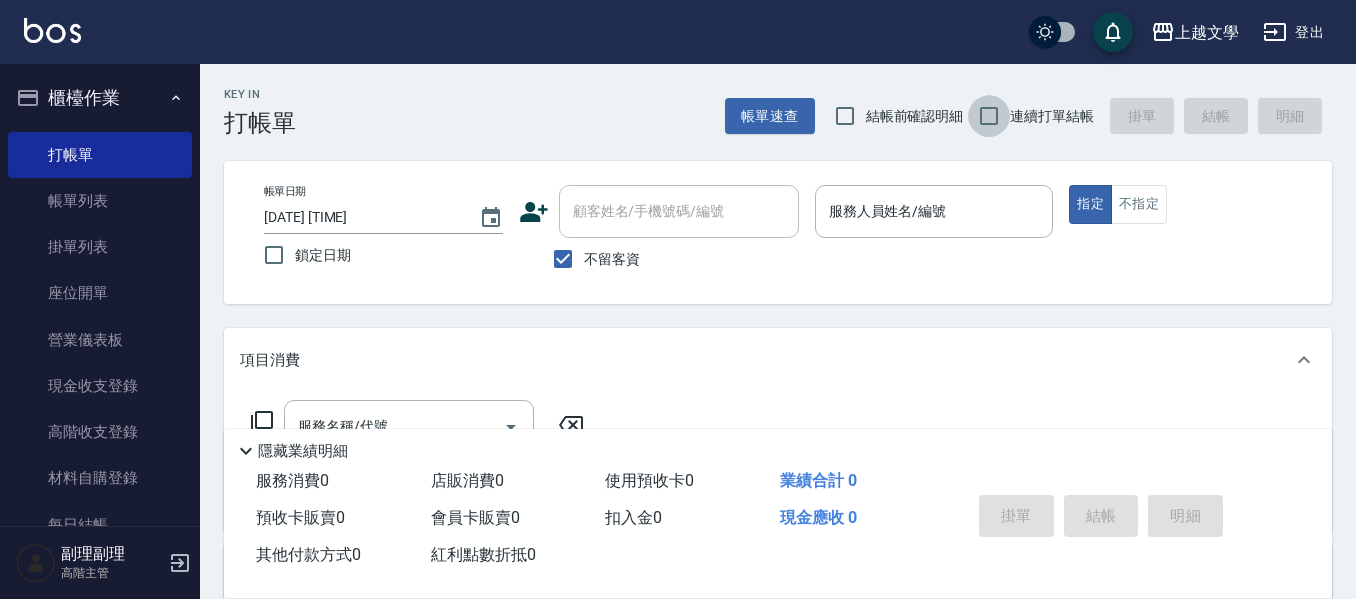 checkbox on "true" 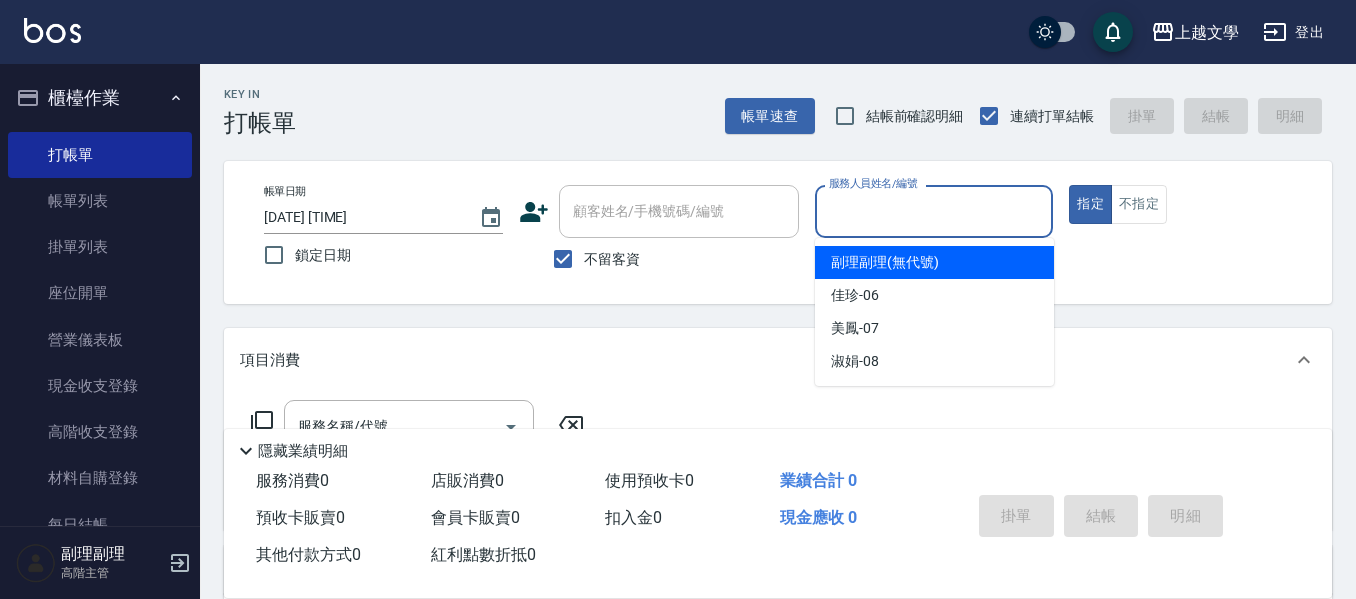 click on "服務人員姓名/編號" at bounding box center [934, 211] 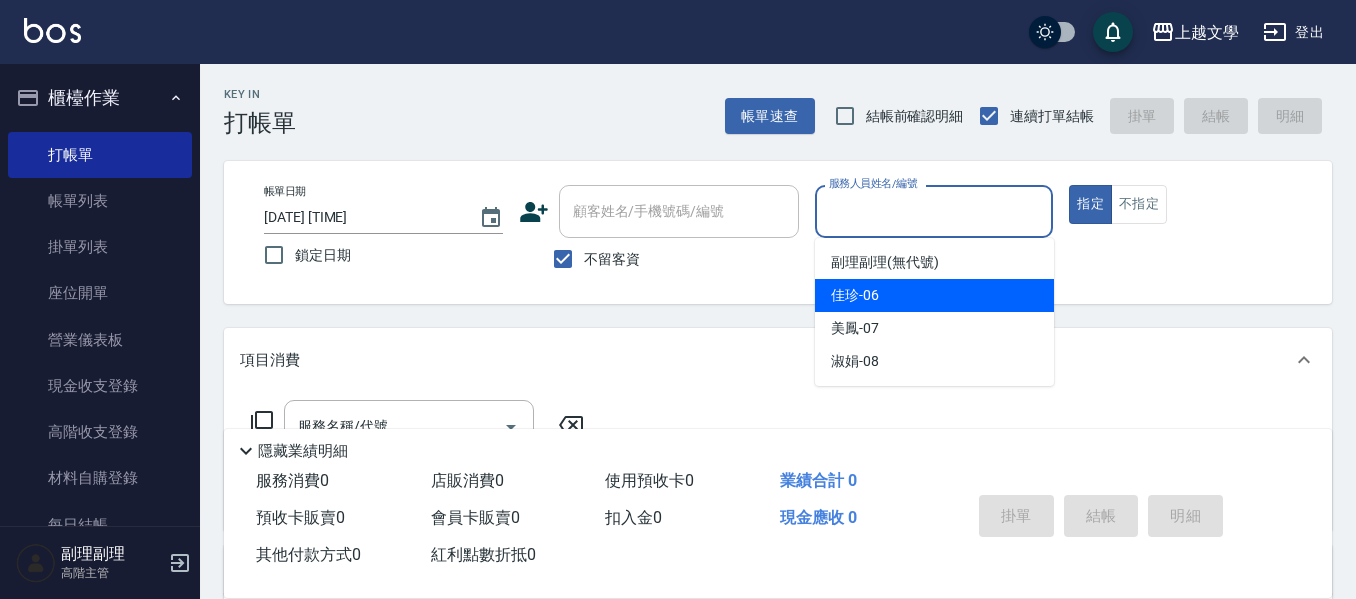 drag, startPoint x: 907, startPoint y: 307, endPoint x: 609, endPoint y: 333, distance: 299.13208 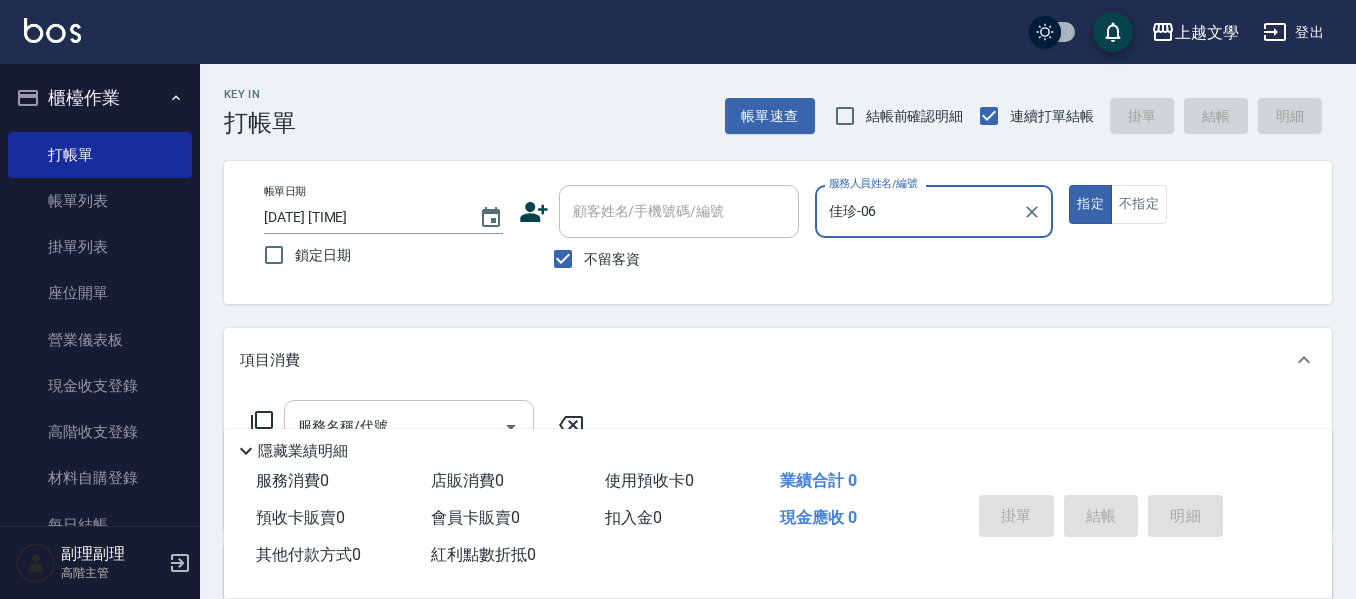 click on "服務名稱/代號" at bounding box center (409, 426) 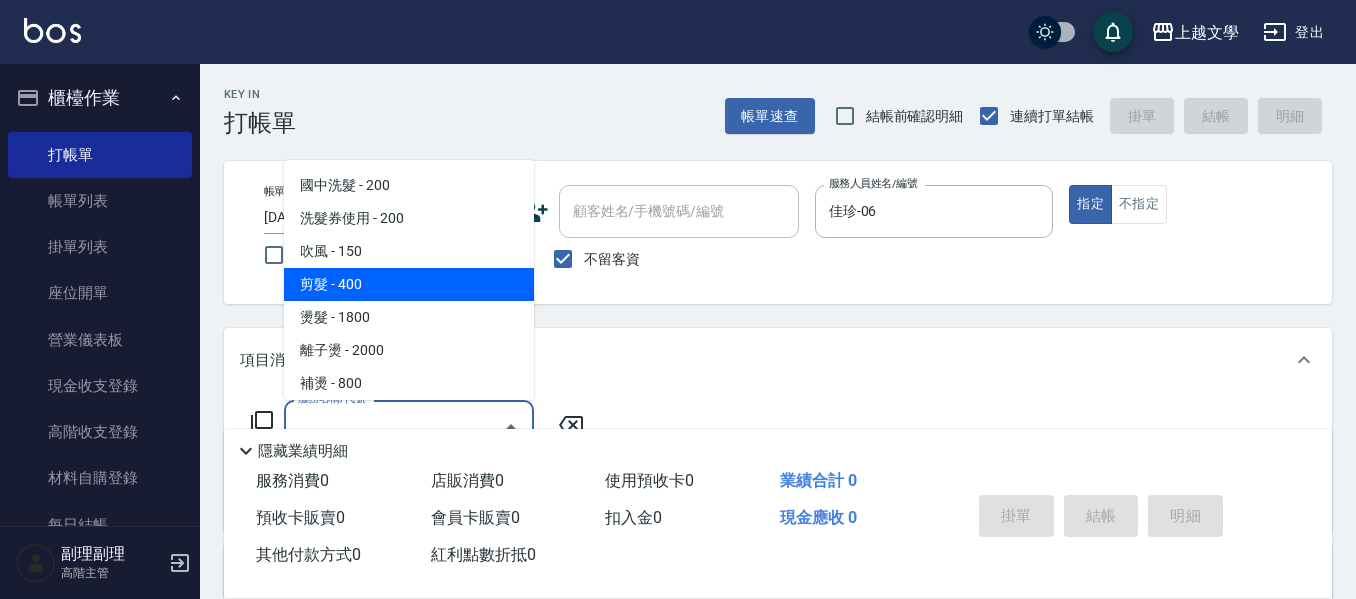 scroll, scrollTop: 100, scrollLeft: 0, axis: vertical 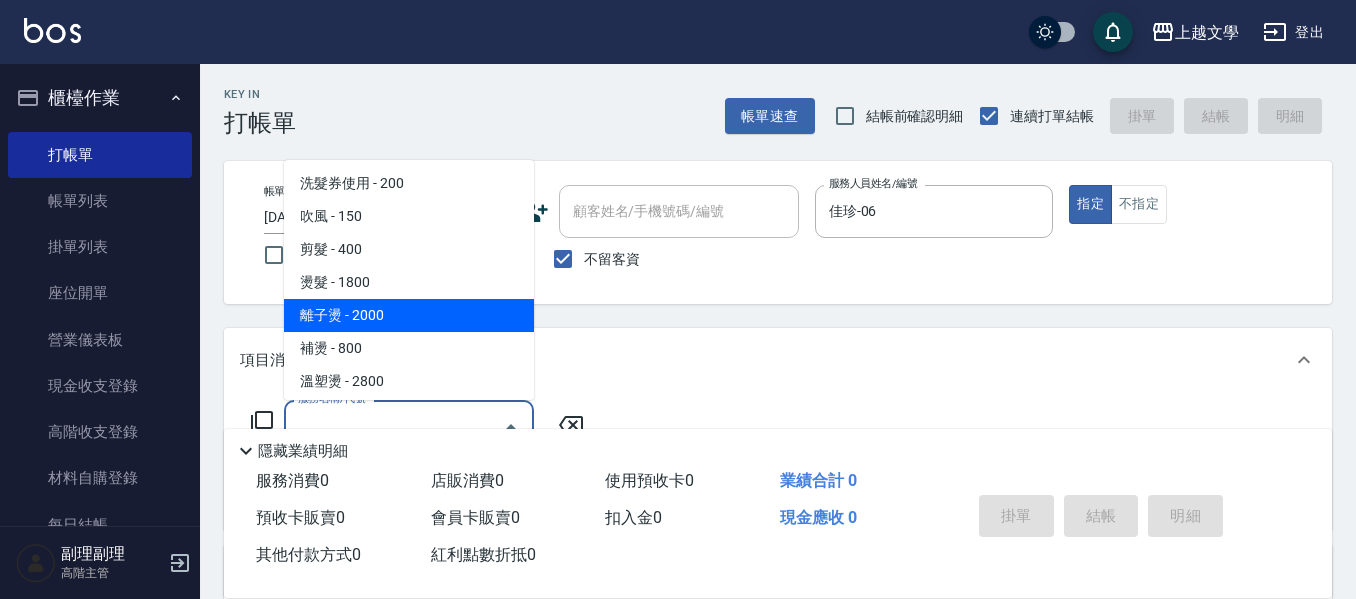 click on "離子燙 - 2000" at bounding box center [409, 315] 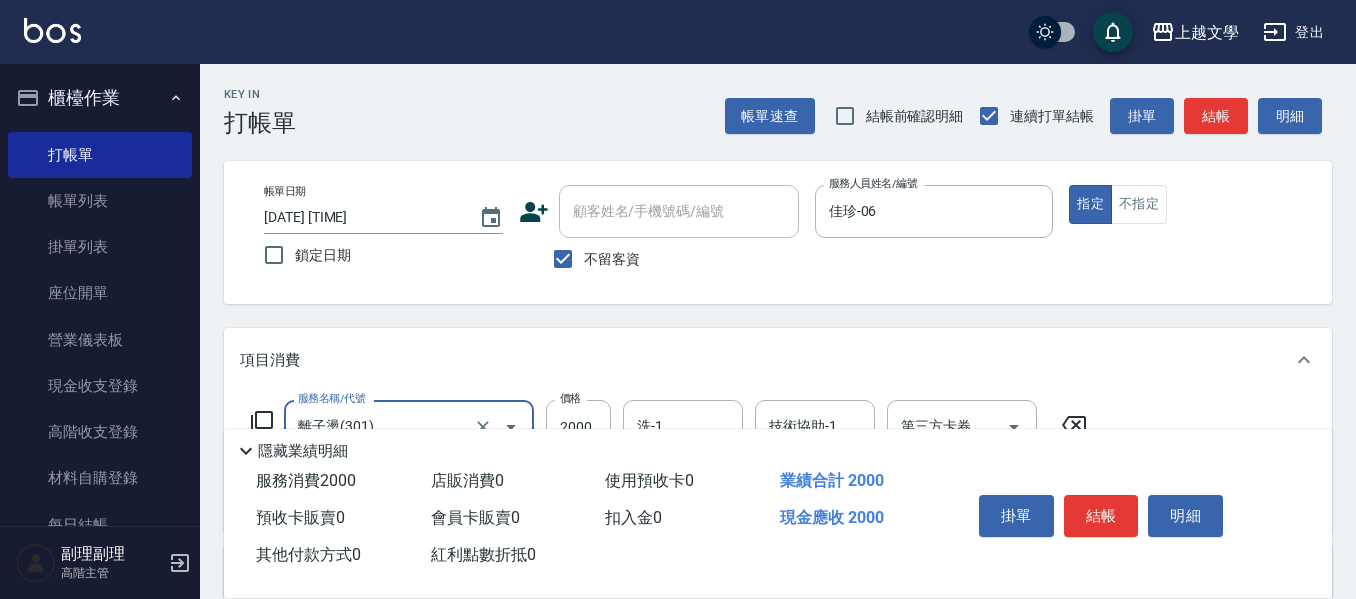 scroll, scrollTop: 100, scrollLeft: 0, axis: vertical 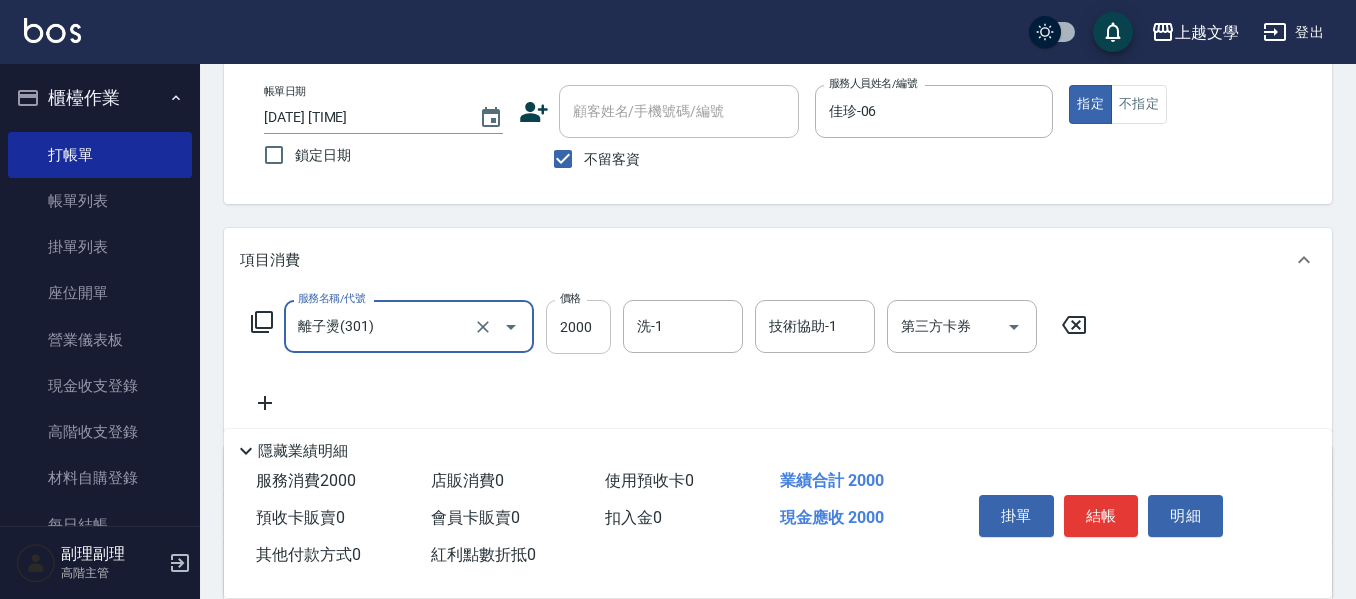 click on "2000" at bounding box center [578, 327] 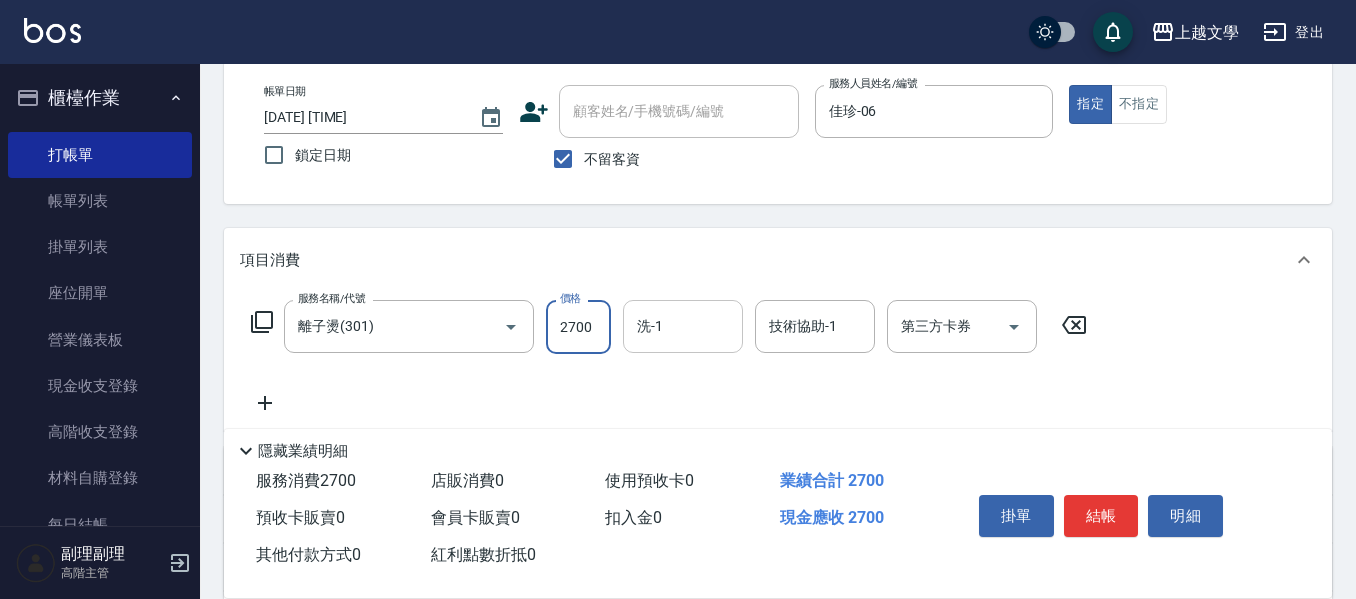 type on "2700" 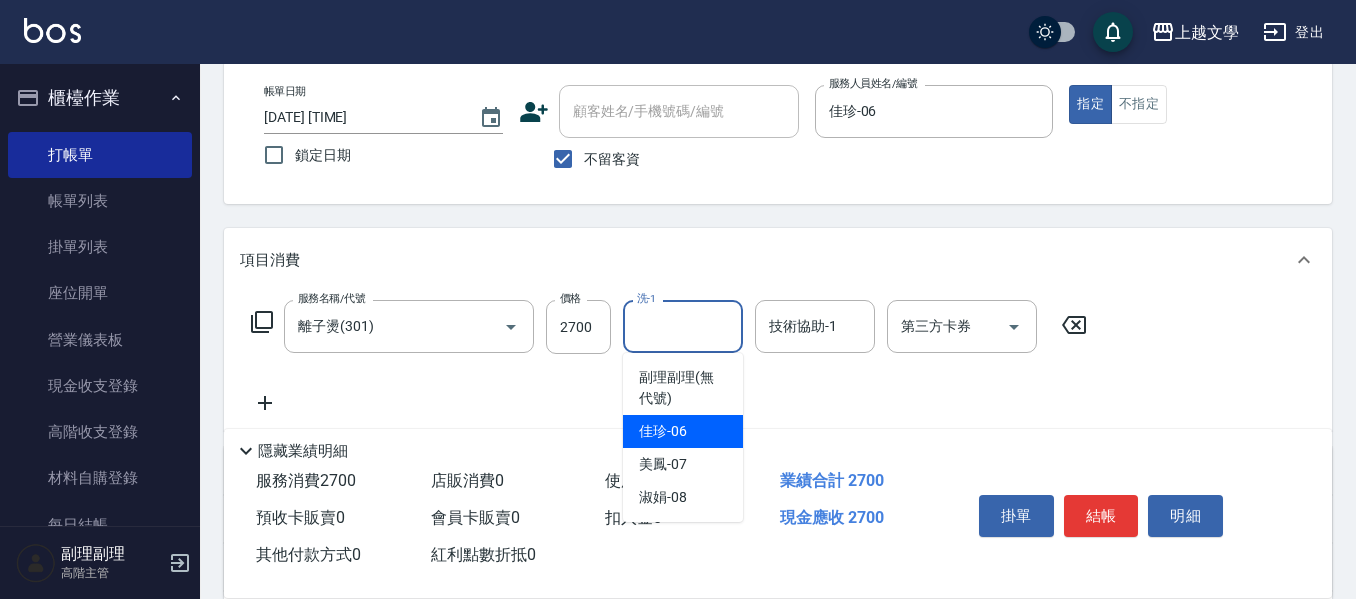 drag, startPoint x: 706, startPoint y: 433, endPoint x: 786, endPoint y: 389, distance: 91.3017 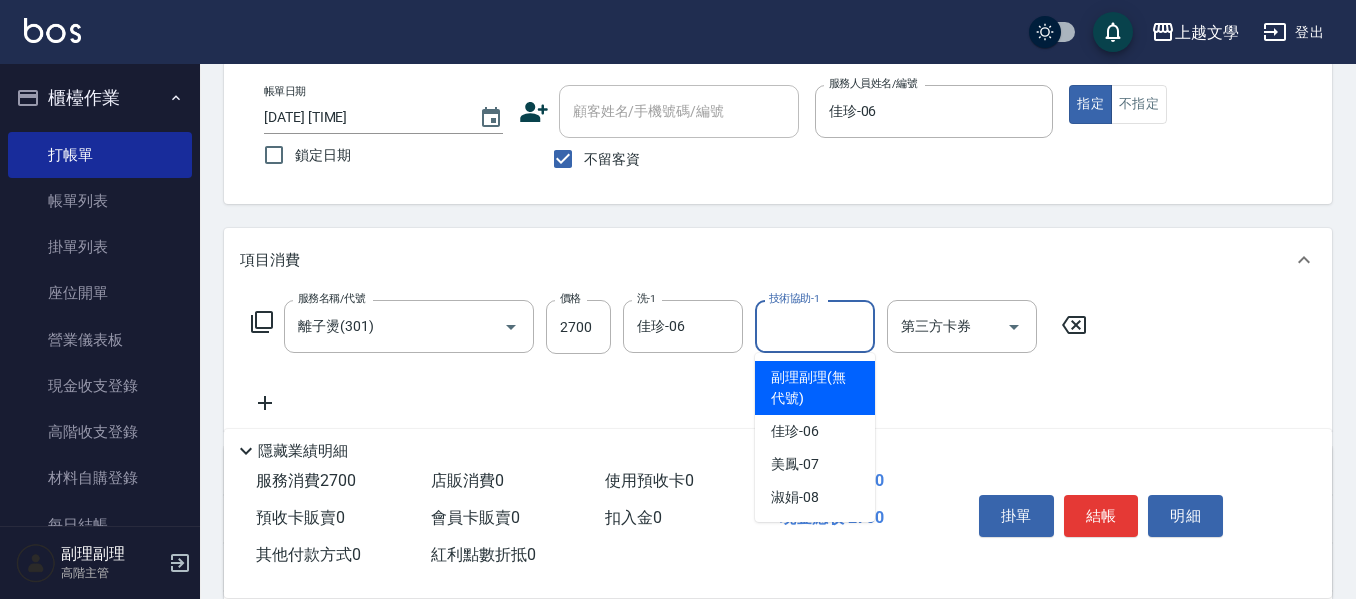 click on "技術協助-1" at bounding box center (815, 326) 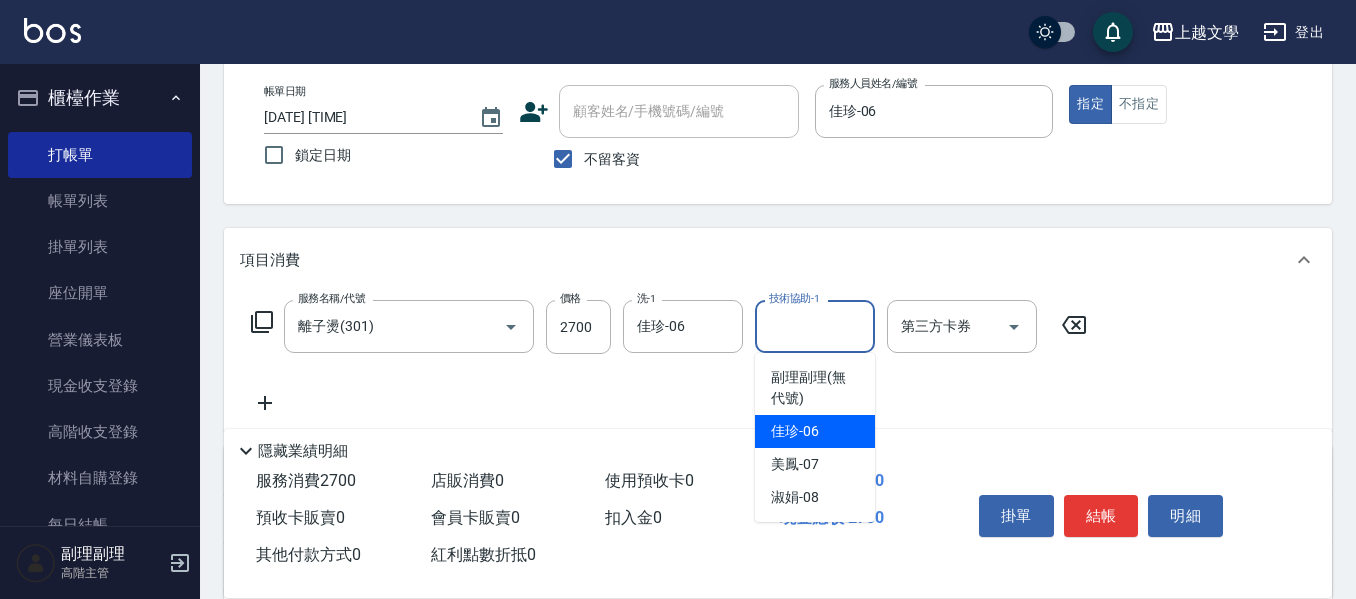click on "佳珍 -06" at bounding box center [795, 431] 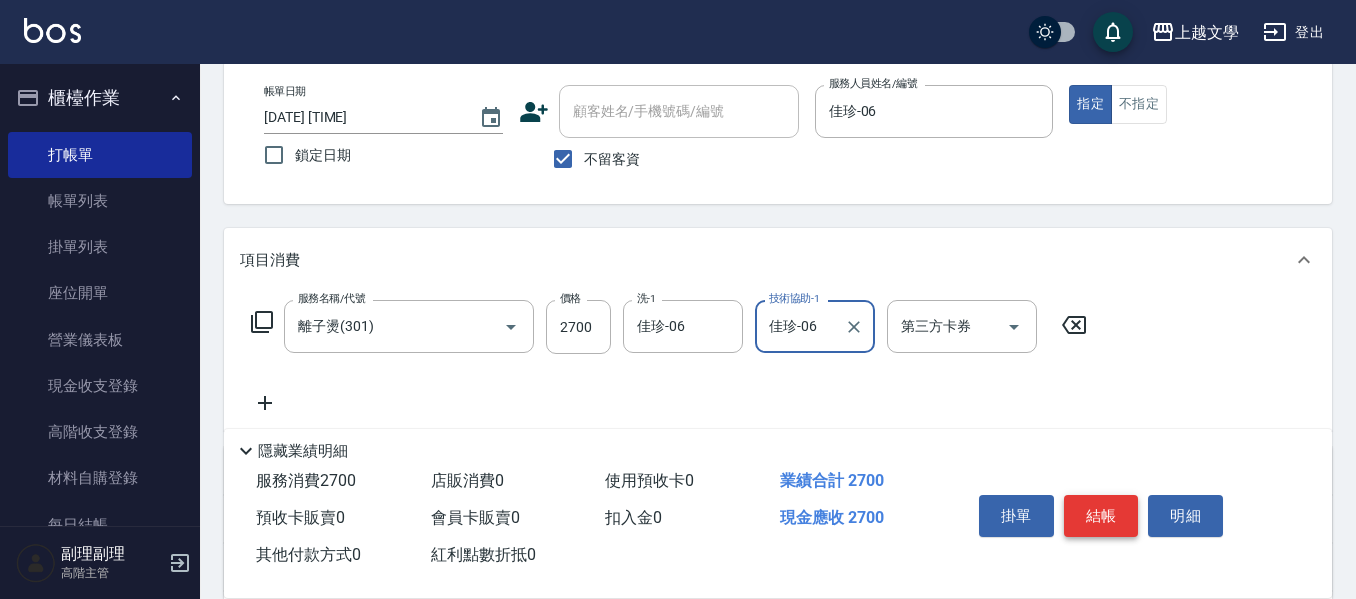 click on "結帳" at bounding box center [1101, 516] 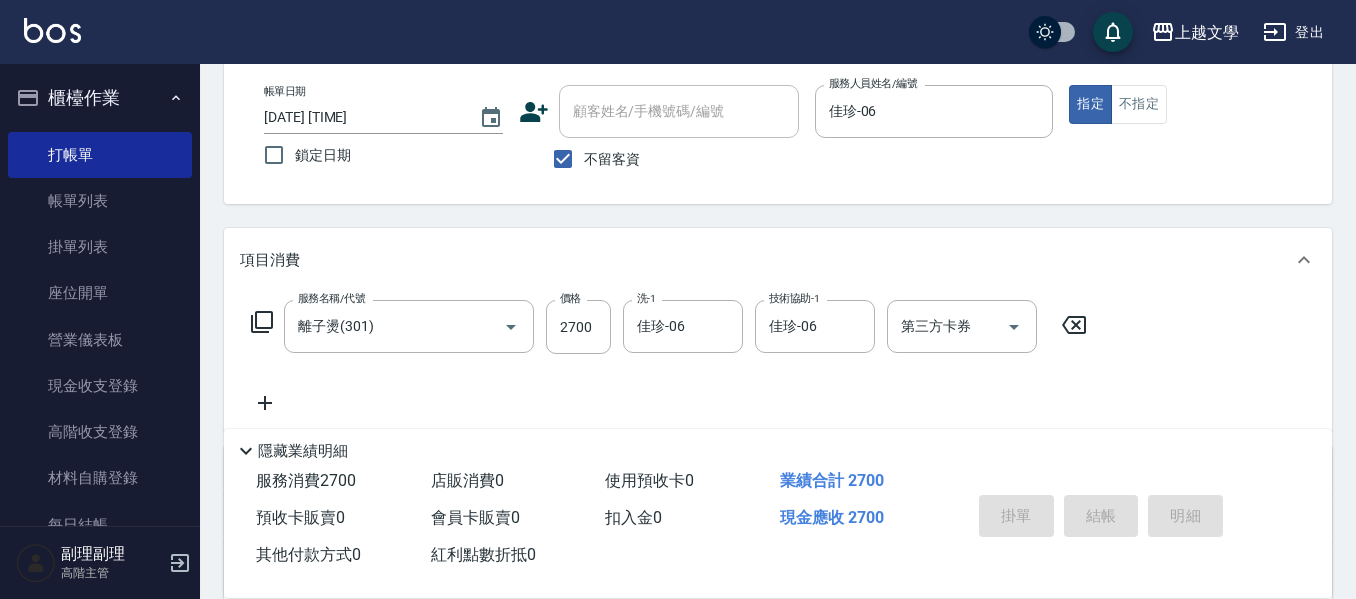 type on "2025/08/04 17:19" 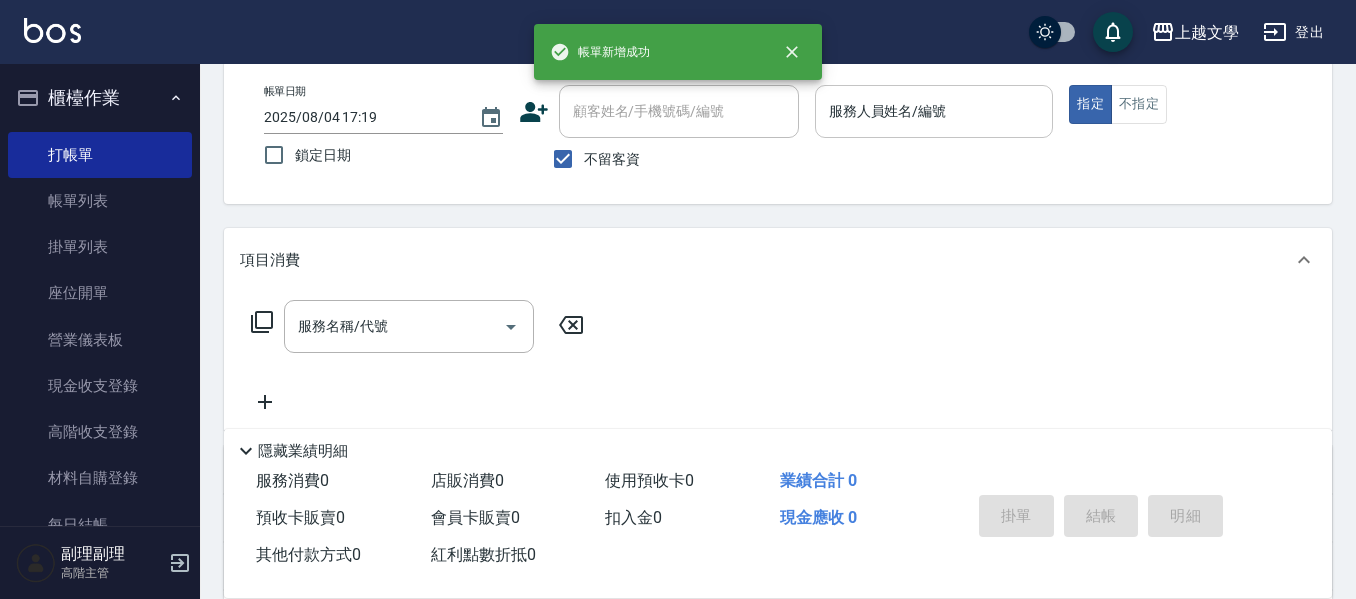 click on "服務人員姓名/編號 服務人員姓名/編號" at bounding box center [934, 122] 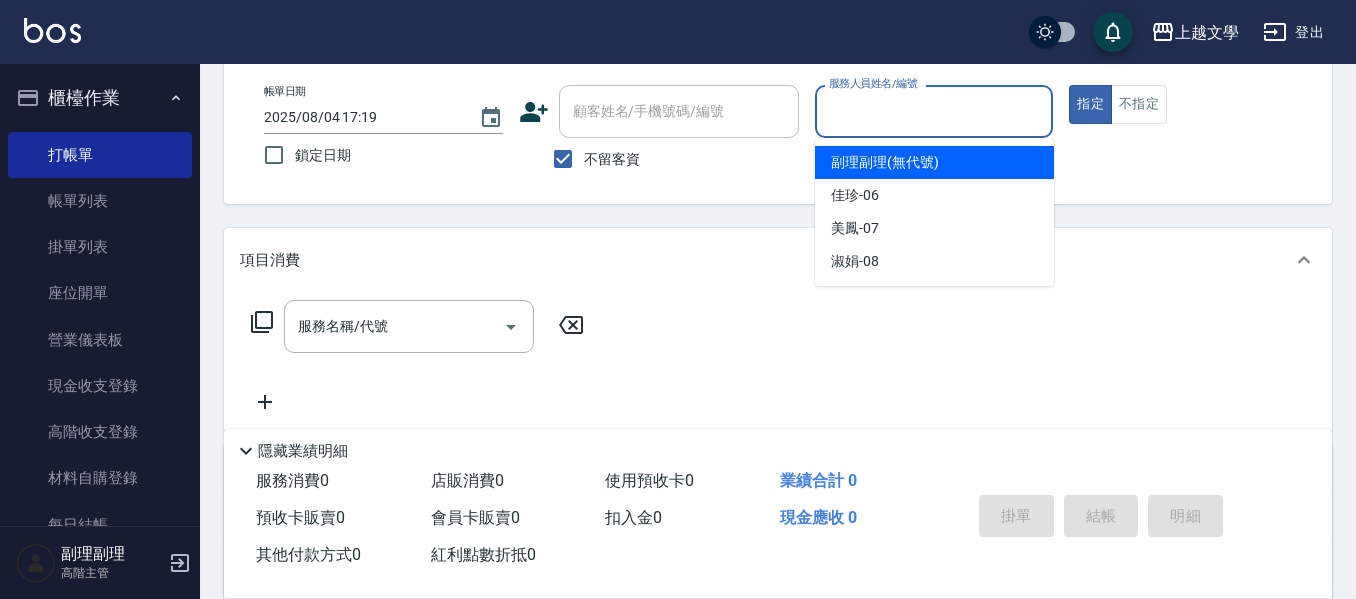 click on "服務人員姓名/編號" at bounding box center (934, 111) 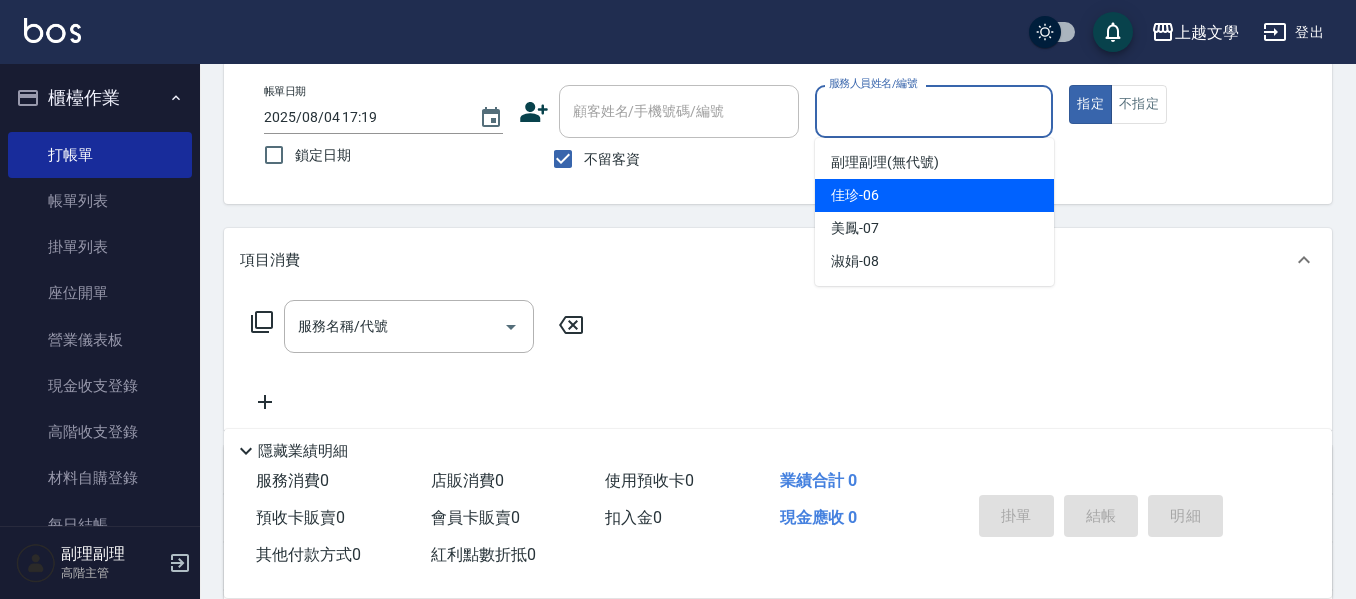 drag, startPoint x: 885, startPoint y: 199, endPoint x: 861, endPoint y: 209, distance: 26 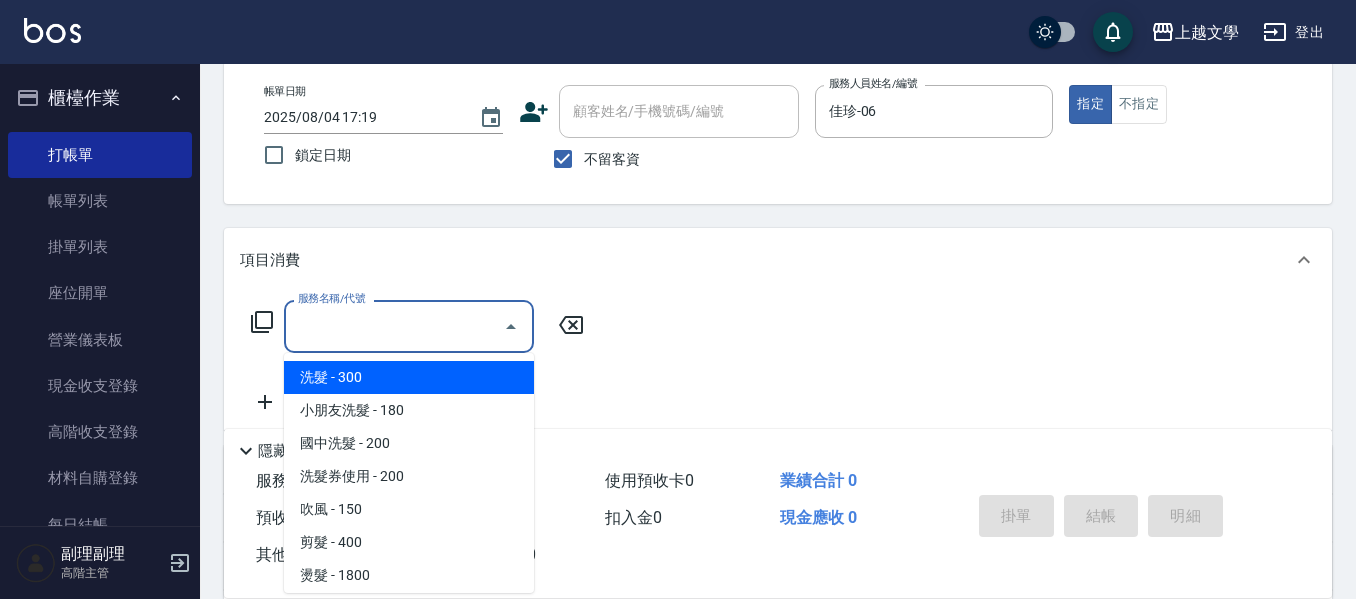 click on "服務名稱/代號" at bounding box center (394, 326) 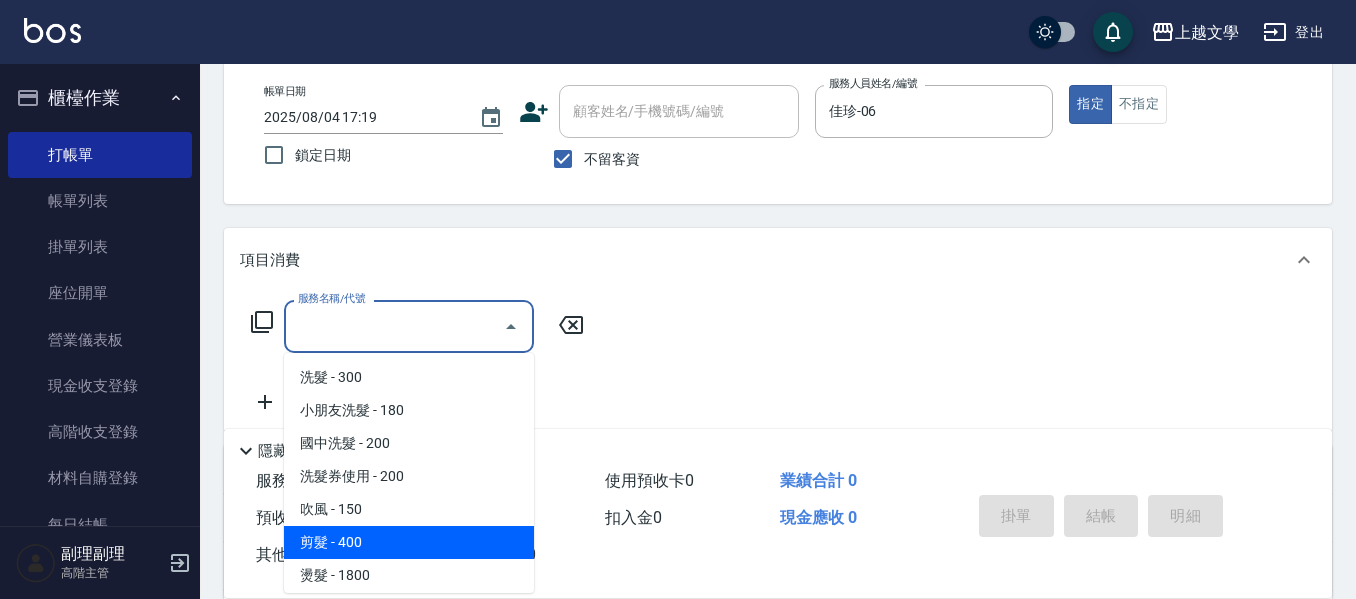 click on "剪髮 - 400" at bounding box center [409, 542] 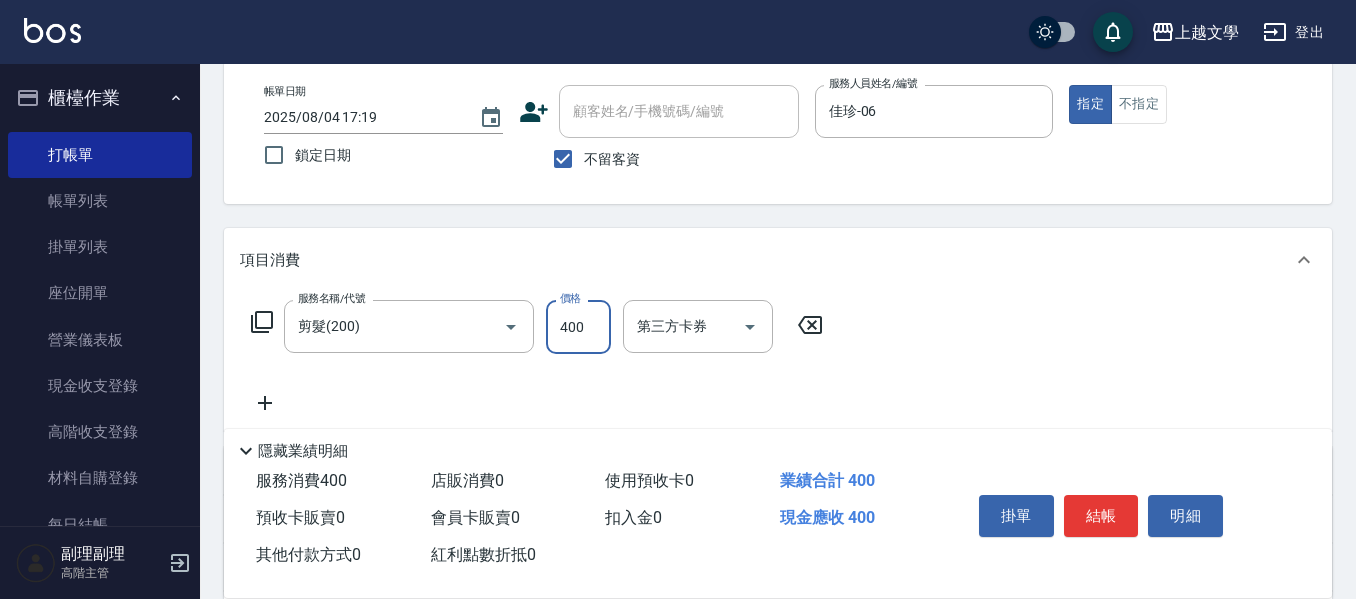 click on "400" at bounding box center (578, 327) 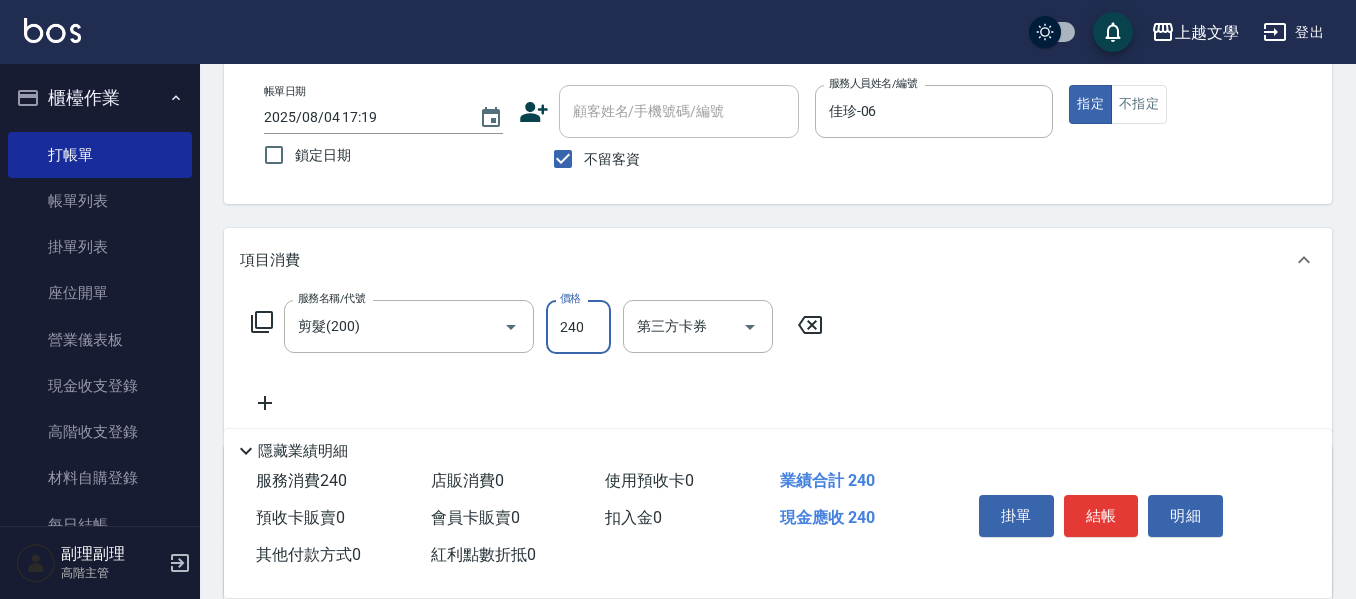 type on "240" 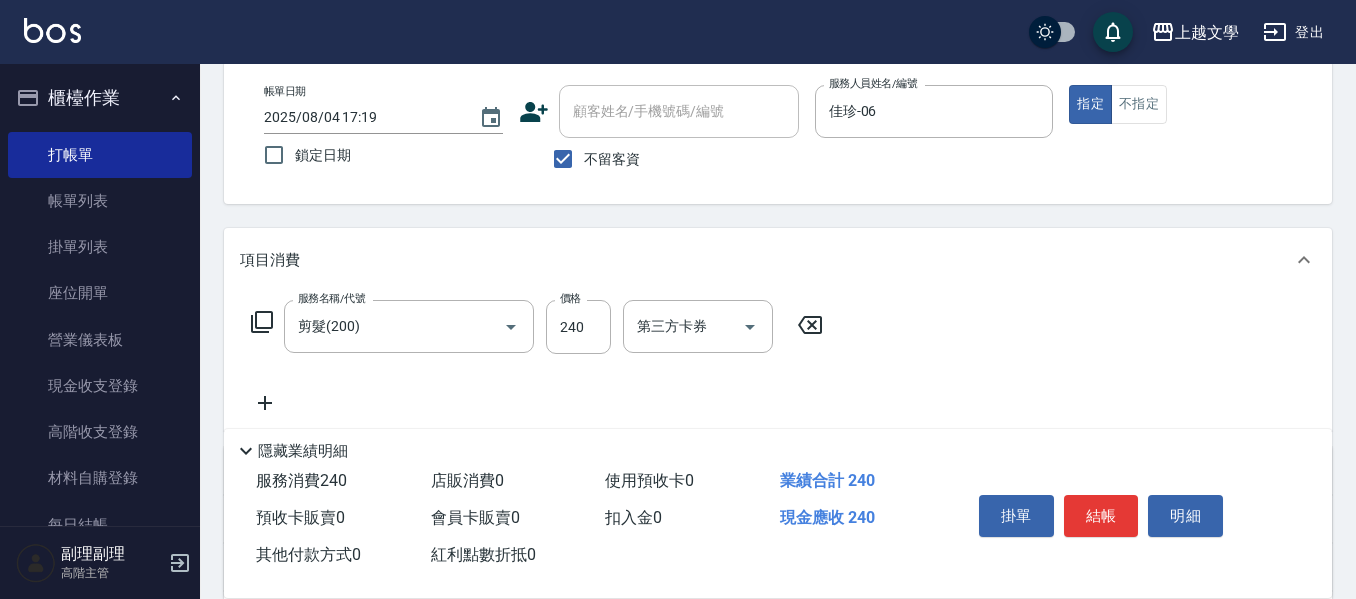 click on "服務名稱/代號 剪髮(200) 服務名稱/代號 價格 240 價格 第三方卡券 第三方卡券" at bounding box center [778, 361] 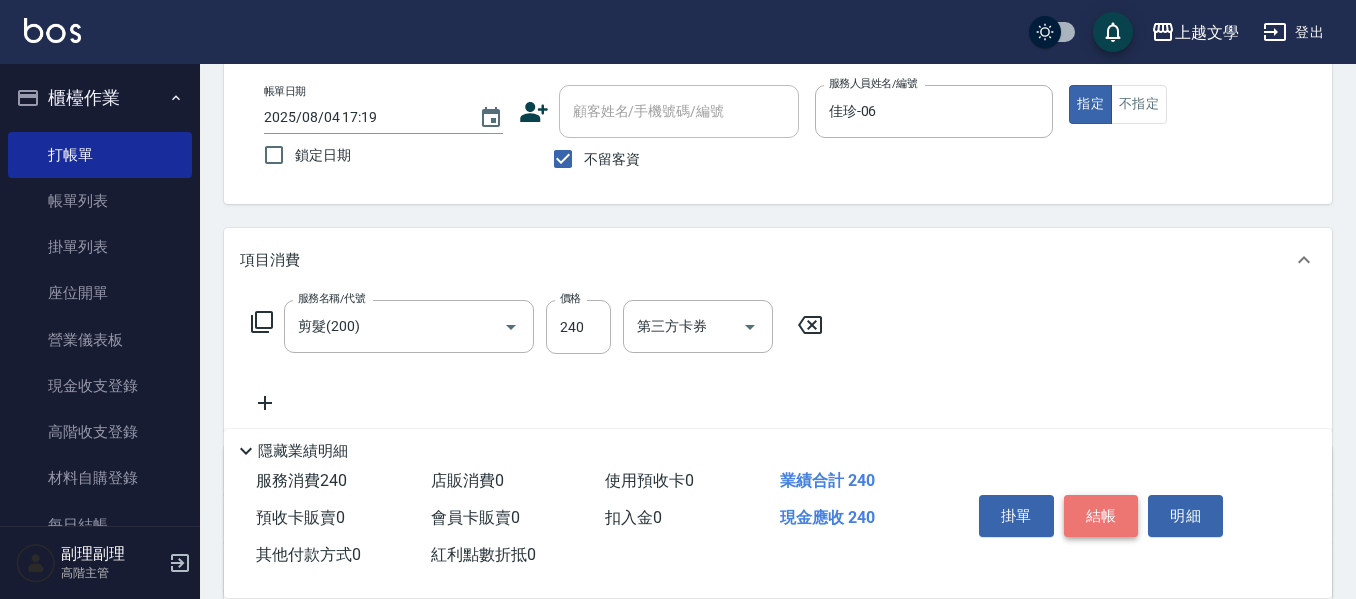 click on "結帳" at bounding box center [1101, 516] 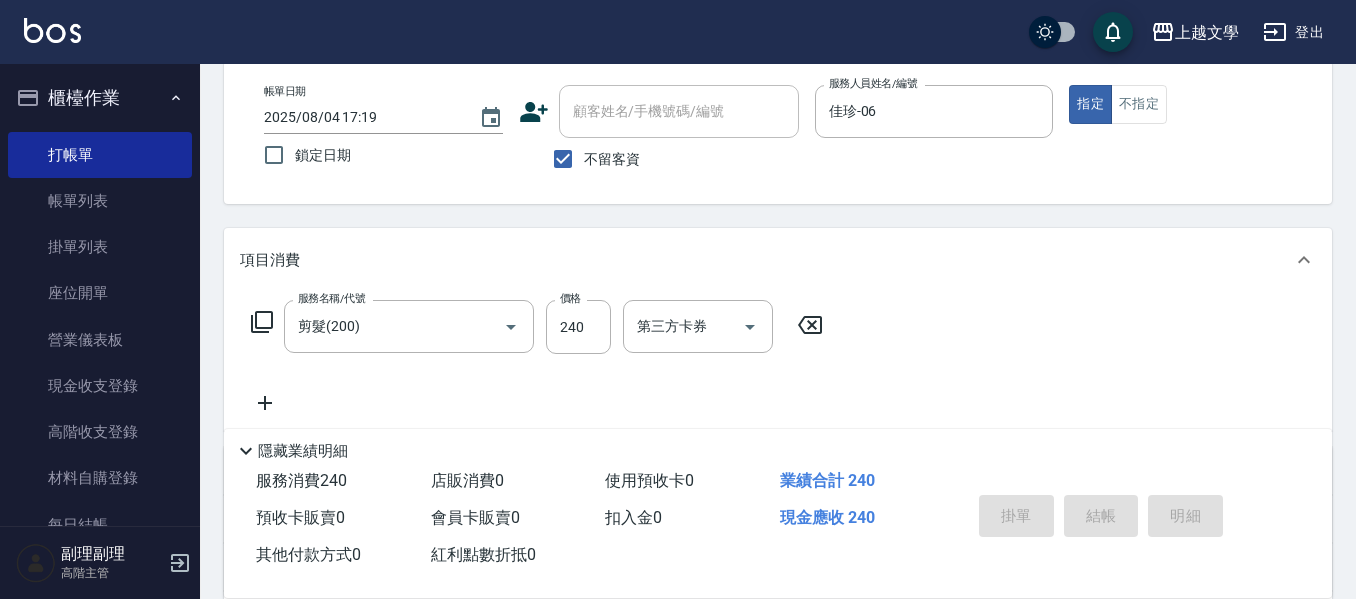 type 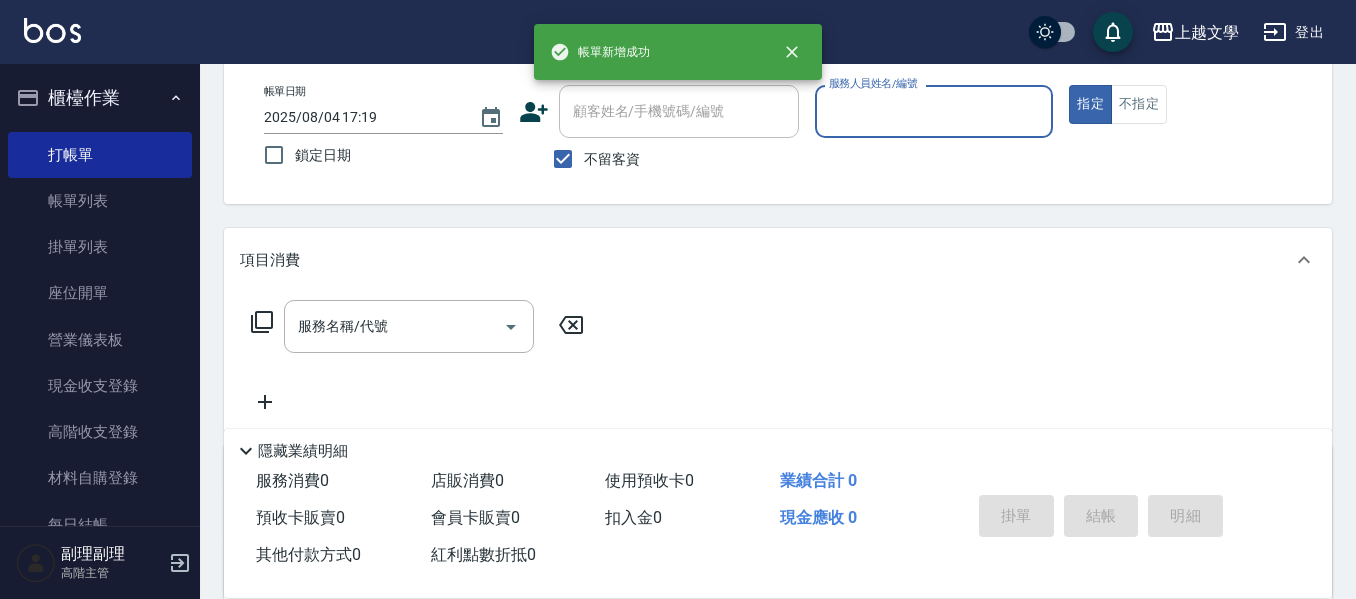 click on "服務人員姓名/編號" at bounding box center [934, 111] 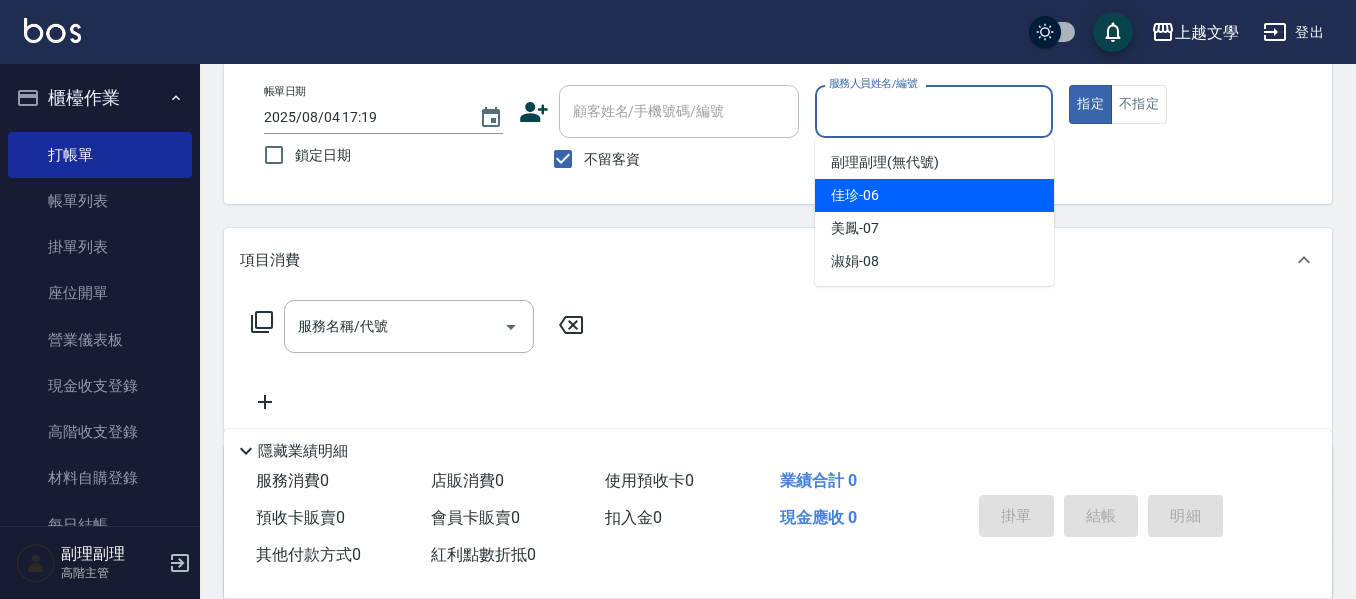 drag, startPoint x: 903, startPoint y: 188, endPoint x: 880, endPoint y: 190, distance: 23.086792 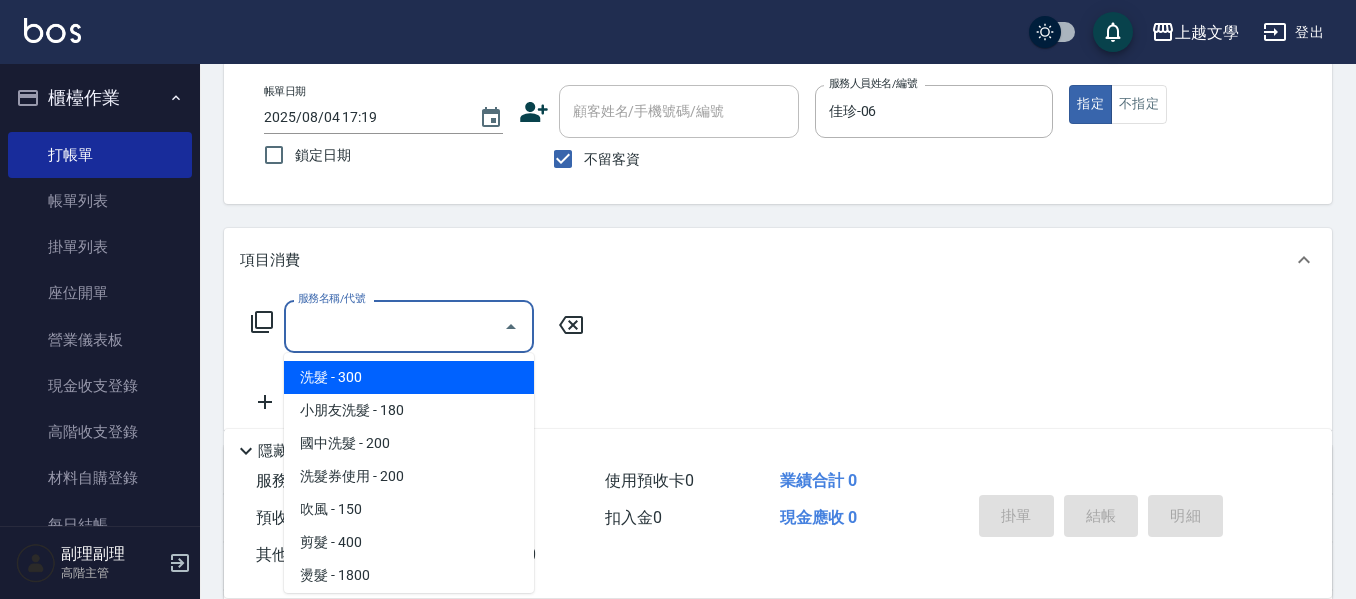 click on "服務名稱/代號" at bounding box center [394, 326] 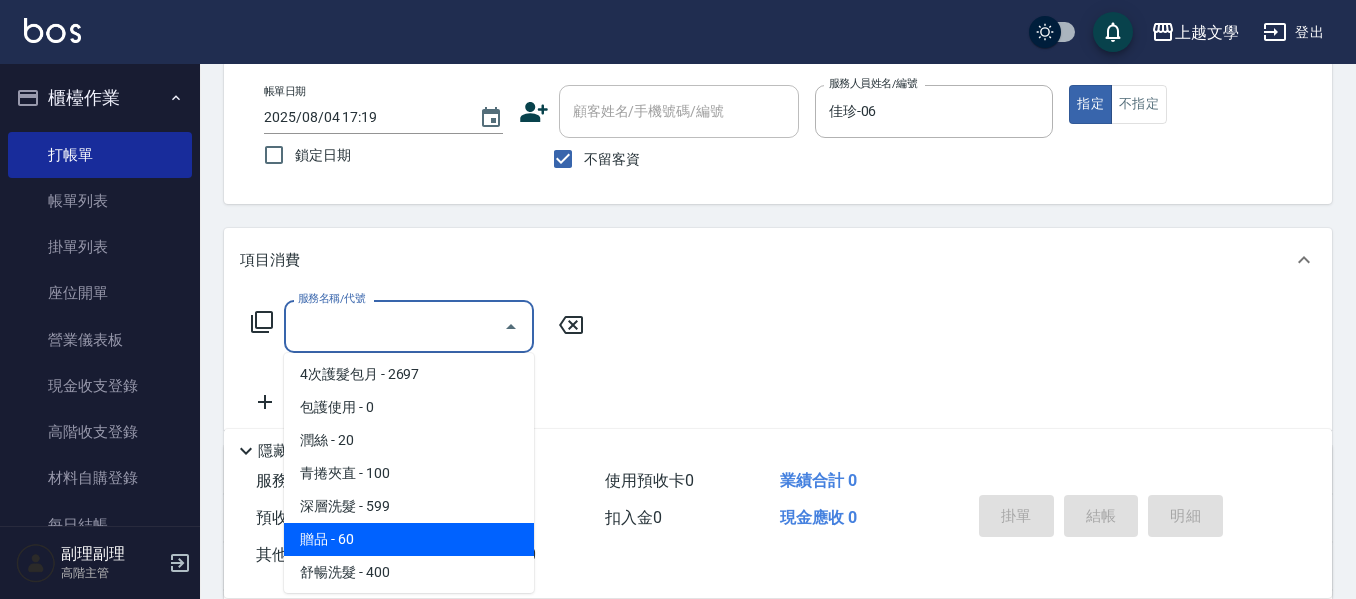 scroll, scrollTop: 601, scrollLeft: 0, axis: vertical 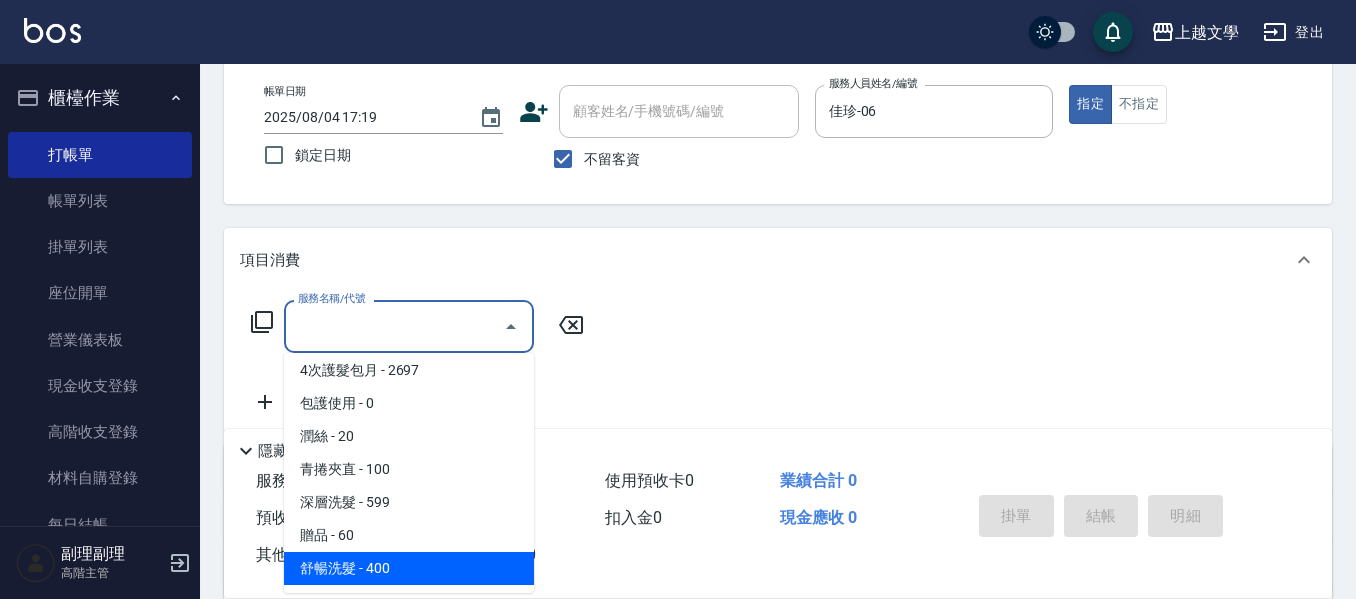 click on "舒暢洗髮 - 400" at bounding box center (409, 568) 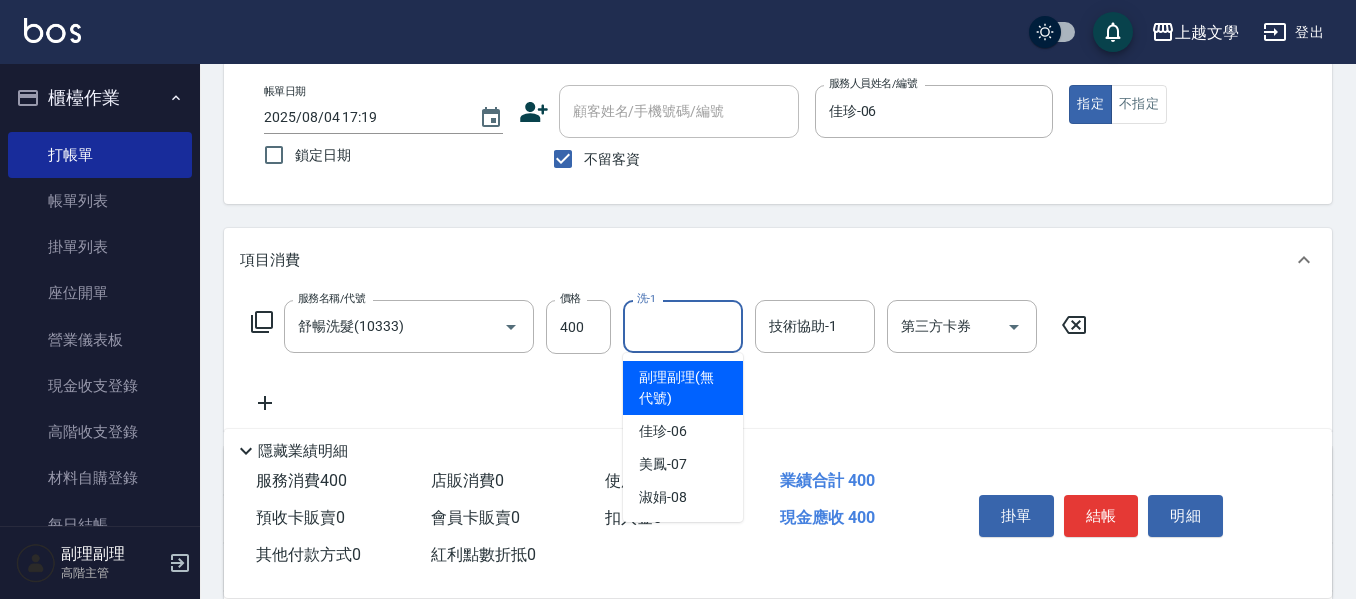 click on "洗-1" at bounding box center (683, 326) 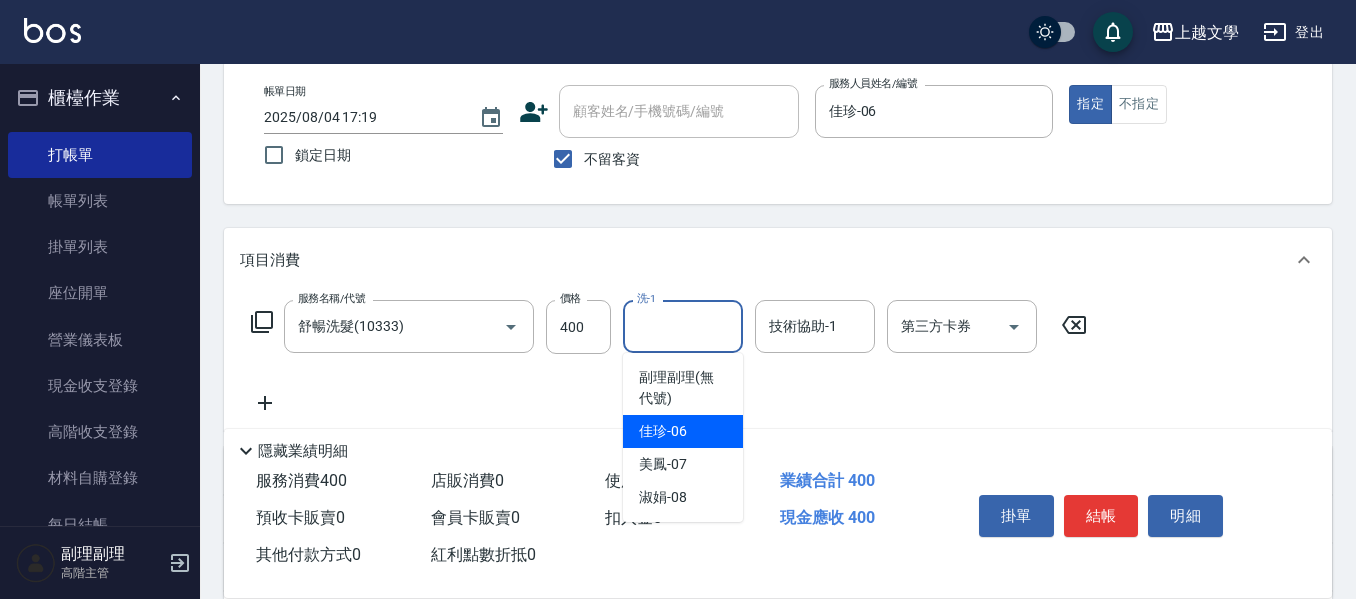 click on "佳珍 -06" at bounding box center (683, 431) 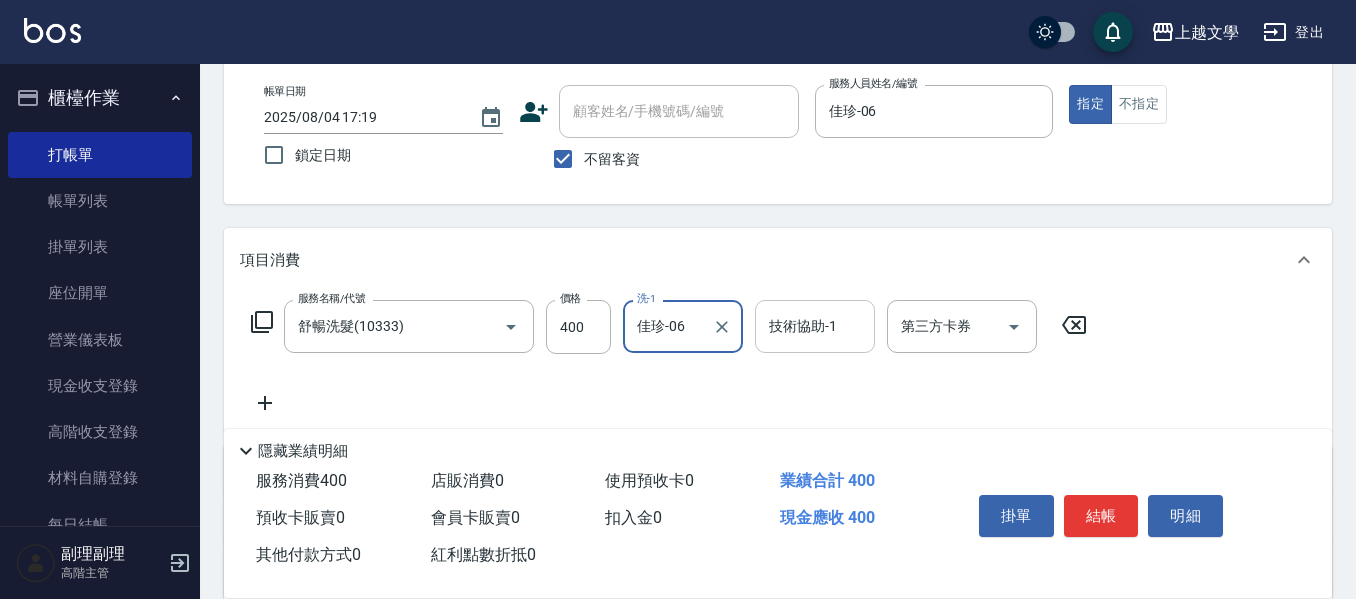 click on "技術協助-1" at bounding box center [815, 326] 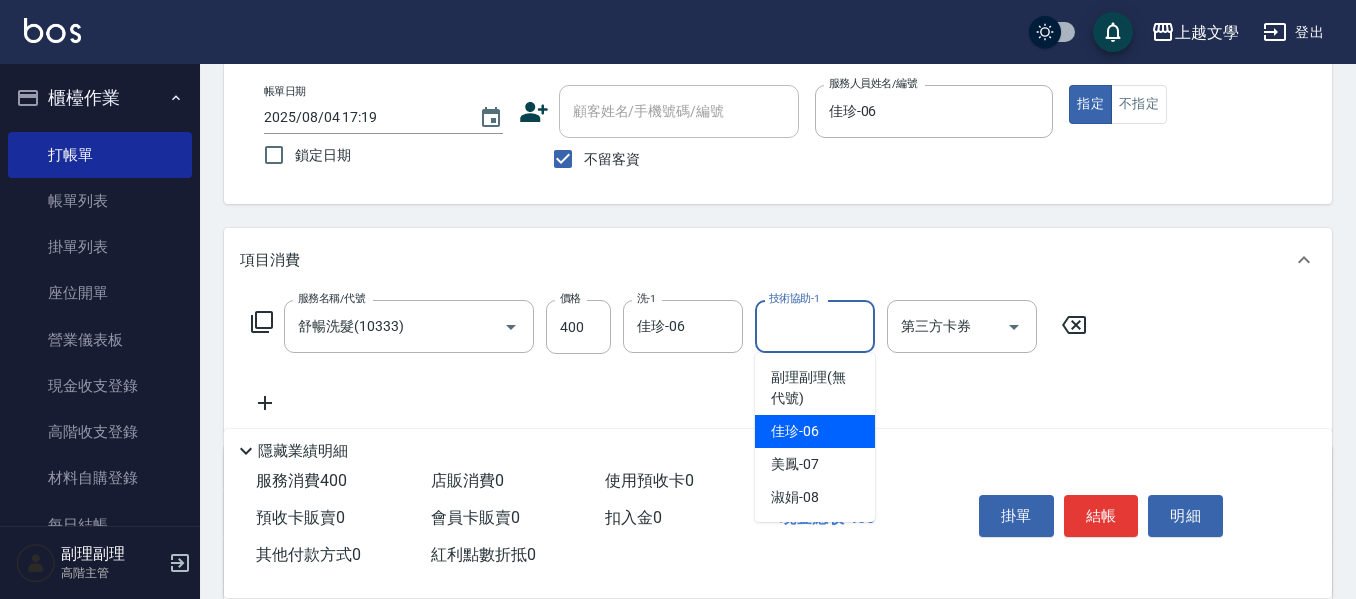 click on "佳珍 -06" at bounding box center [795, 431] 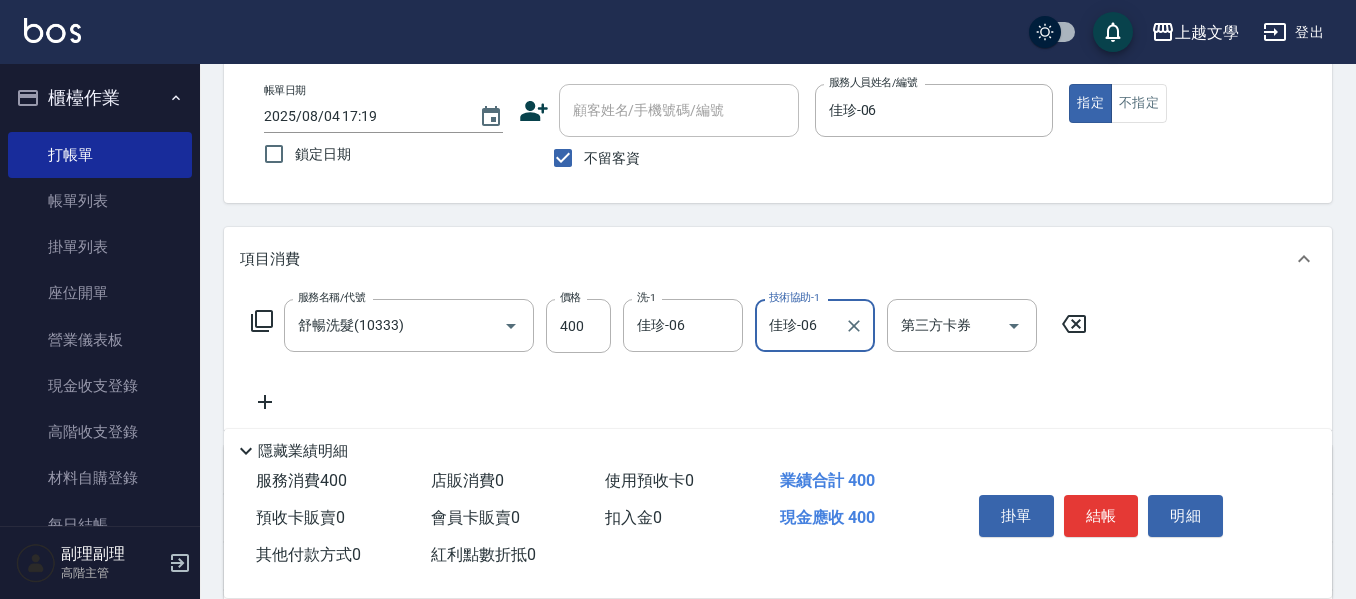 scroll, scrollTop: 200, scrollLeft: 0, axis: vertical 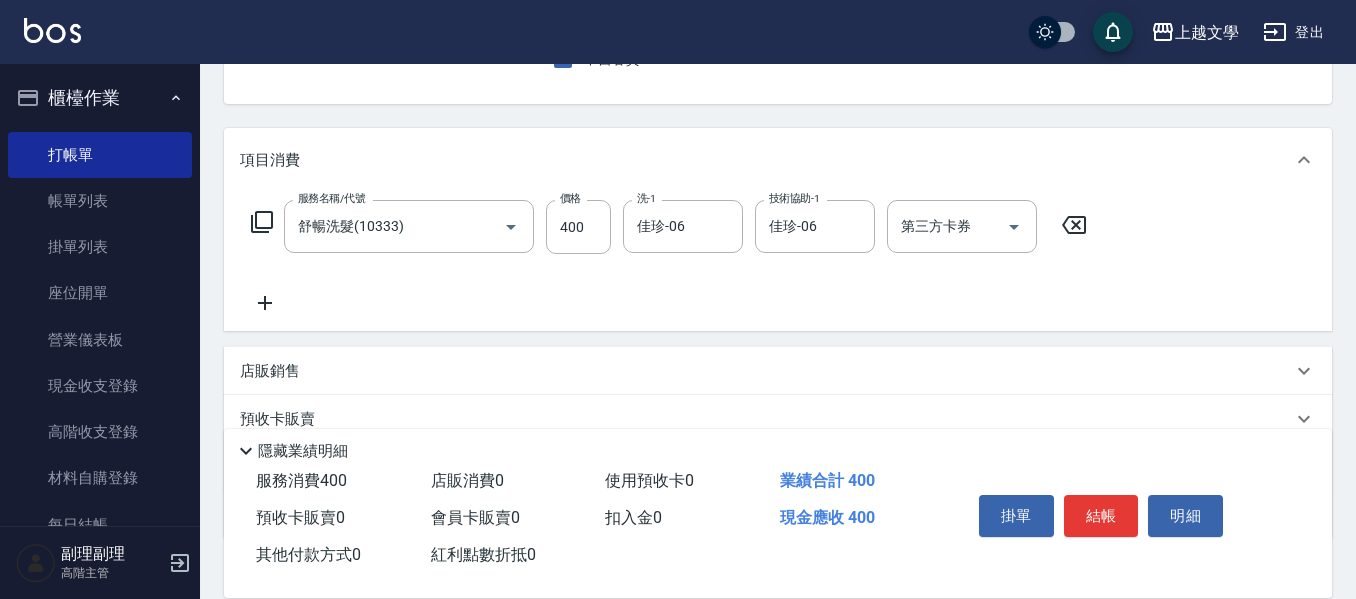 click 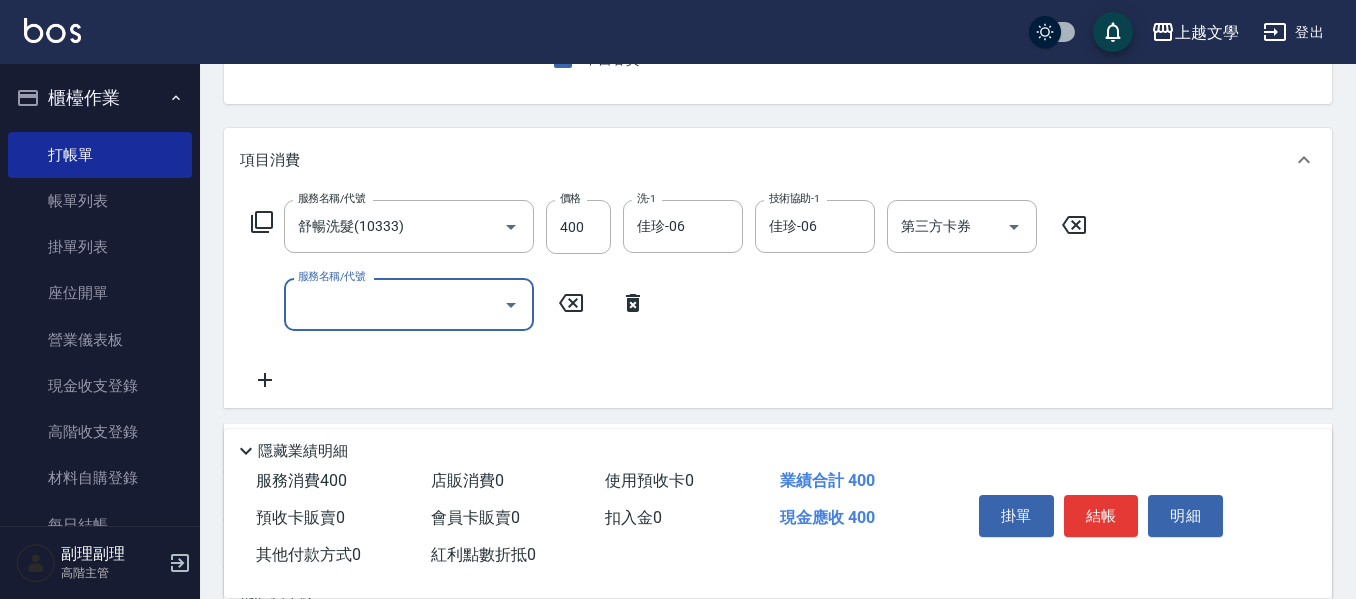 click on "服務名稱/代號" at bounding box center (394, 304) 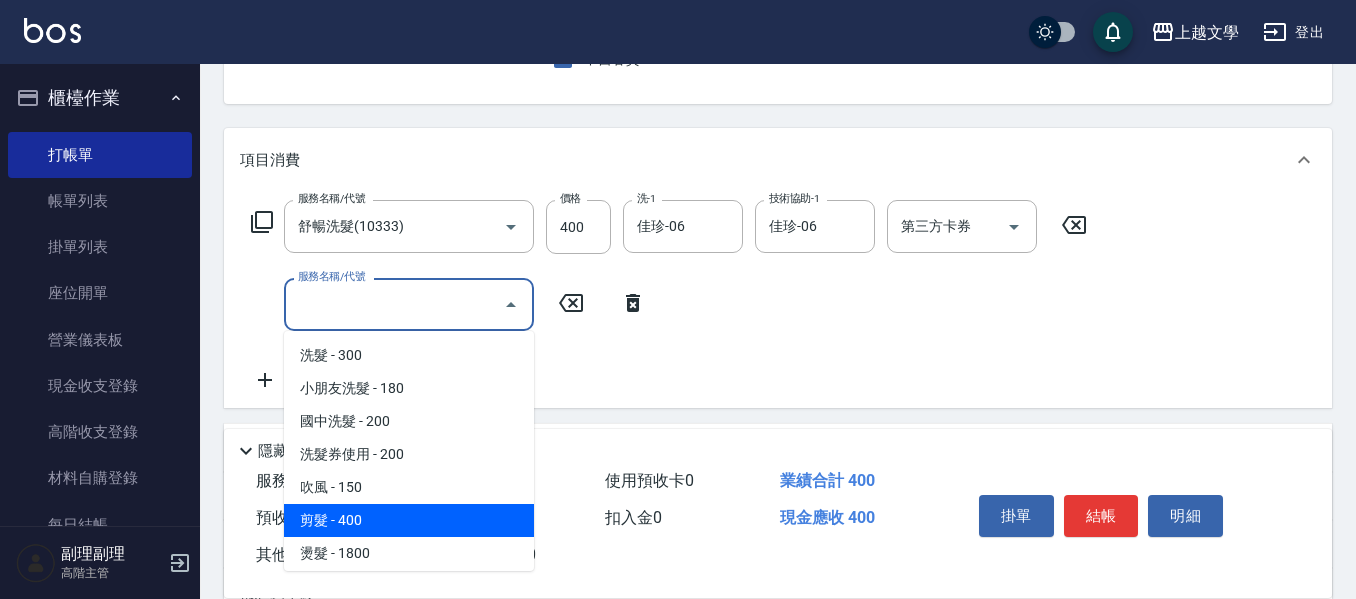 click on "剪髮 - 400" at bounding box center (409, 520) 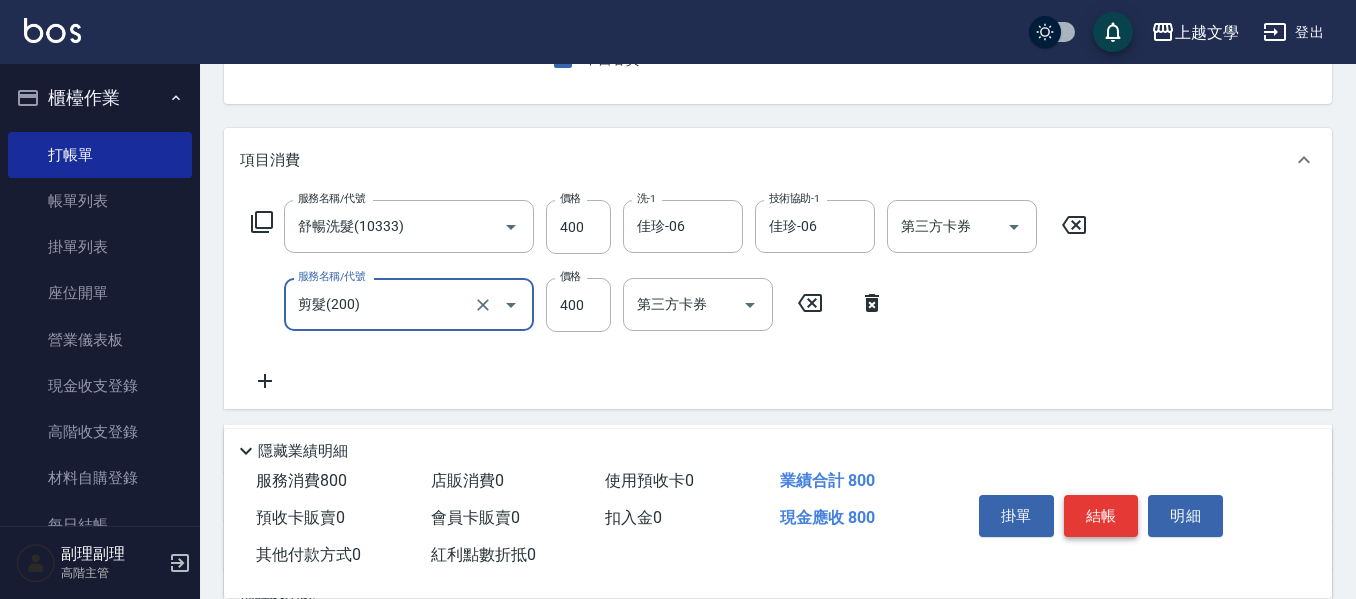 click on "結帳" at bounding box center [1101, 516] 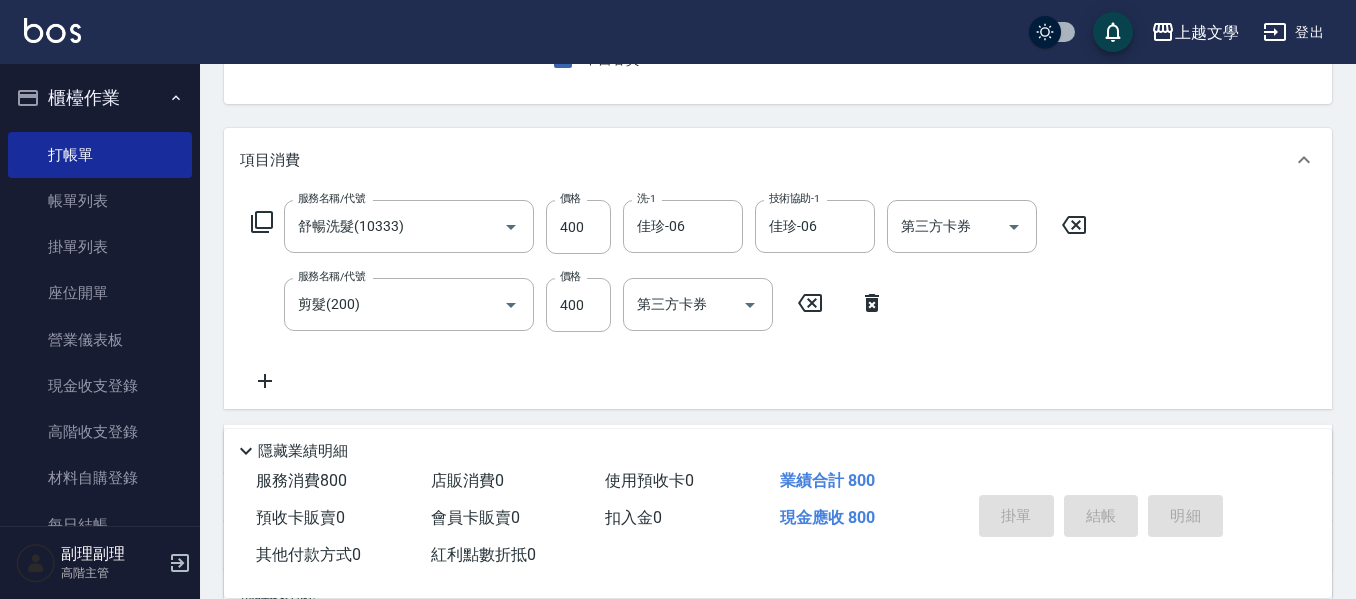 type 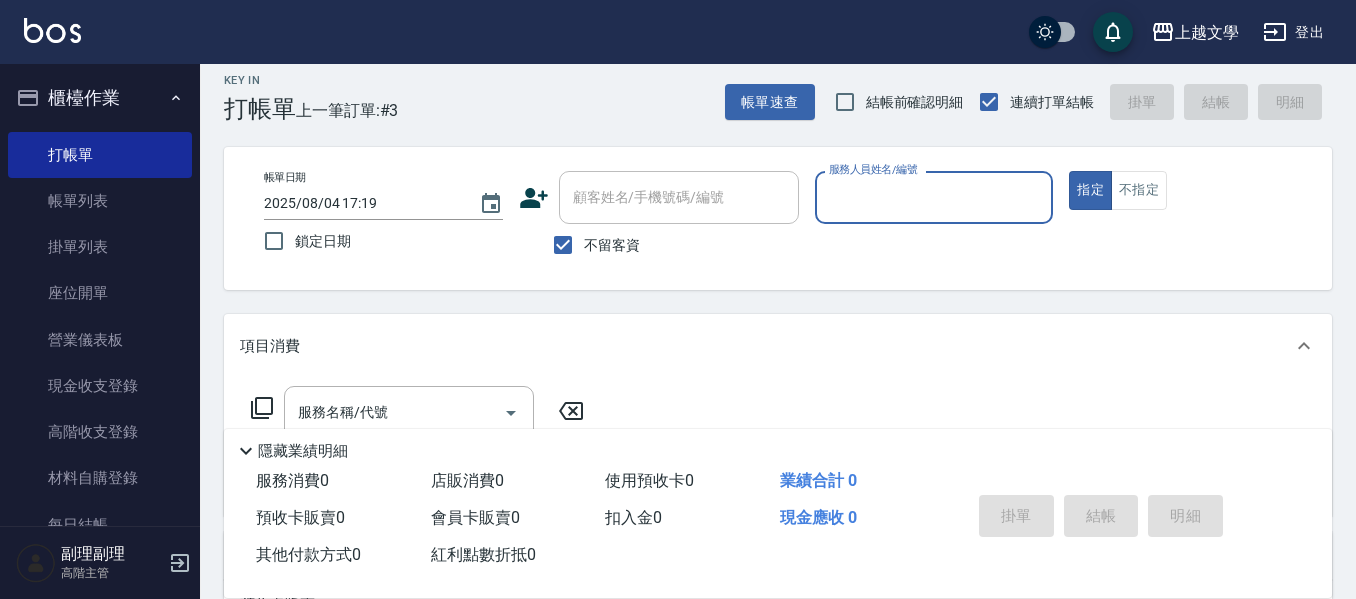scroll, scrollTop: 0, scrollLeft: 0, axis: both 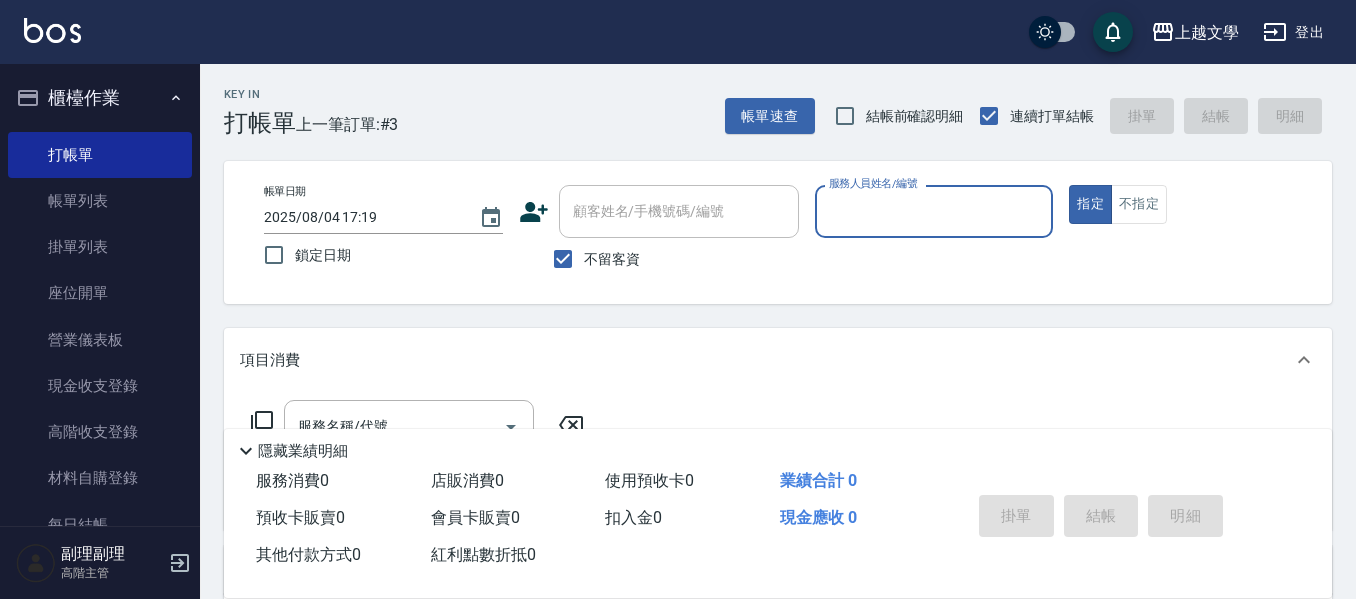 click on "服務人員姓名/編號" at bounding box center (934, 211) 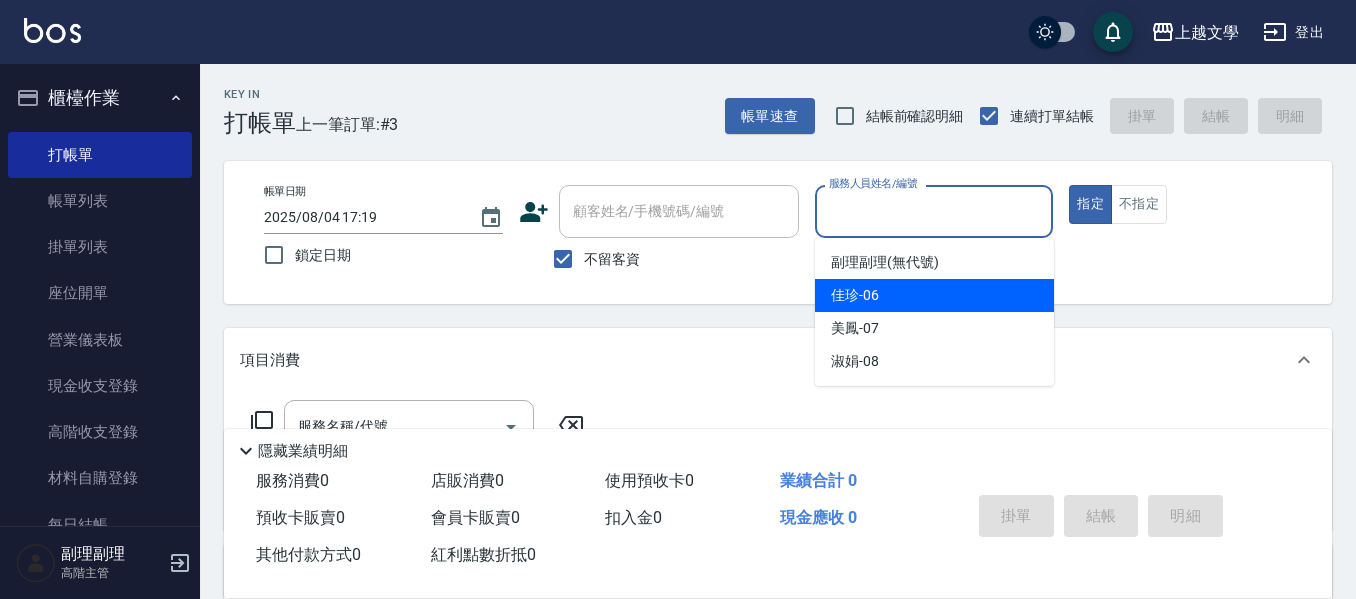 click on "佳珍 -06" at bounding box center [934, 295] 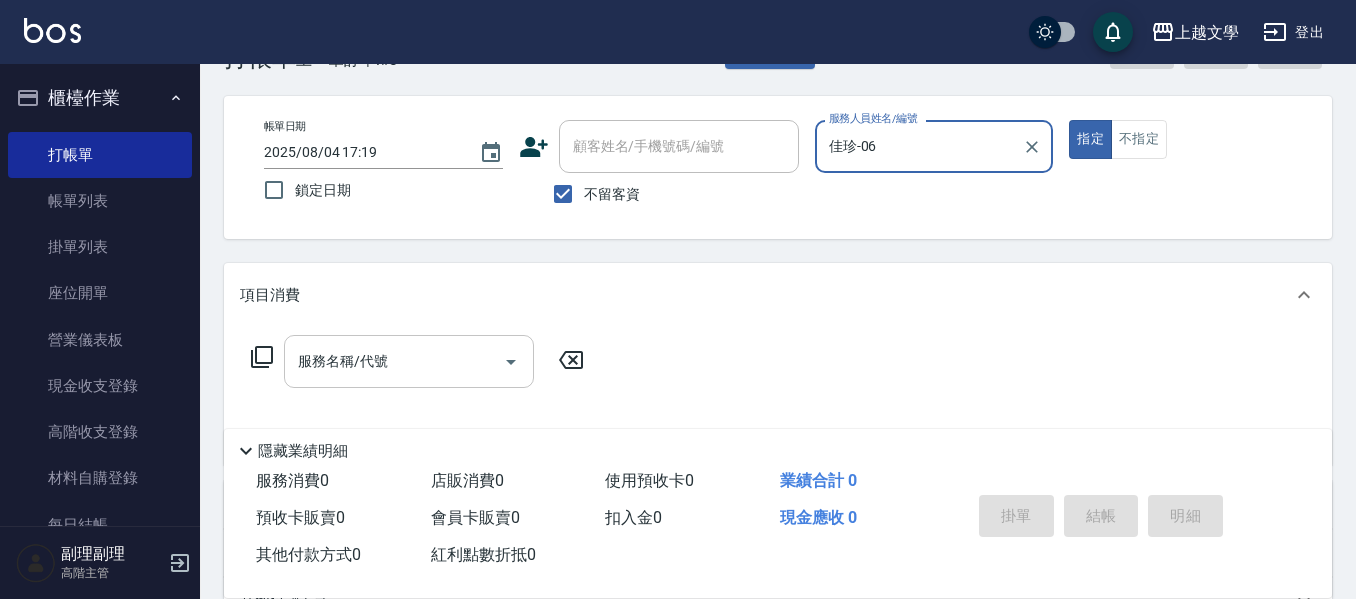 scroll, scrollTop: 100, scrollLeft: 0, axis: vertical 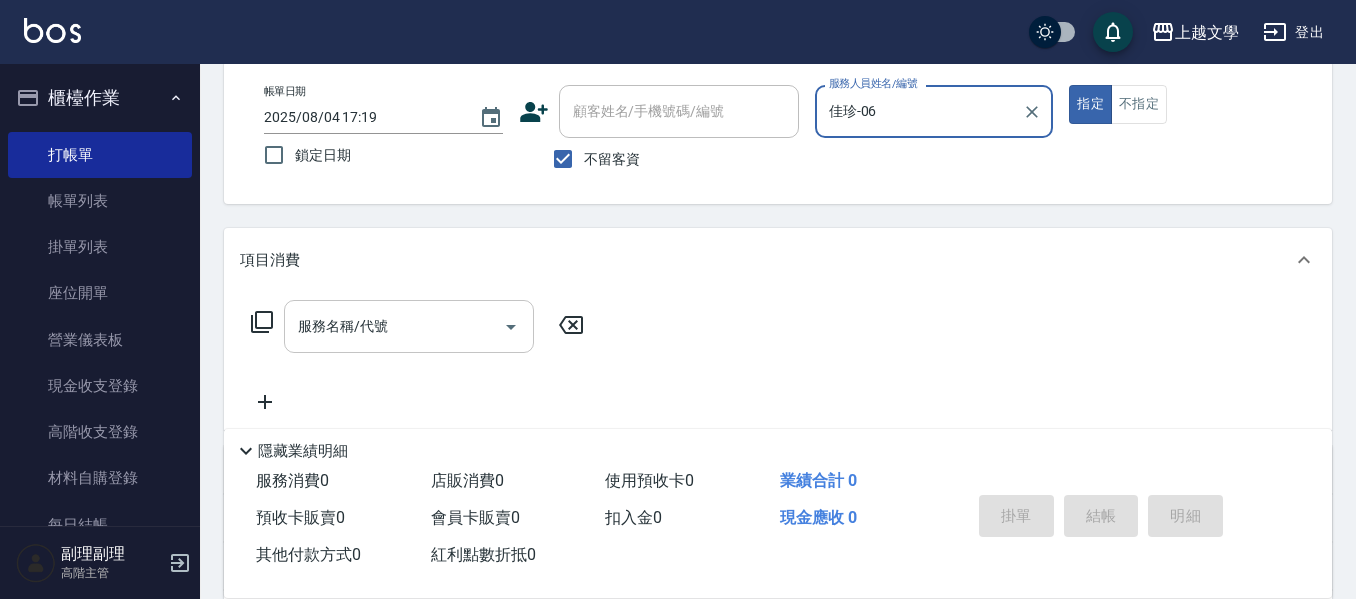 click on "服務名稱/代號" at bounding box center [394, 326] 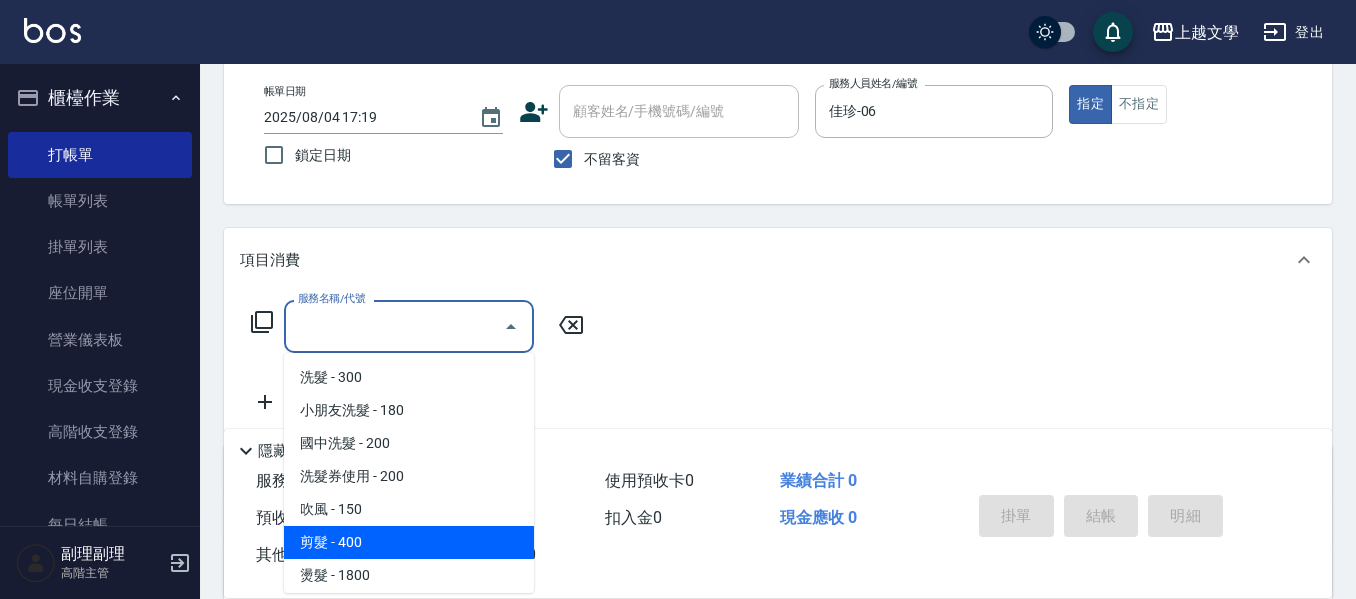 click on "剪髮 - 400" at bounding box center (409, 542) 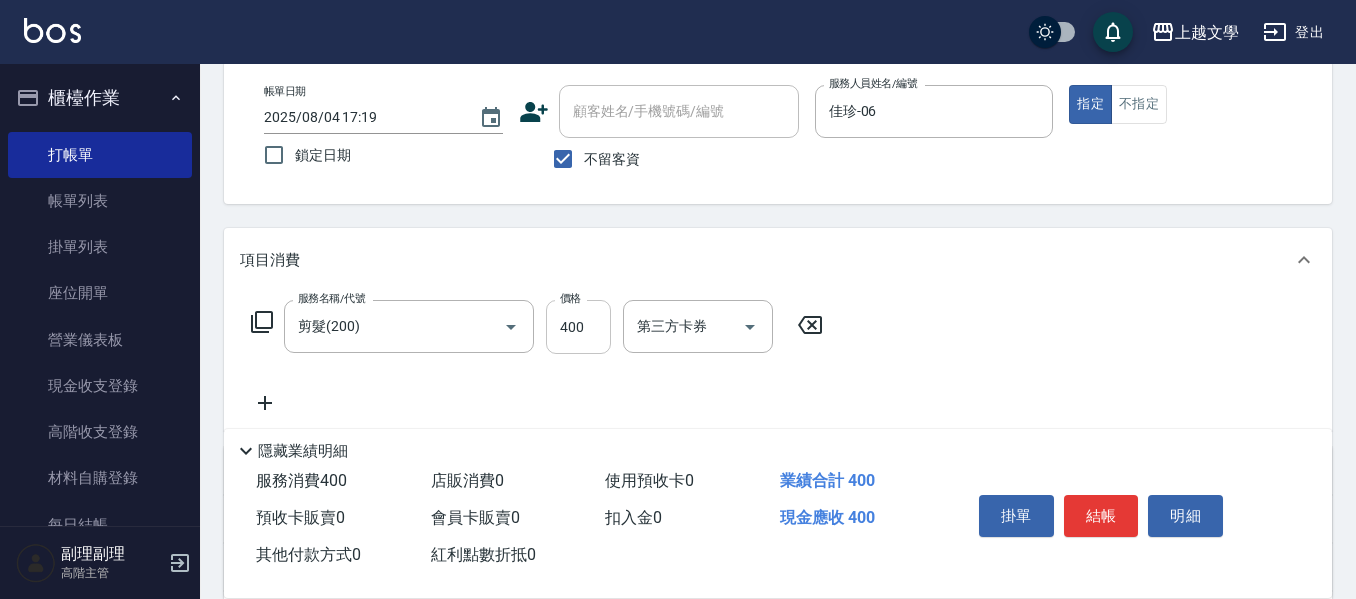 click on "服務名稱/代號 剪髮(200) 服務名稱/代號 價格 400 價格 第三方卡券 第三方卡券" at bounding box center (778, 361) 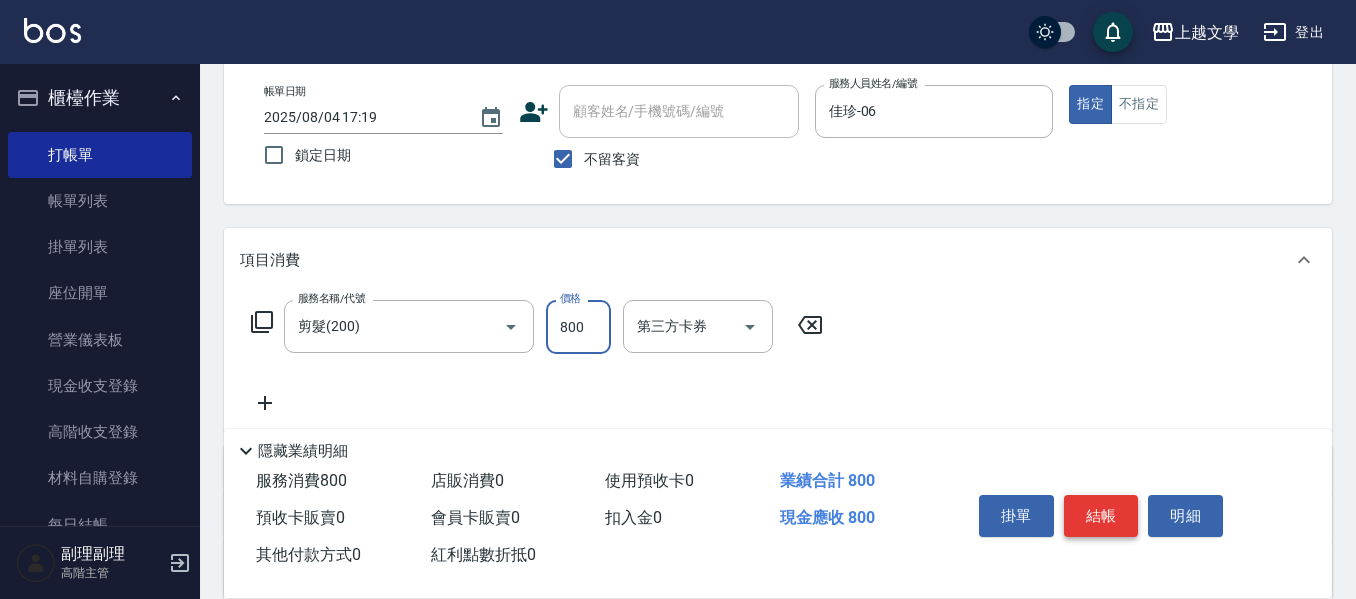 type on "800" 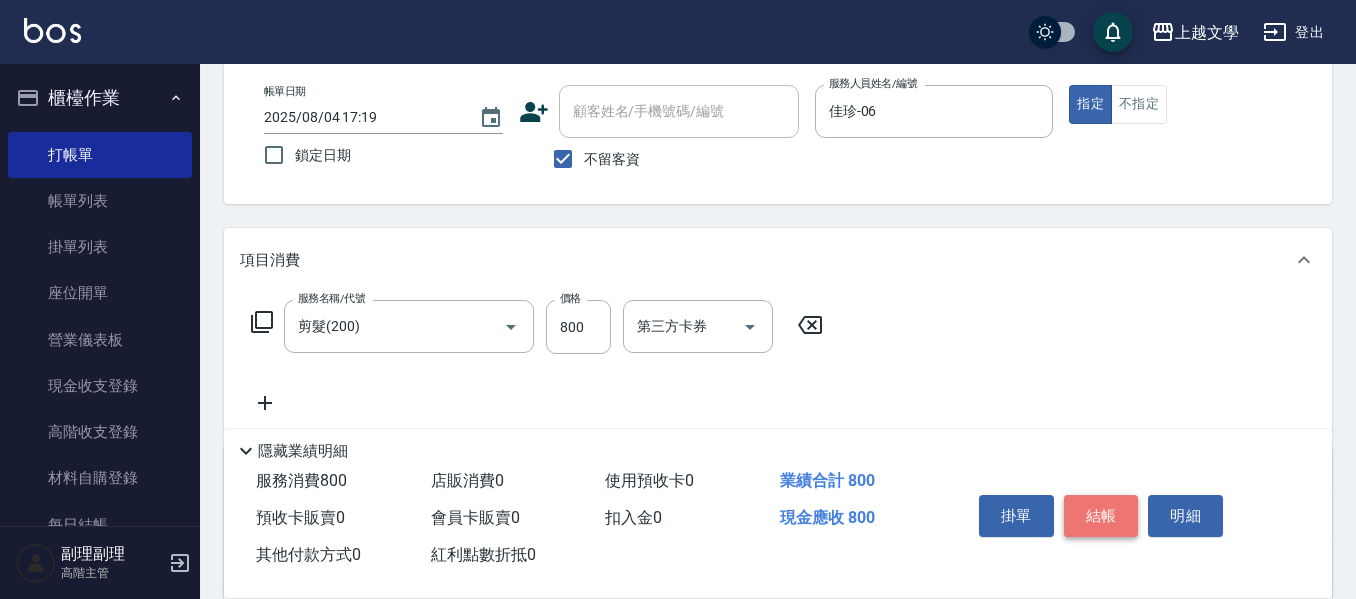 click on "結帳" at bounding box center [1101, 516] 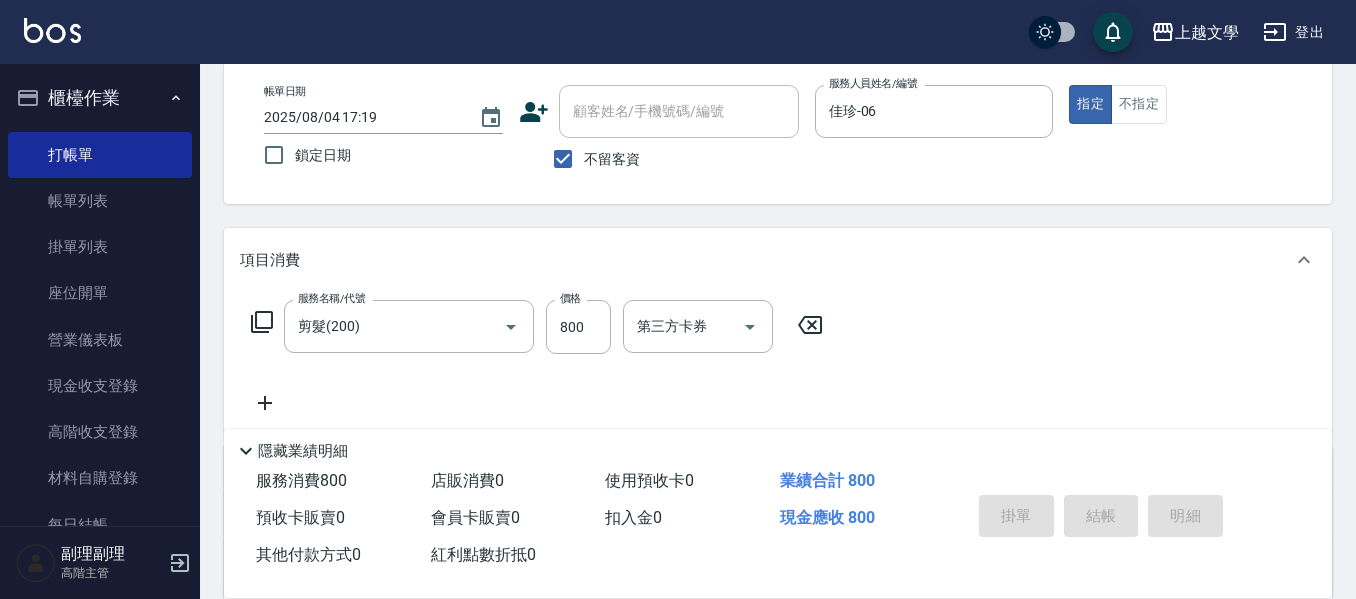 type on "2025/08/04 17:20" 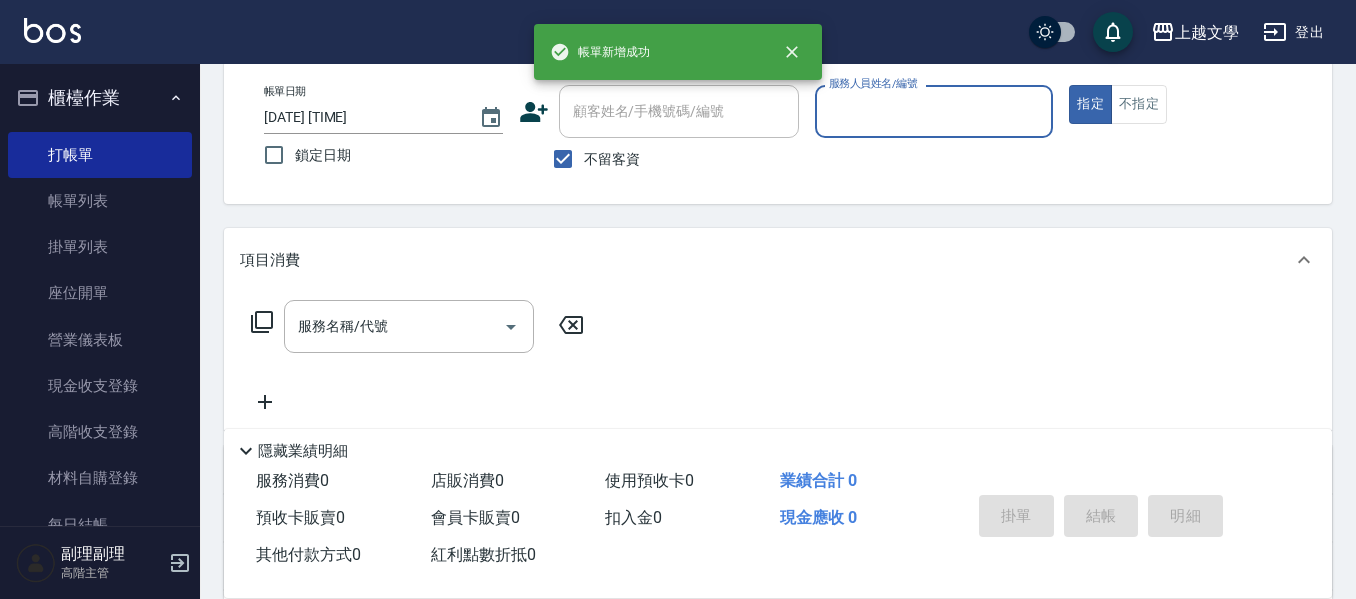 click on "服務人員姓名/編號" at bounding box center [934, 111] 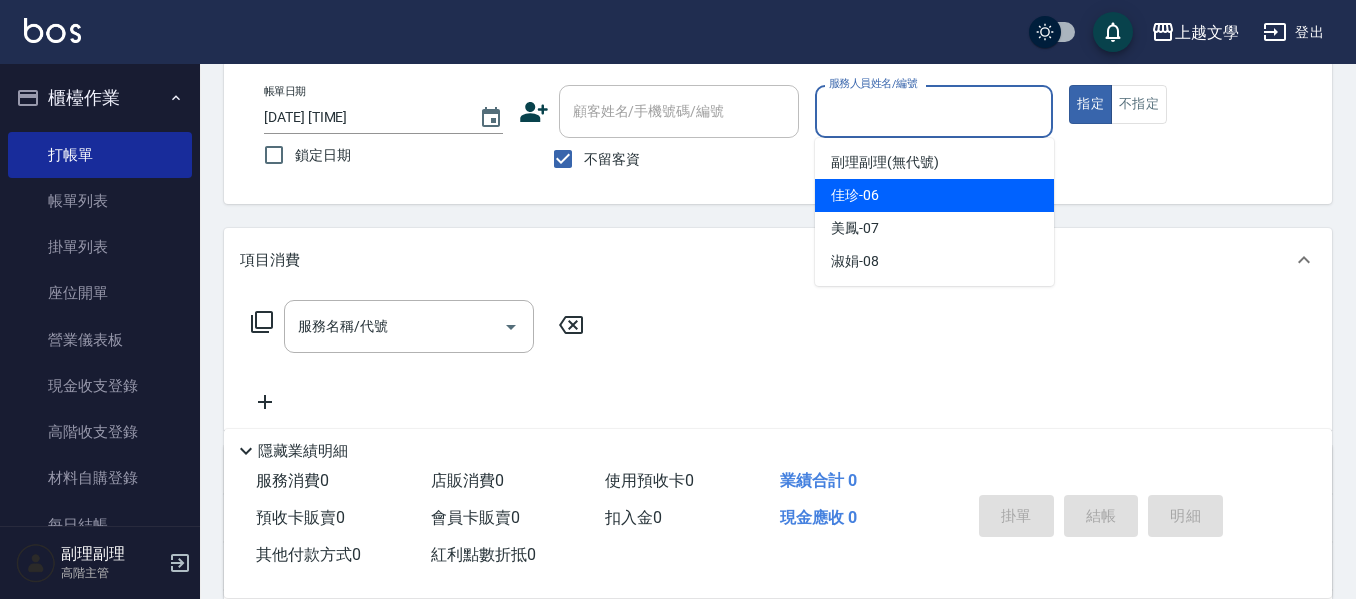 drag, startPoint x: 854, startPoint y: 191, endPoint x: 526, endPoint y: 277, distance: 339.087 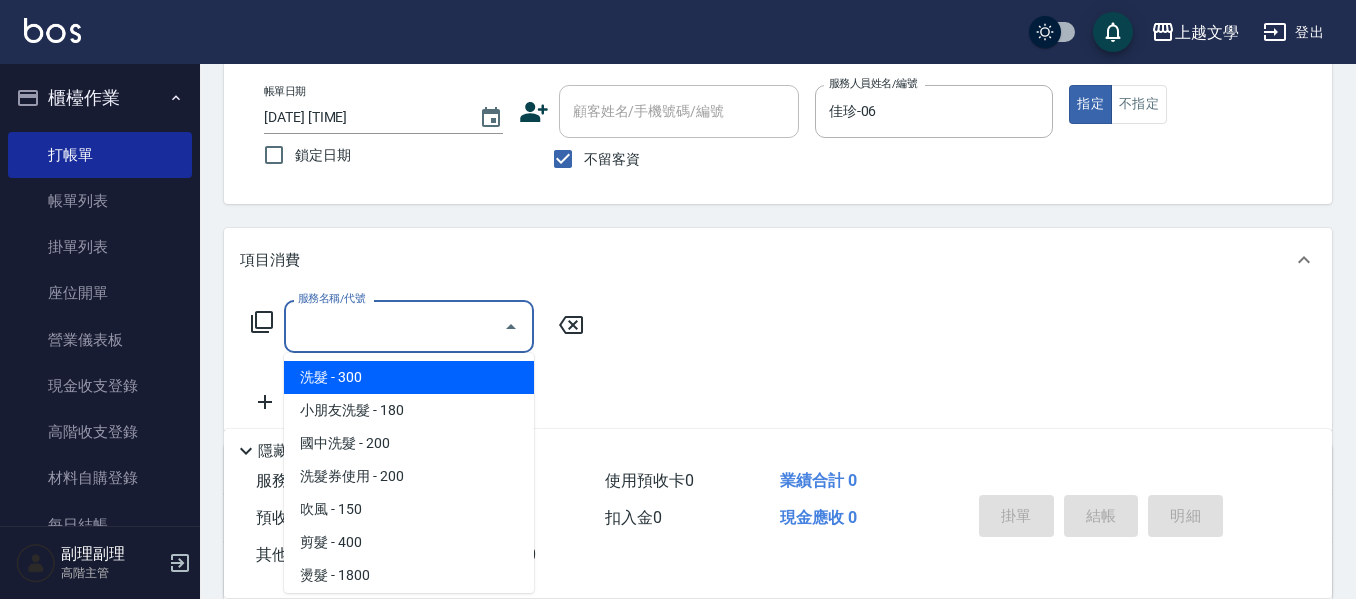 click on "服務名稱/代號" at bounding box center [394, 326] 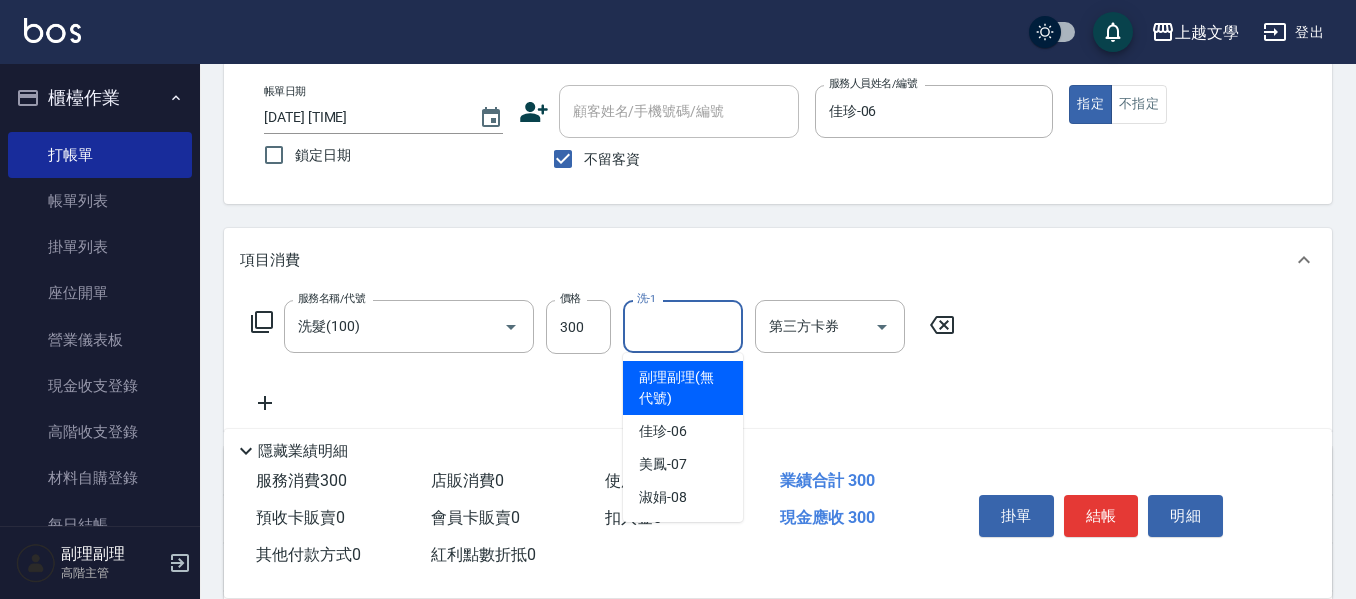 drag, startPoint x: 667, startPoint y: 324, endPoint x: 674, endPoint y: 396, distance: 72.33948 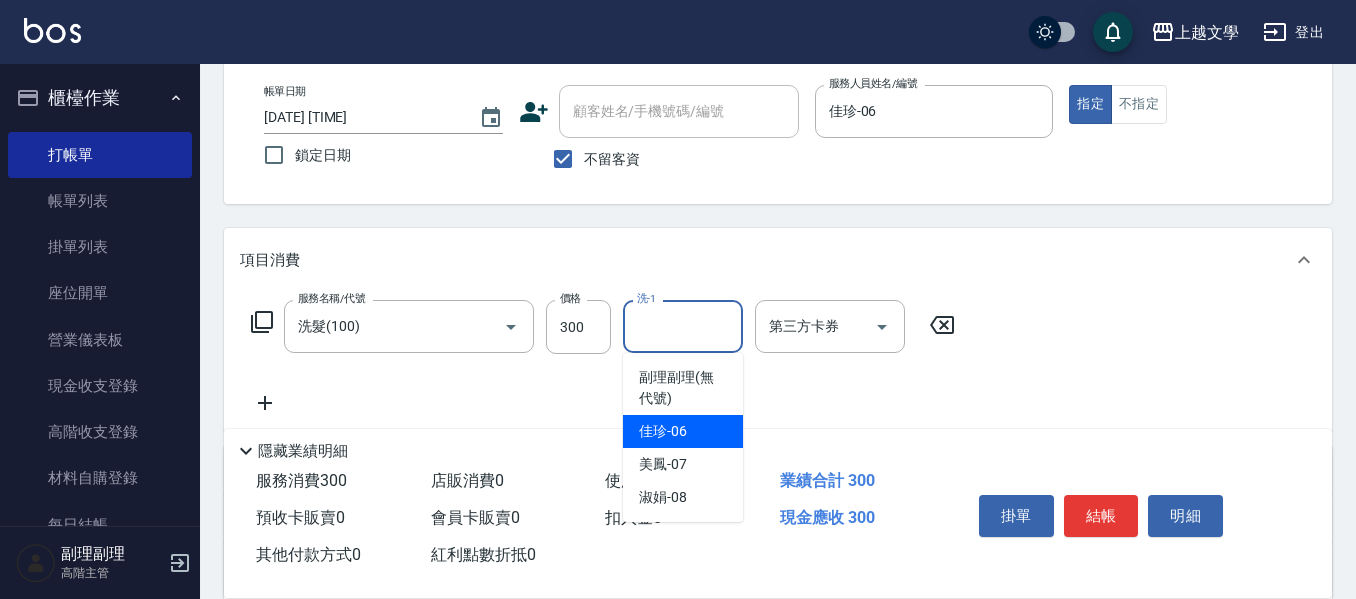 click on "佳珍 -06" at bounding box center (683, 431) 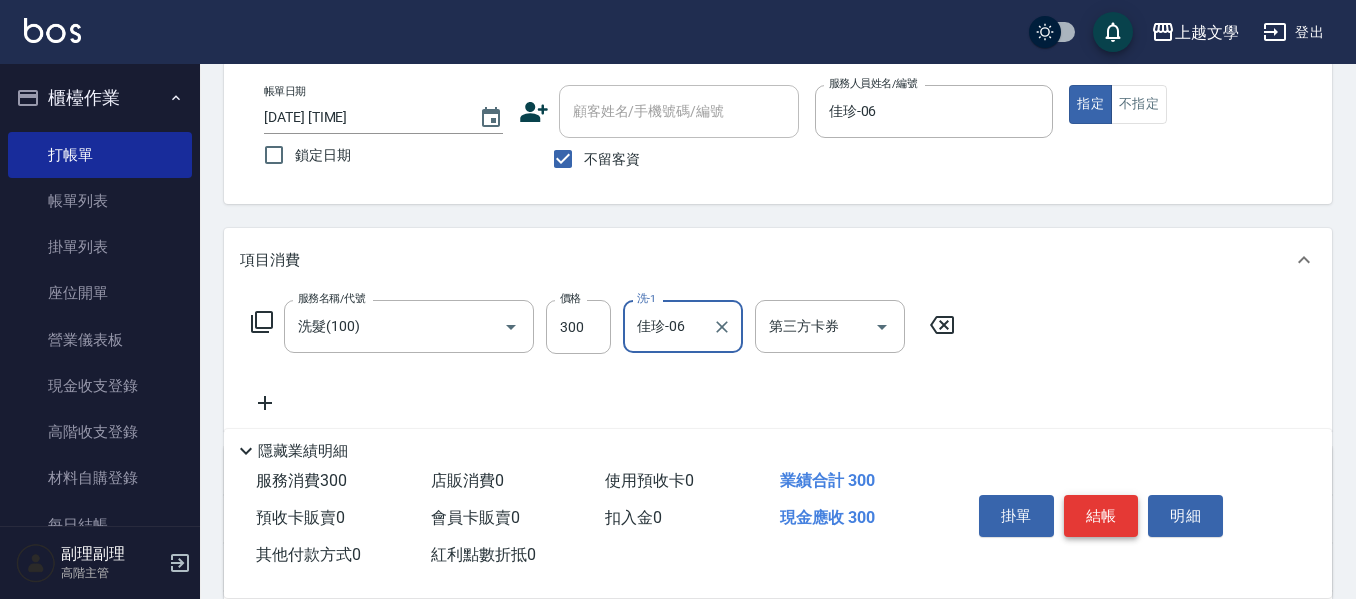 click on "結帳" at bounding box center (1101, 516) 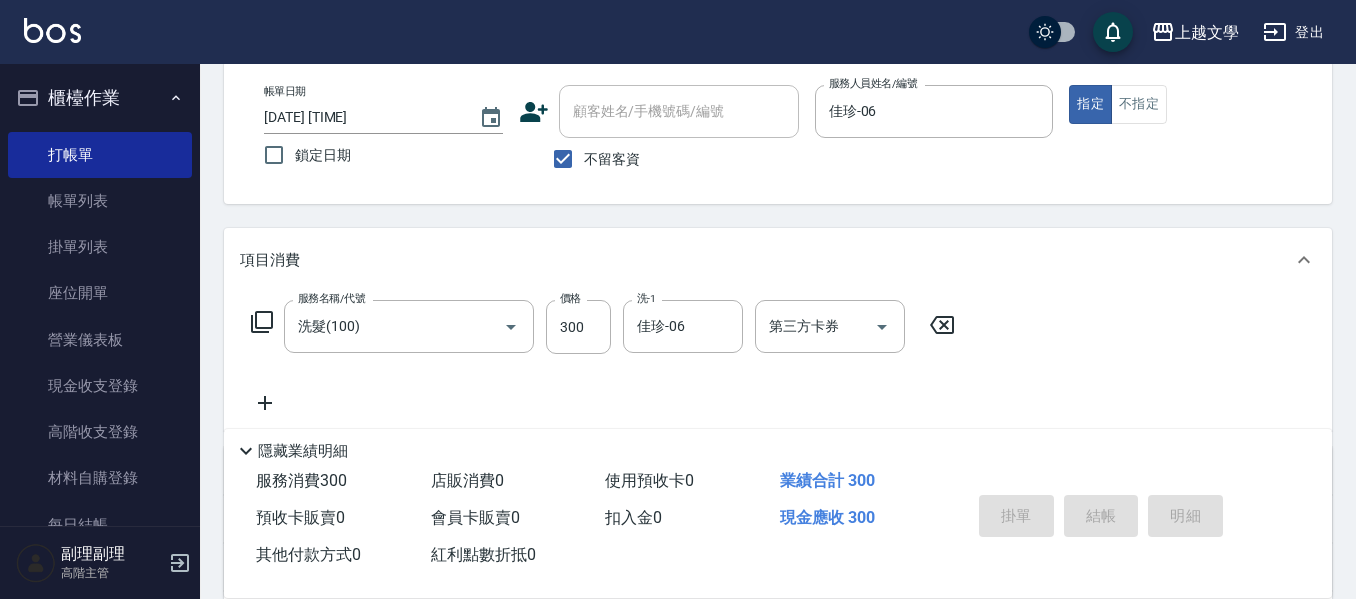 type 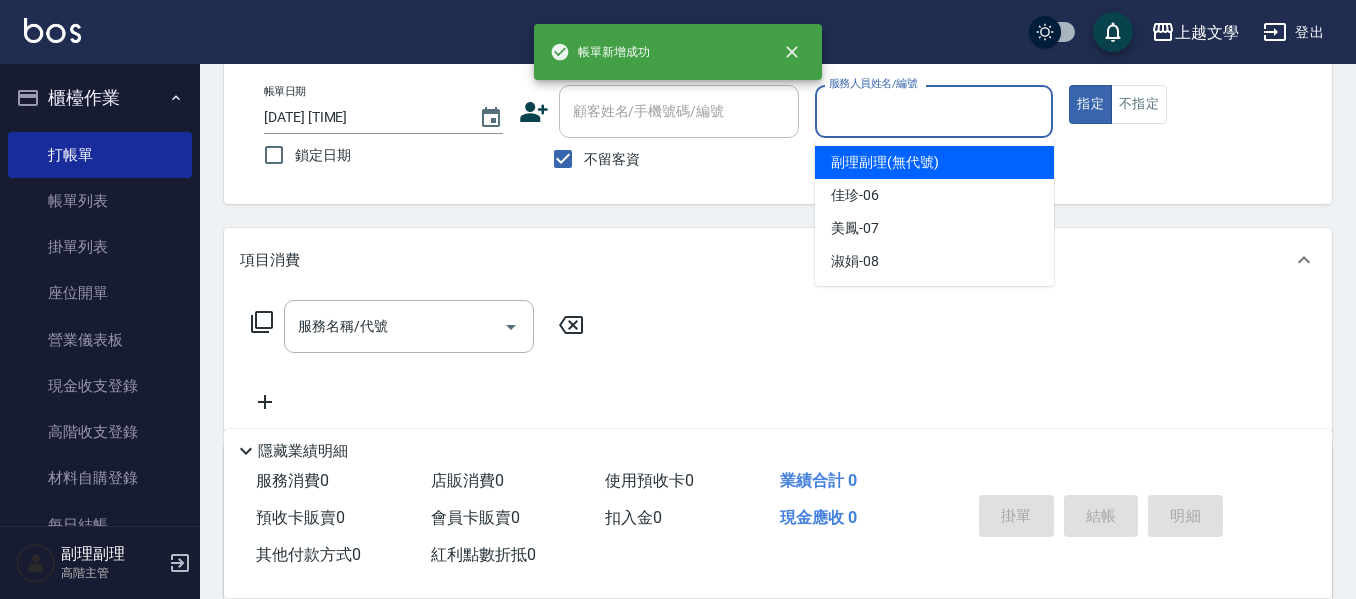 drag, startPoint x: 941, startPoint y: 123, endPoint x: 941, endPoint y: 149, distance: 26 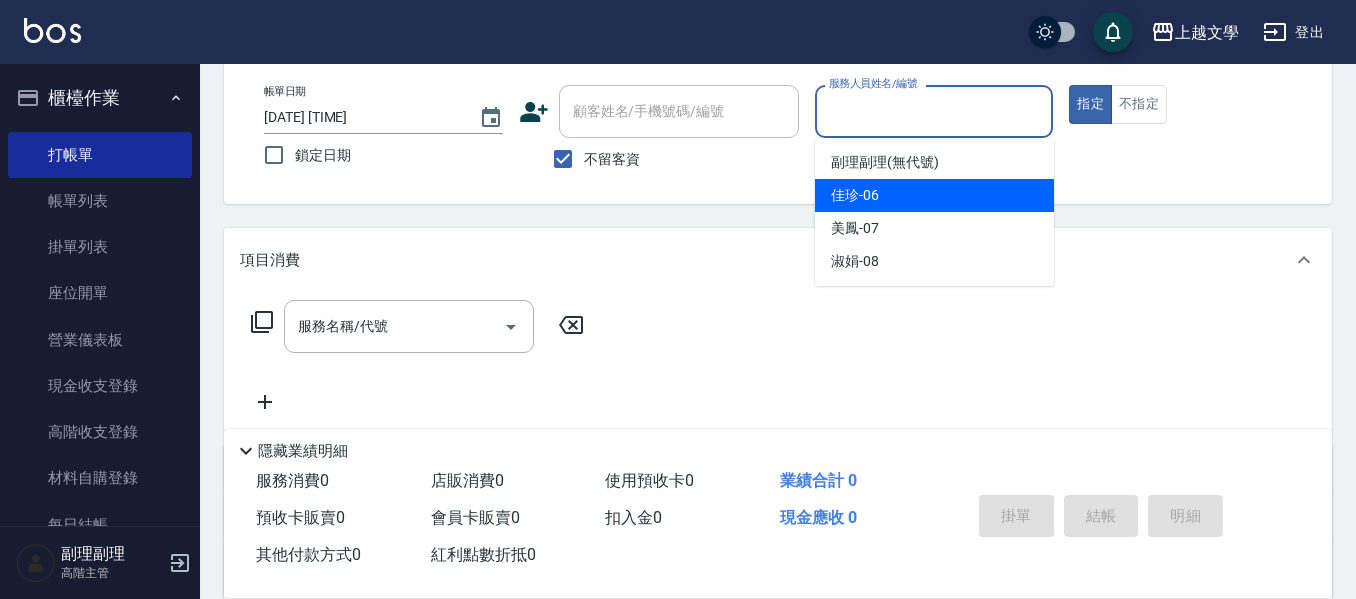 click on "佳珍 -06" at bounding box center [934, 195] 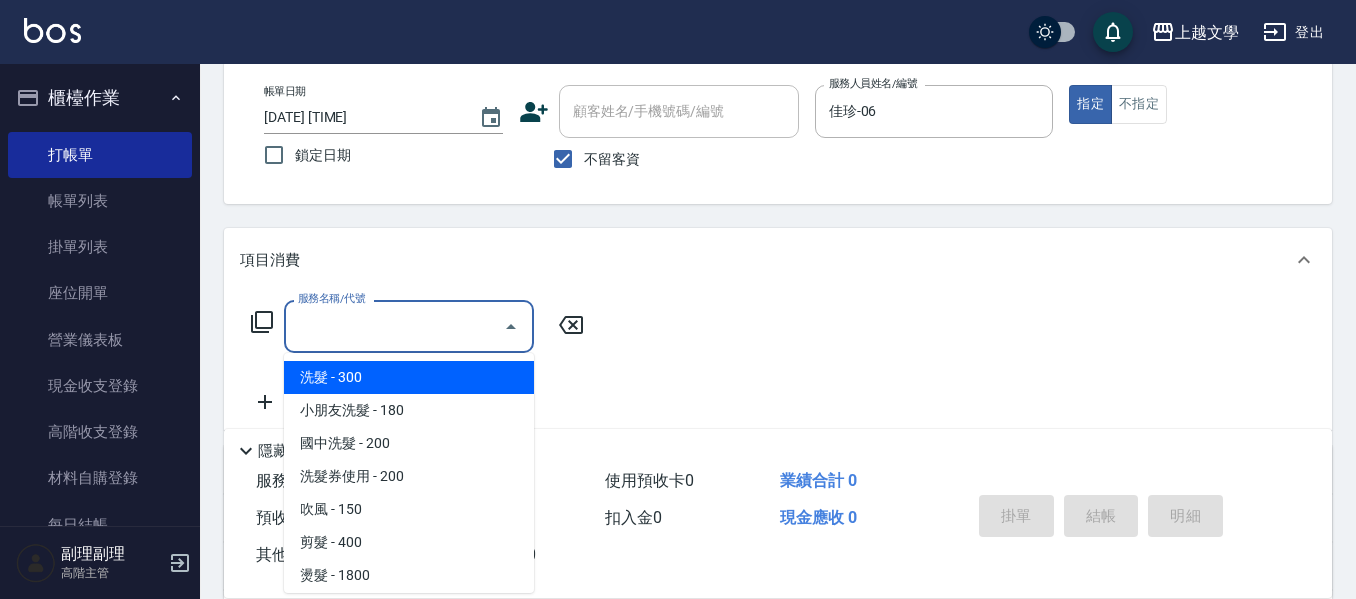 click on "服務名稱/代號" at bounding box center (394, 326) 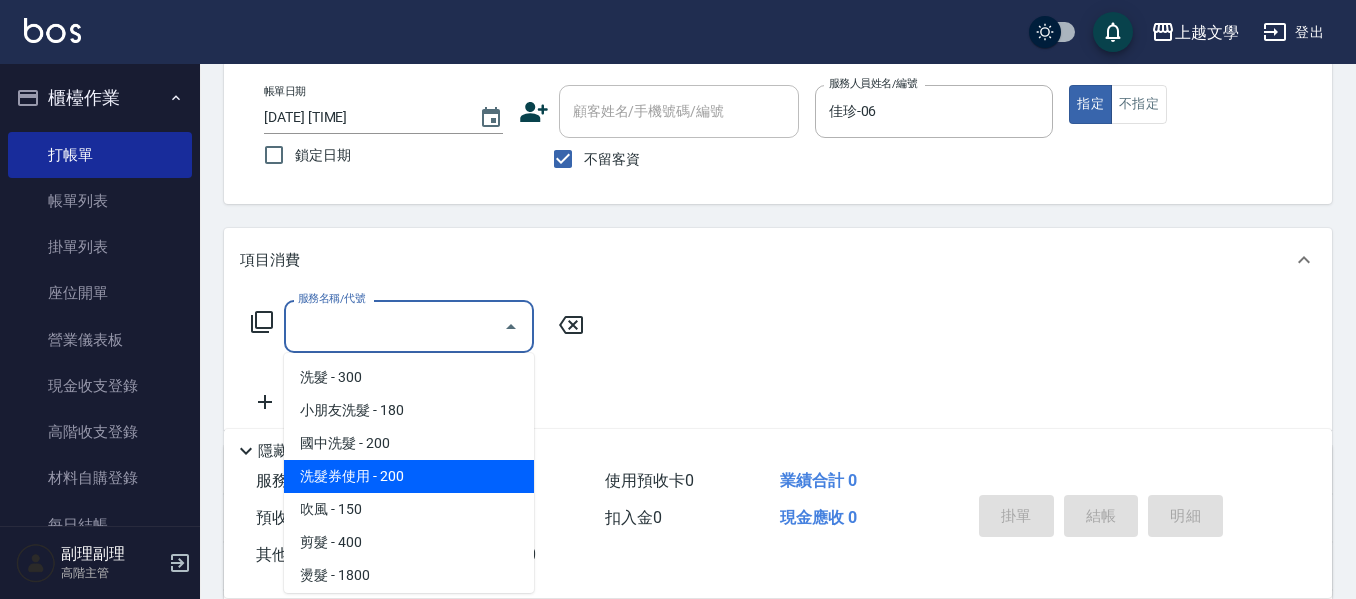 click on "洗髮券使用 - 200" at bounding box center [409, 476] 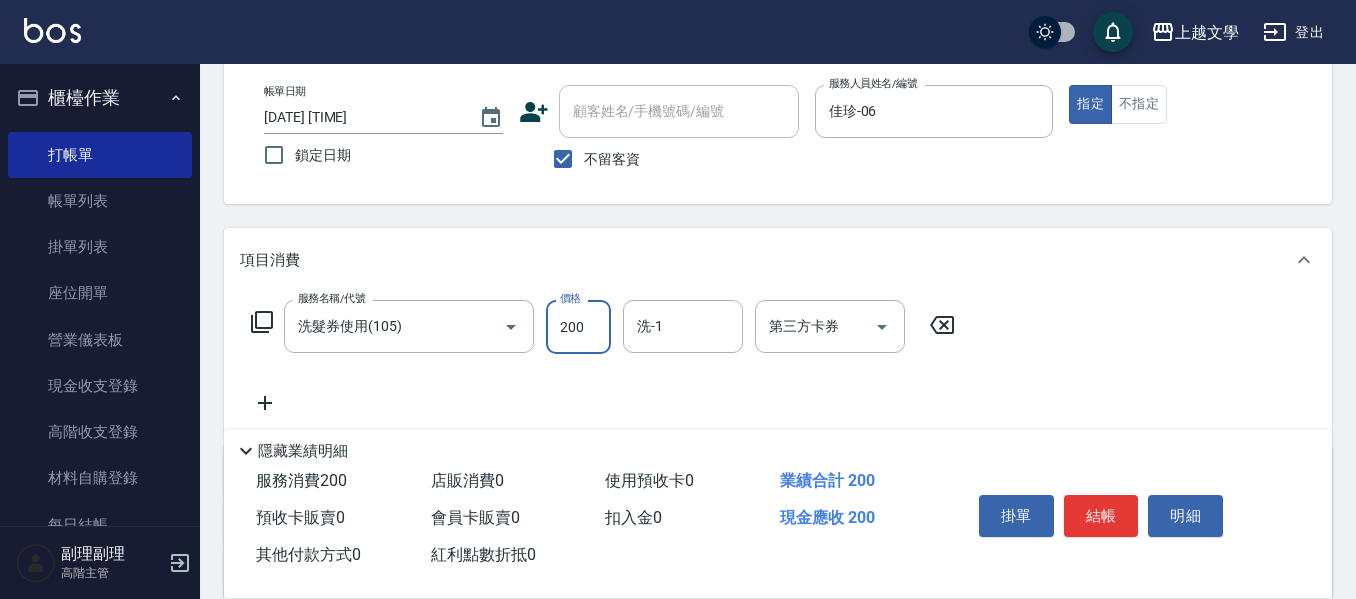 drag, startPoint x: 586, startPoint y: 322, endPoint x: 595, endPoint y: 347, distance: 26.57066 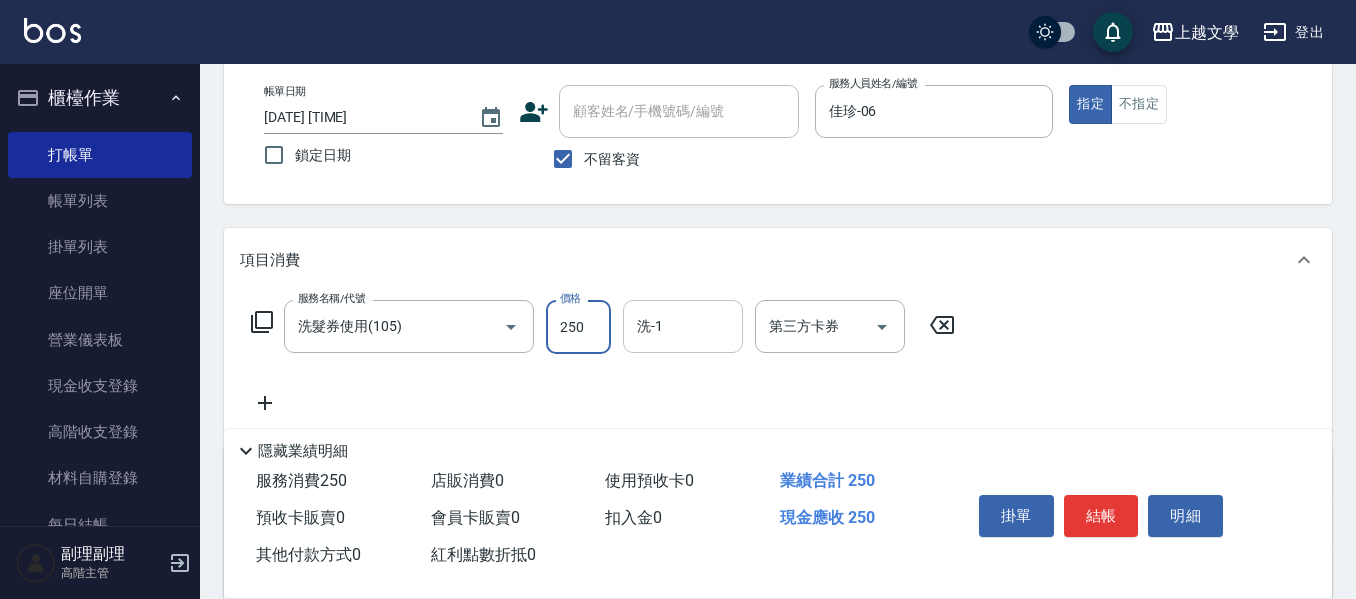 type on "250" 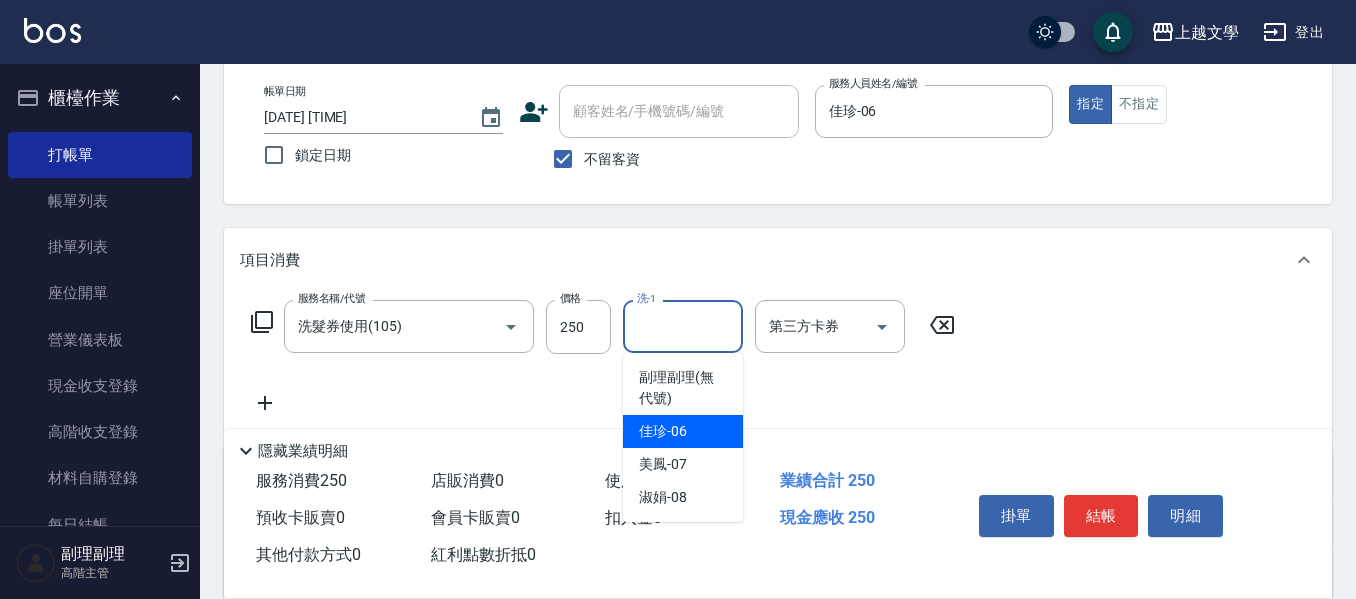 drag, startPoint x: 688, startPoint y: 430, endPoint x: 712, endPoint y: 420, distance: 26 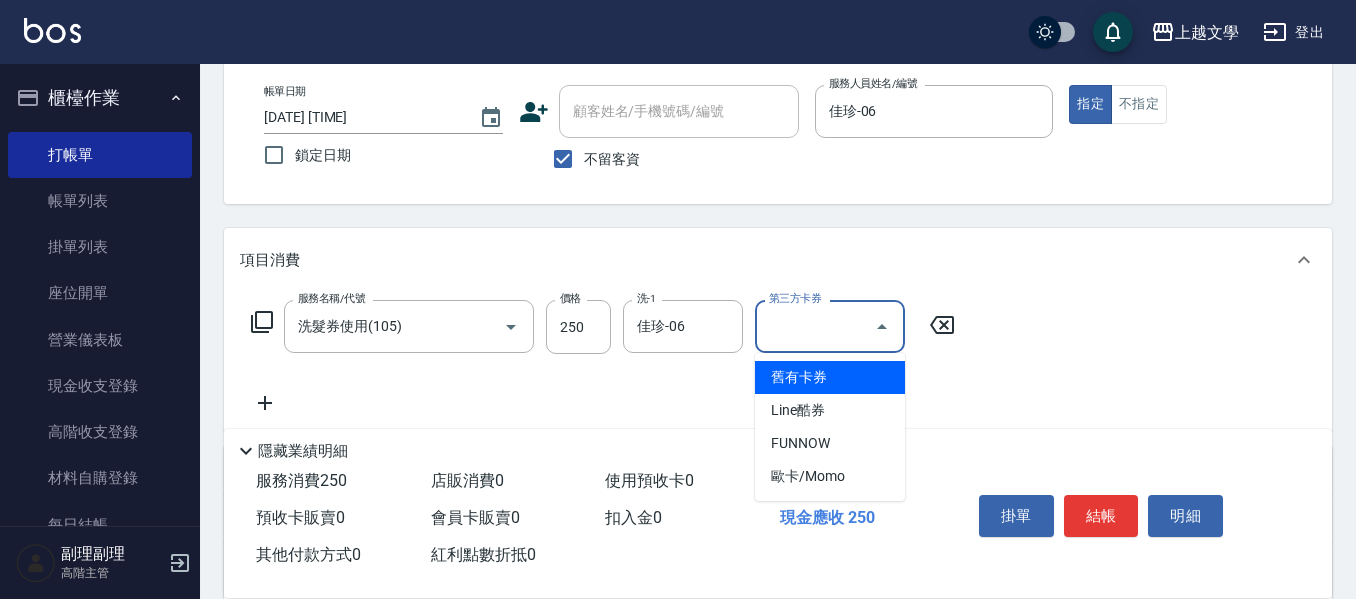 click on "第三方卡券" at bounding box center [815, 326] 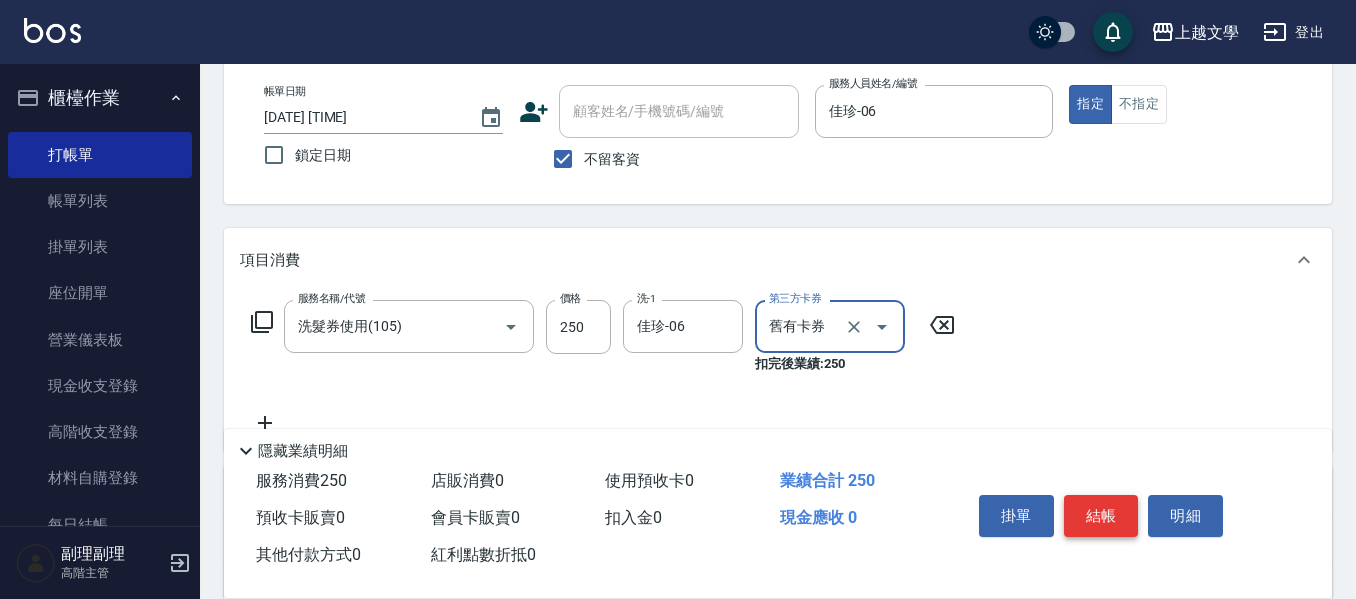 click on "結帳" at bounding box center [1101, 516] 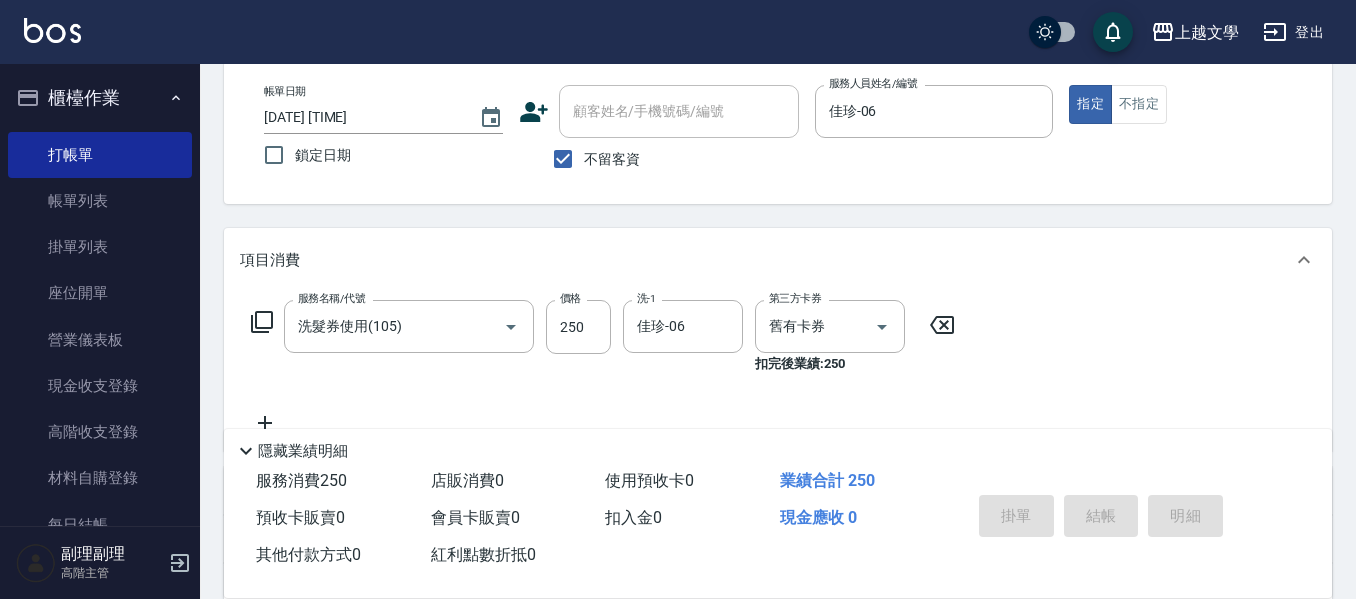 type 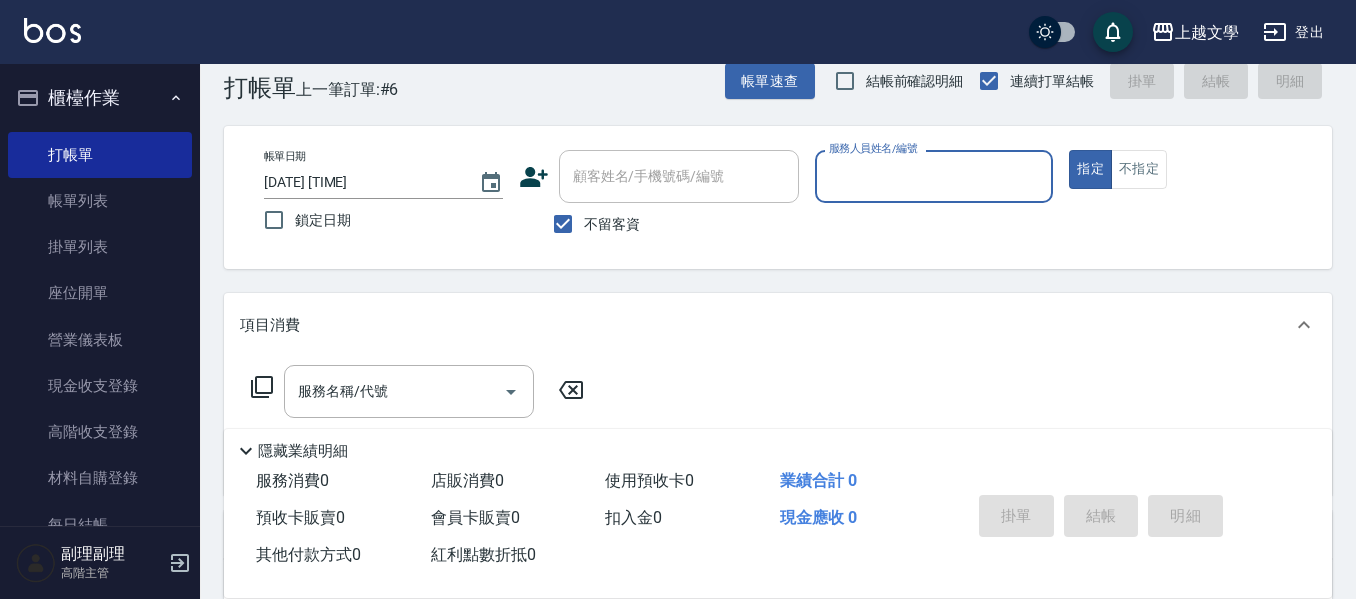 scroll, scrollTop: 0, scrollLeft: 0, axis: both 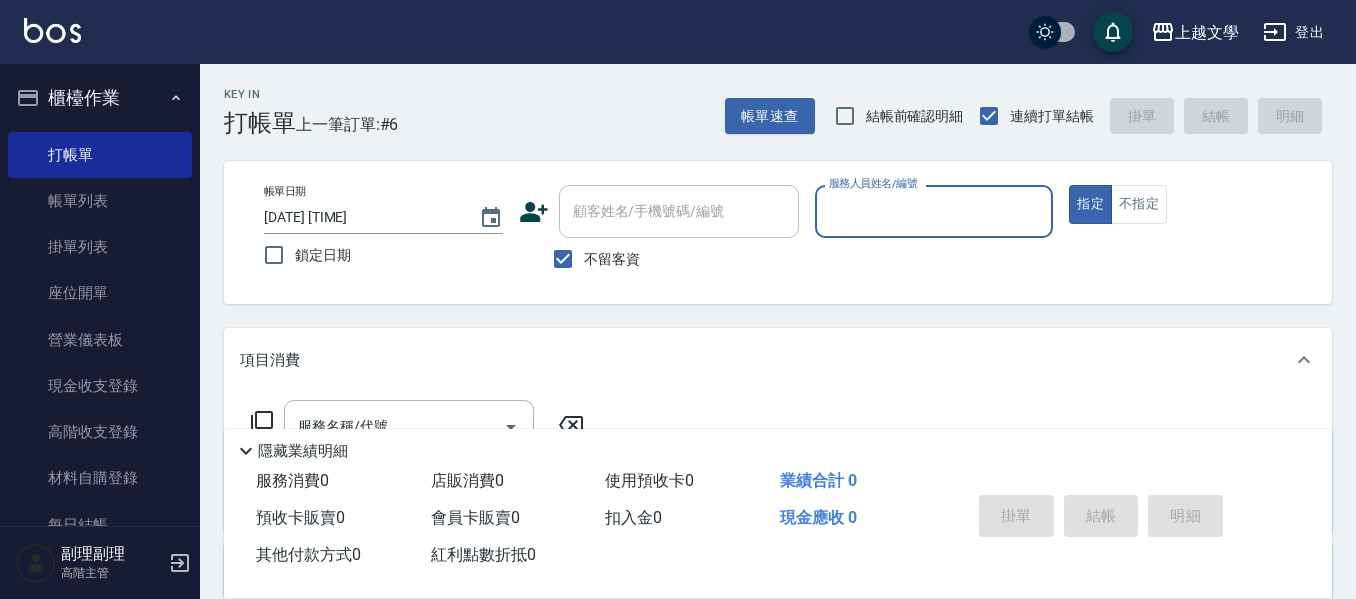click on "服務人員姓名/編號" at bounding box center (934, 211) 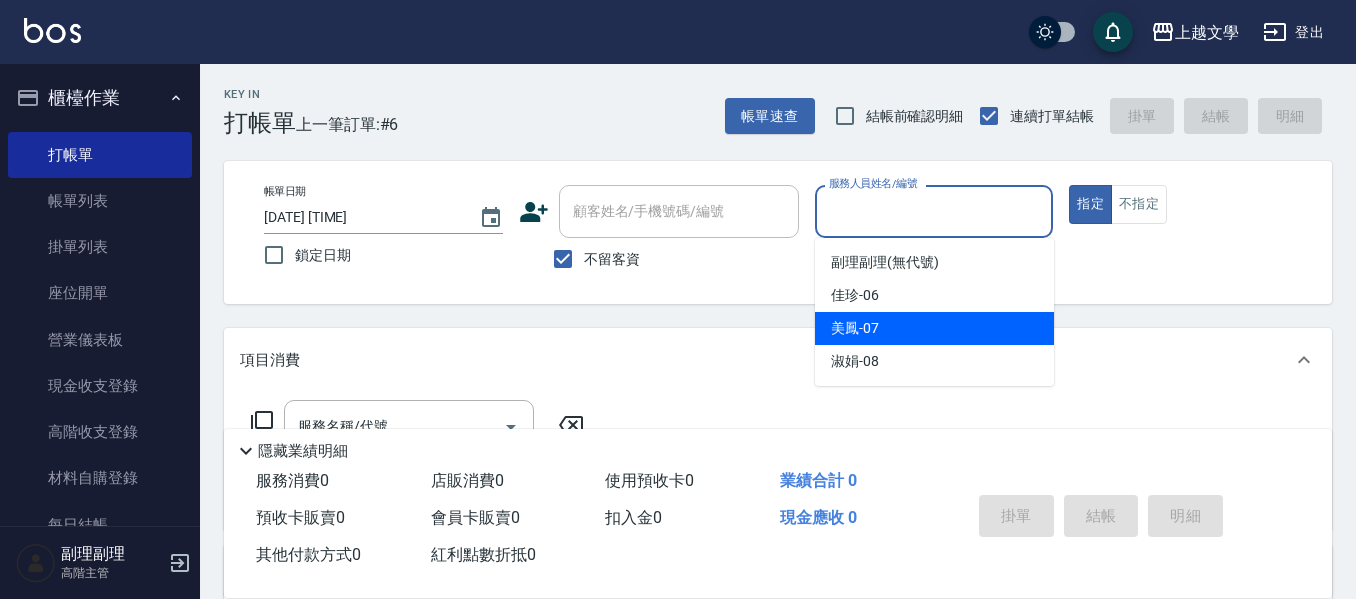 click on "美鳳 -07" at bounding box center [934, 328] 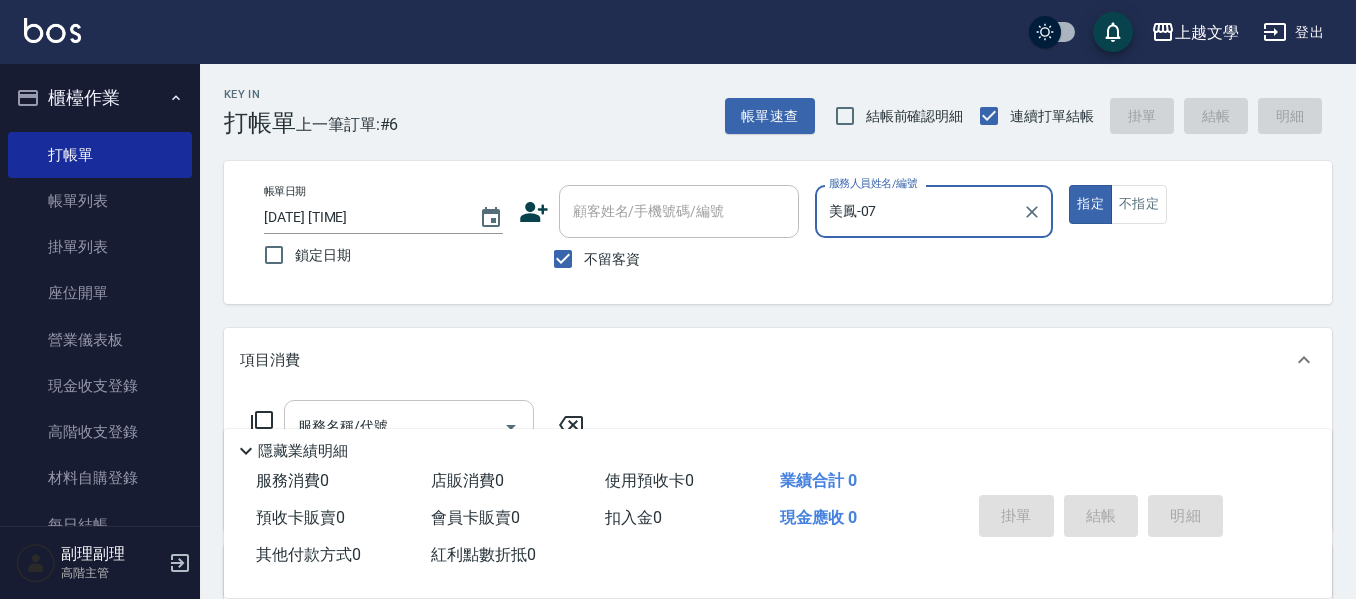 click on "服務名稱/代號" at bounding box center (409, 426) 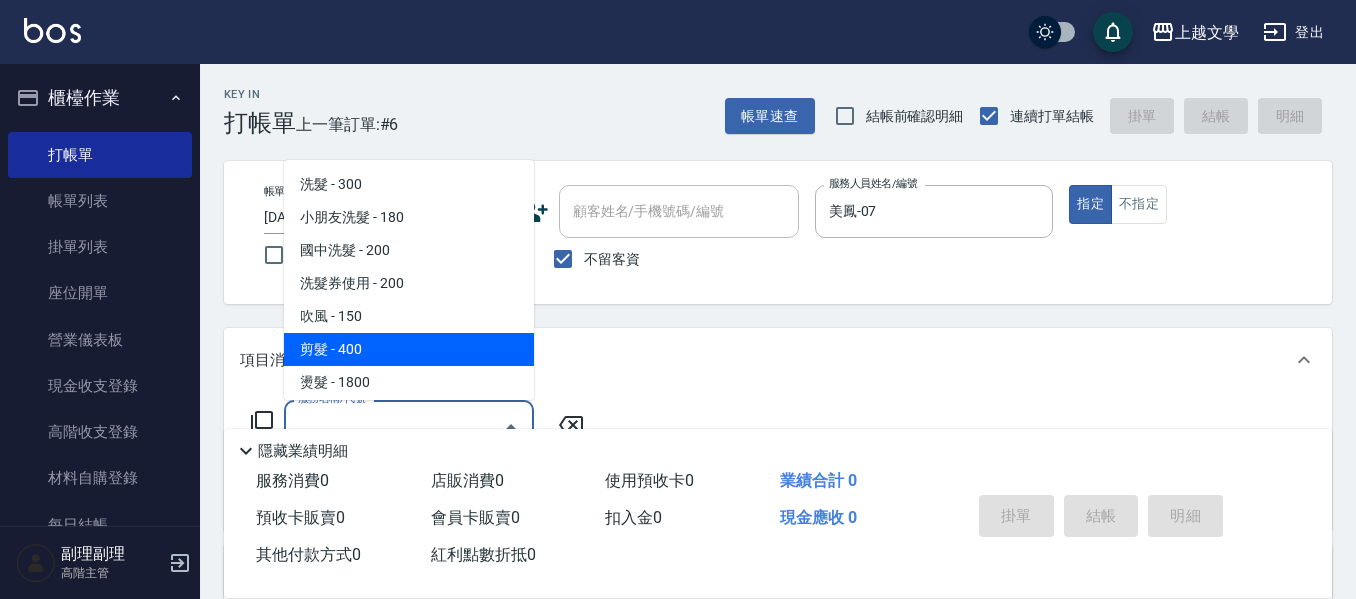 click on "剪髮 - 400" at bounding box center (409, 349) 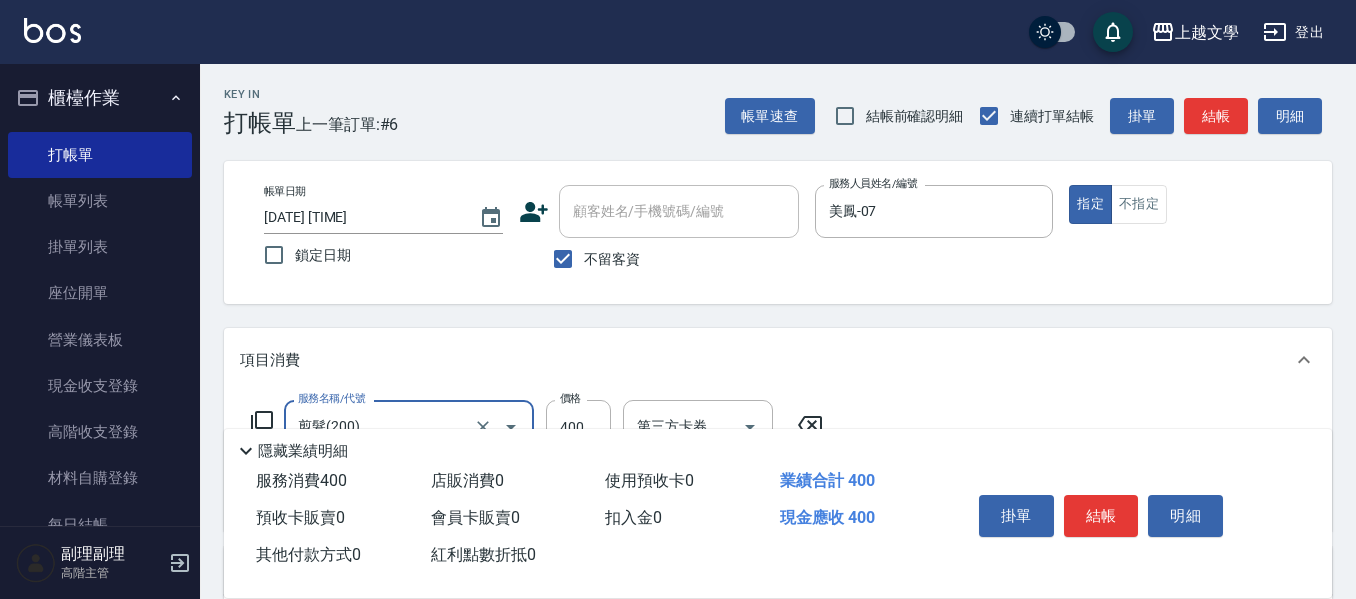 scroll, scrollTop: 100, scrollLeft: 0, axis: vertical 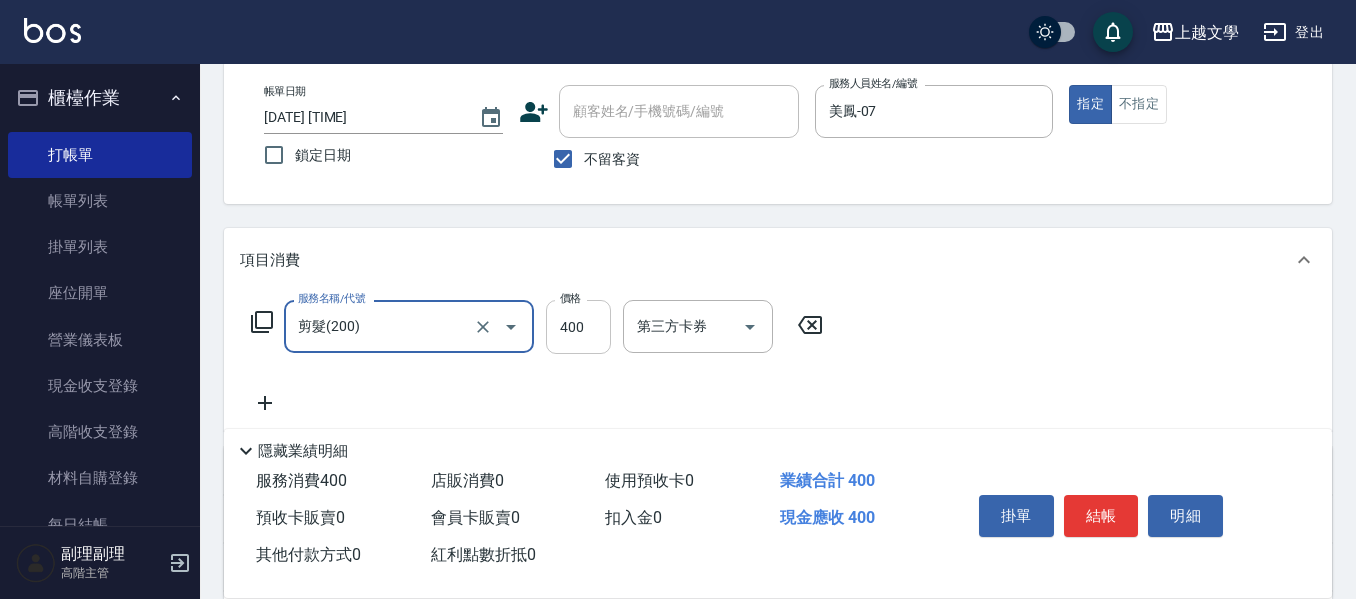 click on "400" at bounding box center (578, 327) 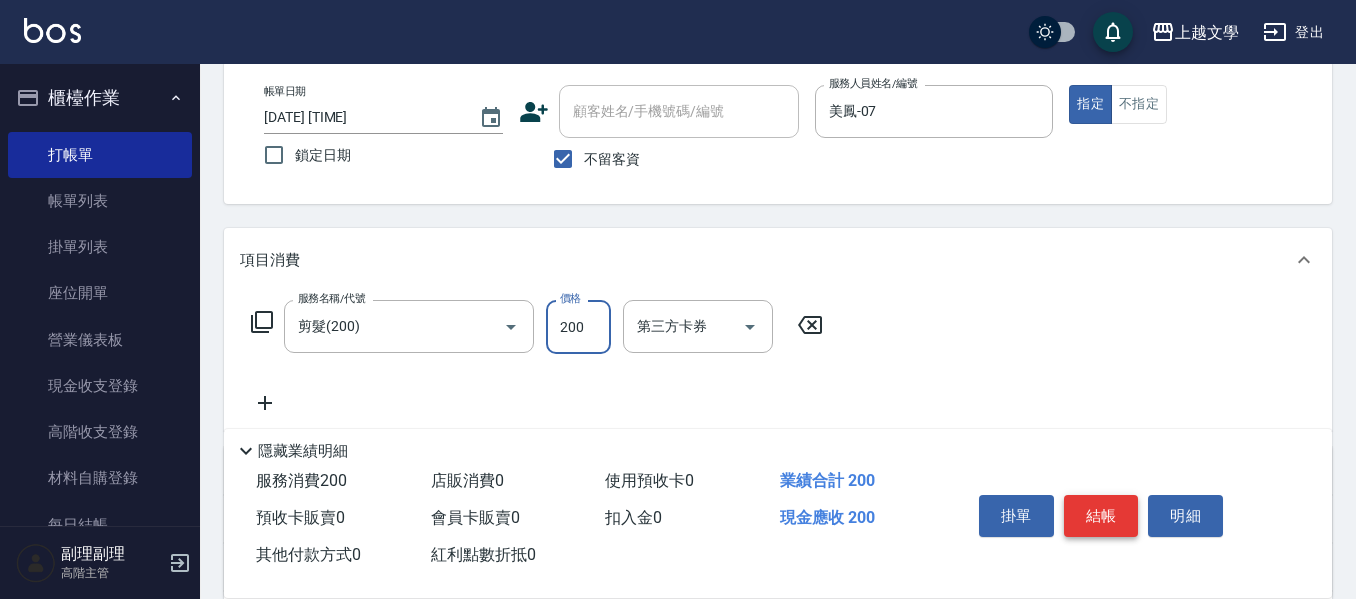 type on "200" 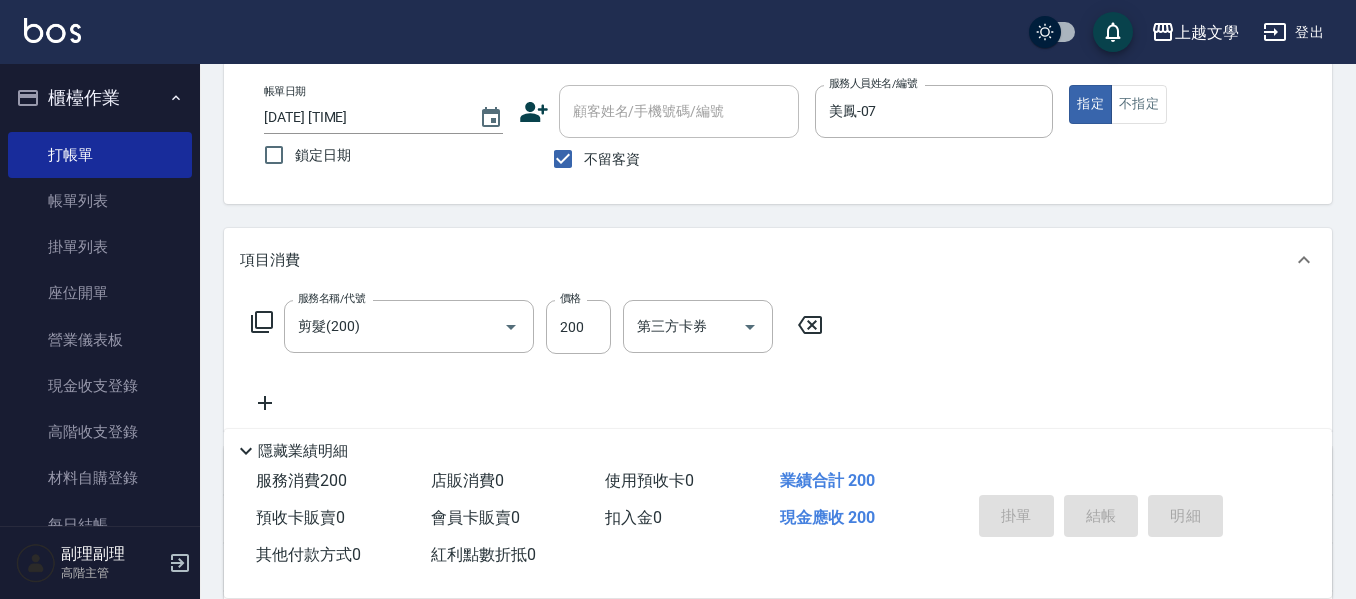 type 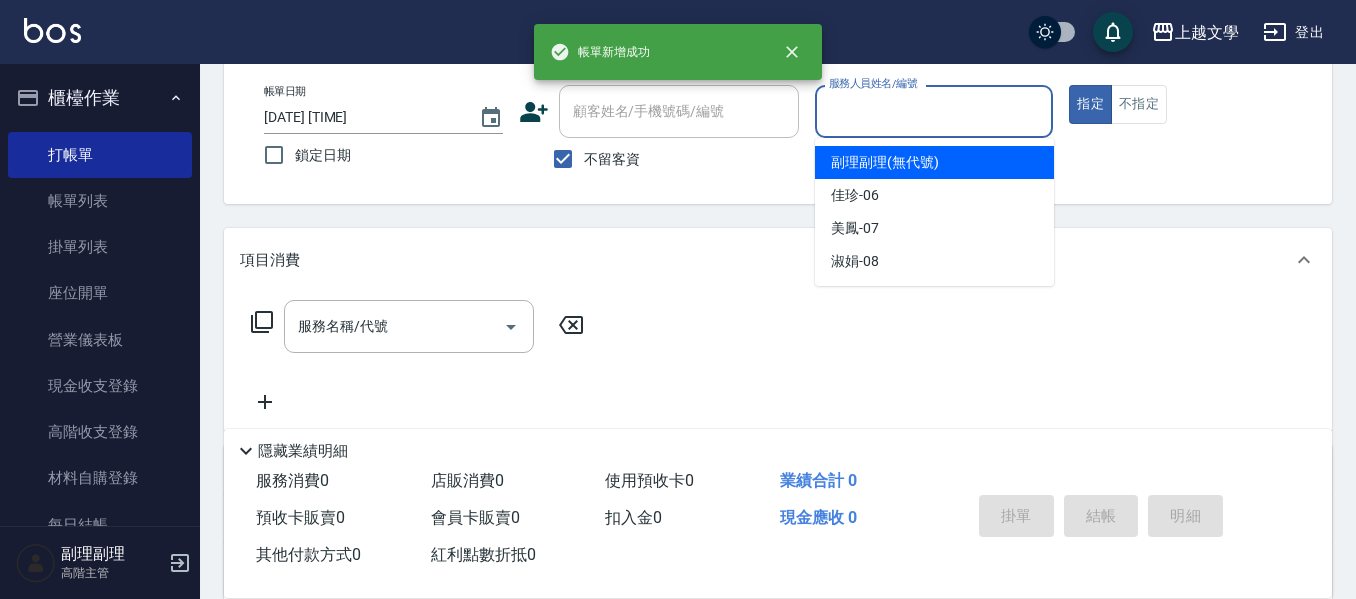 drag, startPoint x: 971, startPoint y: 99, endPoint x: 917, endPoint y: 177, distance: 94.86833 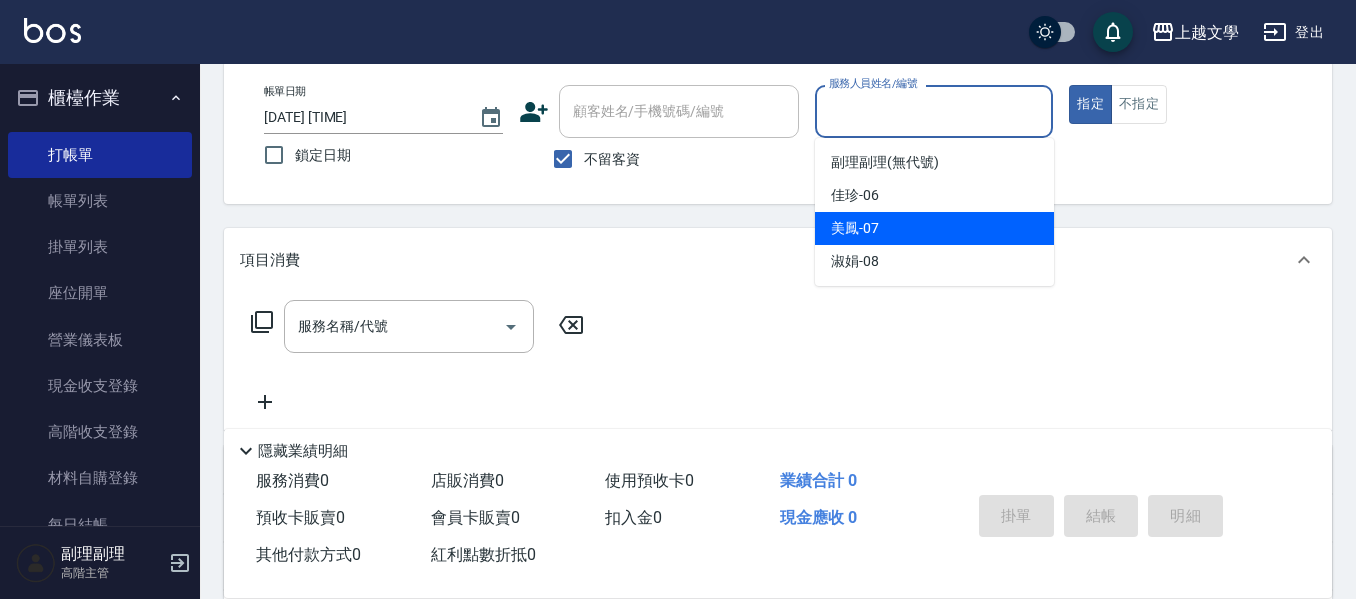 drag, startPoint x: 863, startPoint y: 239, endPoint x: 831, endPoint y: 239, distance: 32 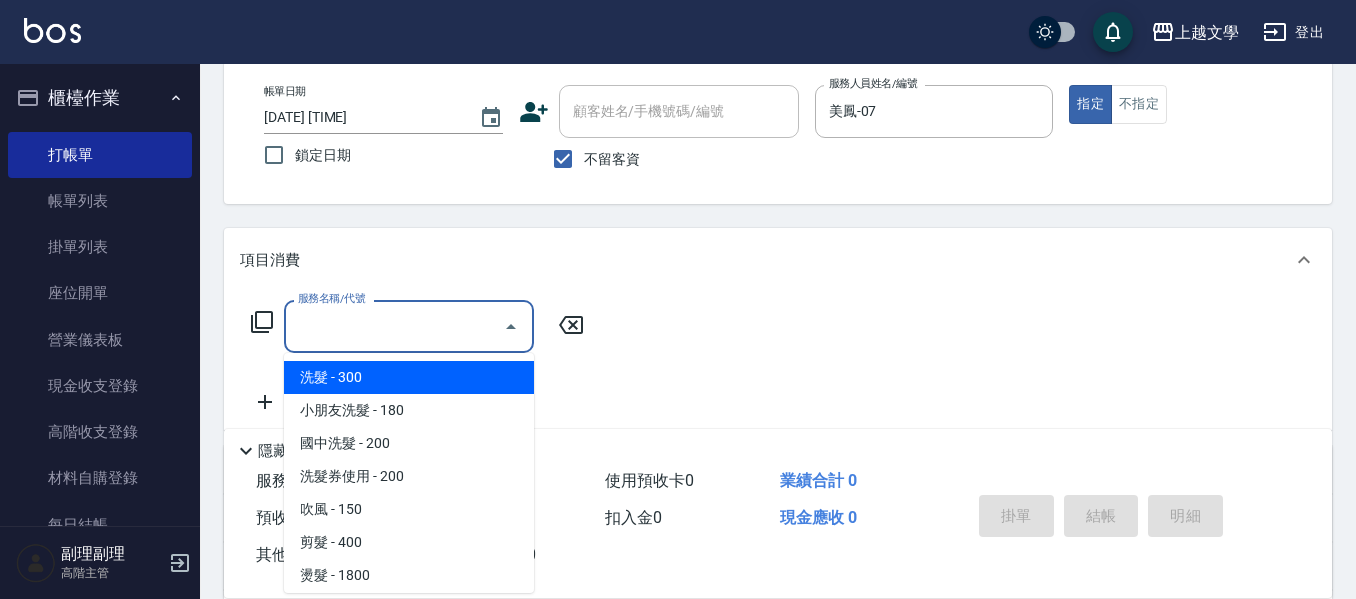 click on "服務名稱/代號" at bounding box center (394, 326) 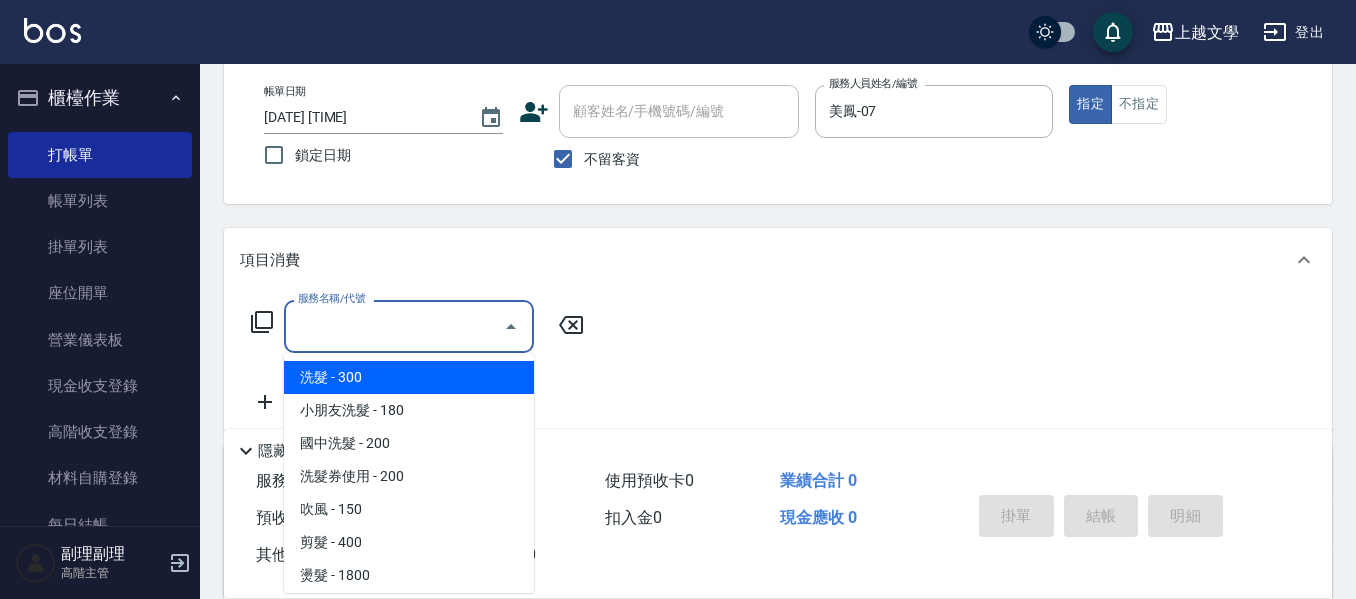 click on "洗髮 - 300" at bounding box center [409, 377] 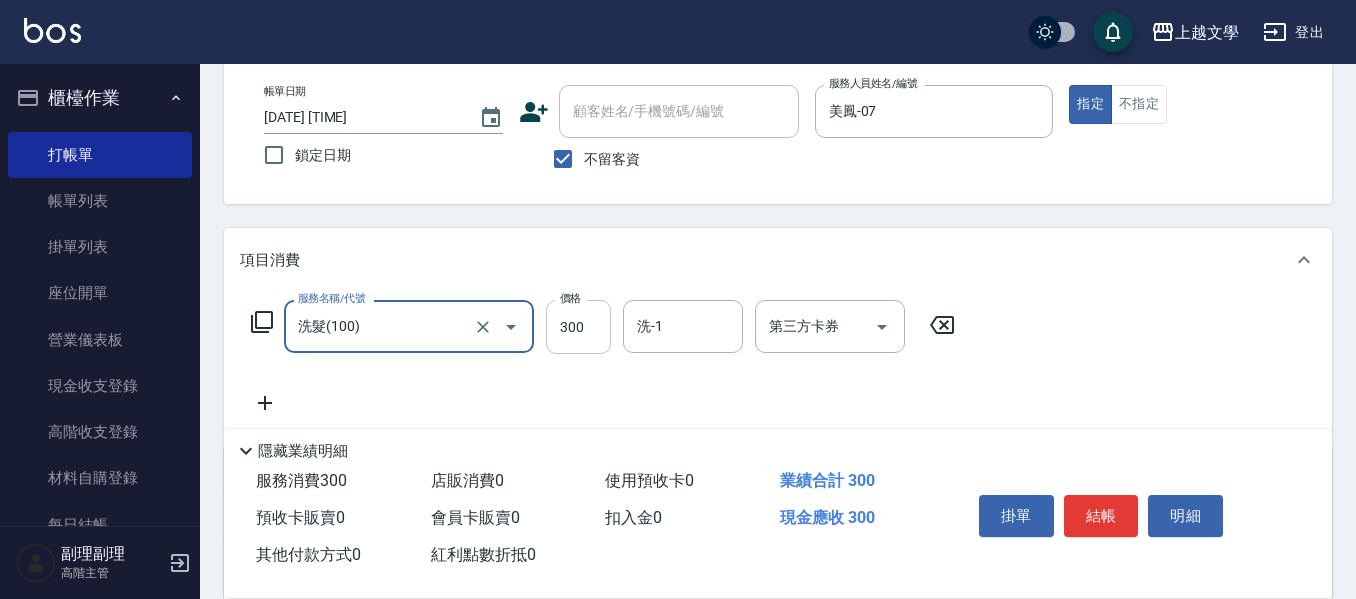 click on "300" at bounding box center (578, 327) 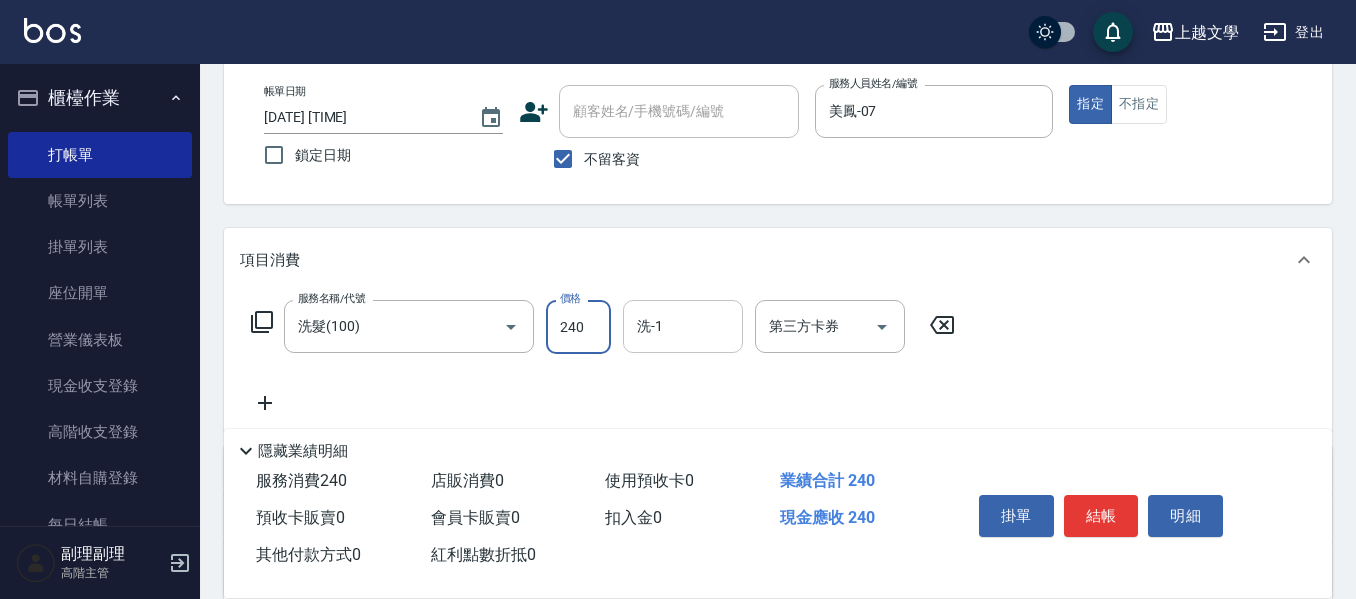 type on "240" 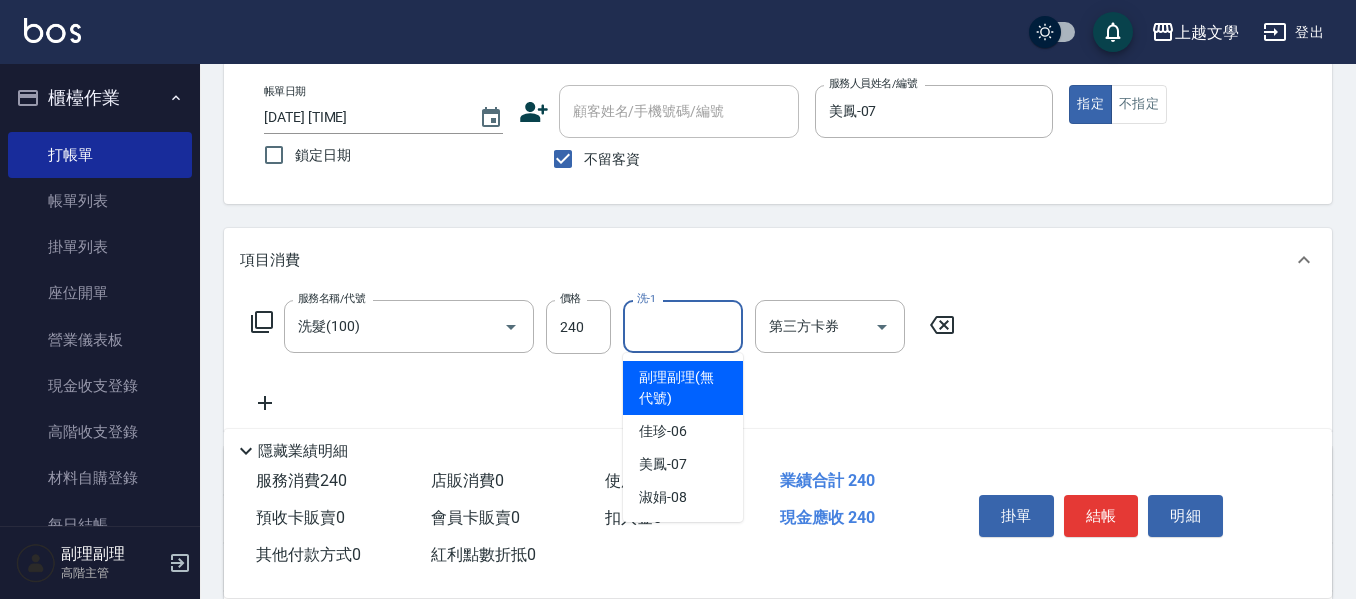 click on "洗-1" at bounding box center (683, 326) 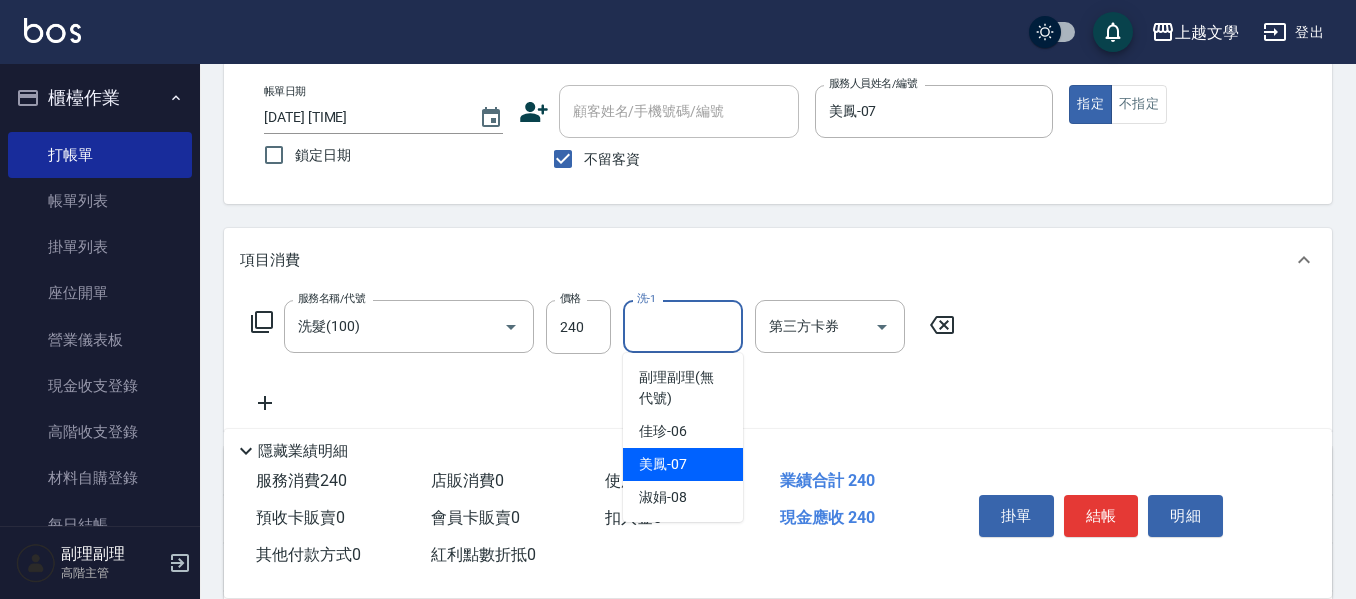 drag, startPoint x: 687, startPoint y: 465, endPoint x: 474, endPoint y: 489, distance: 214.34785 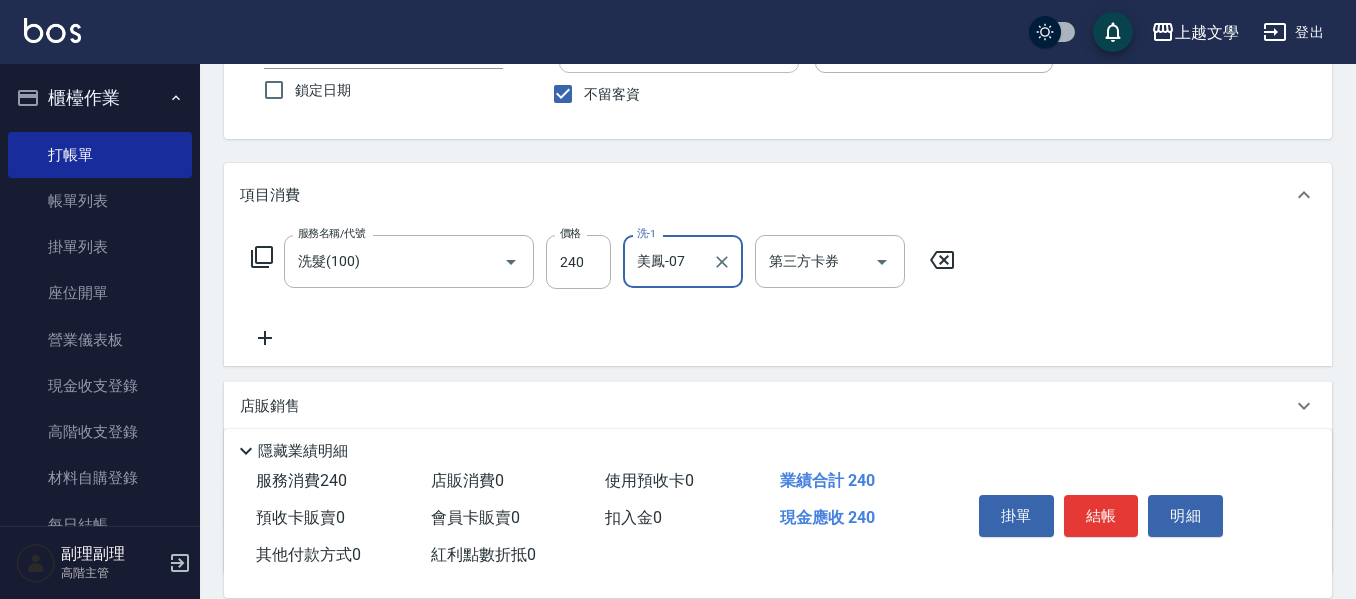 scroll, scrollTop: 200, scrollLeft: 0, axis: vertical 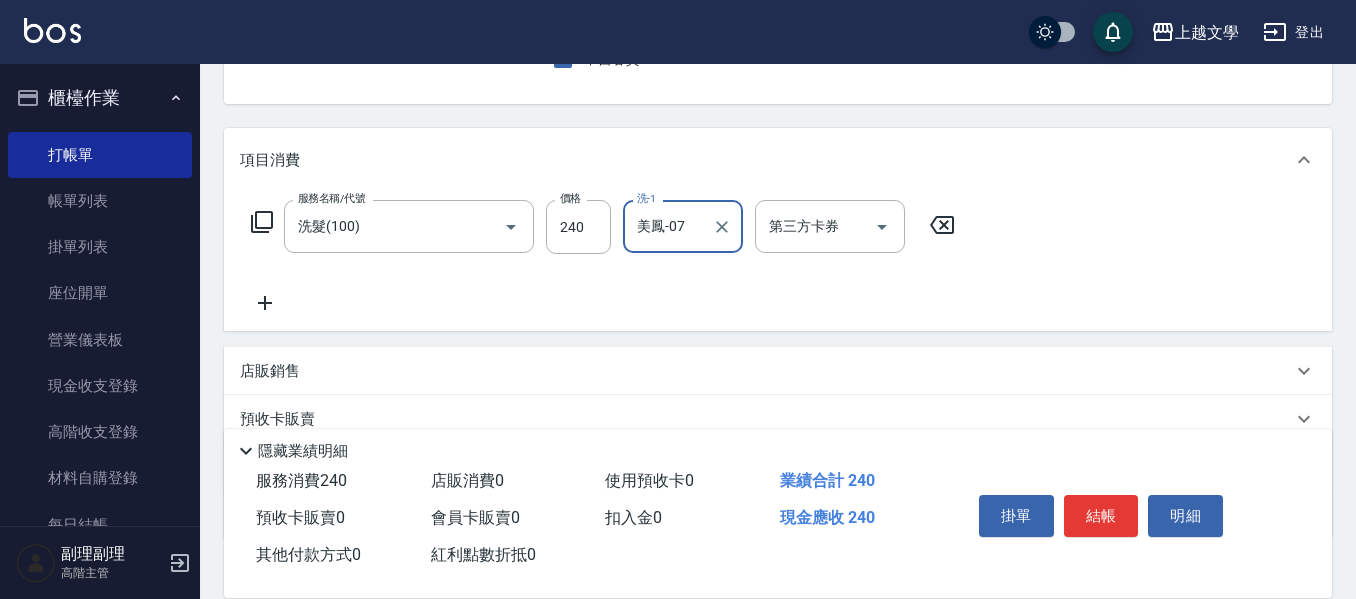 click 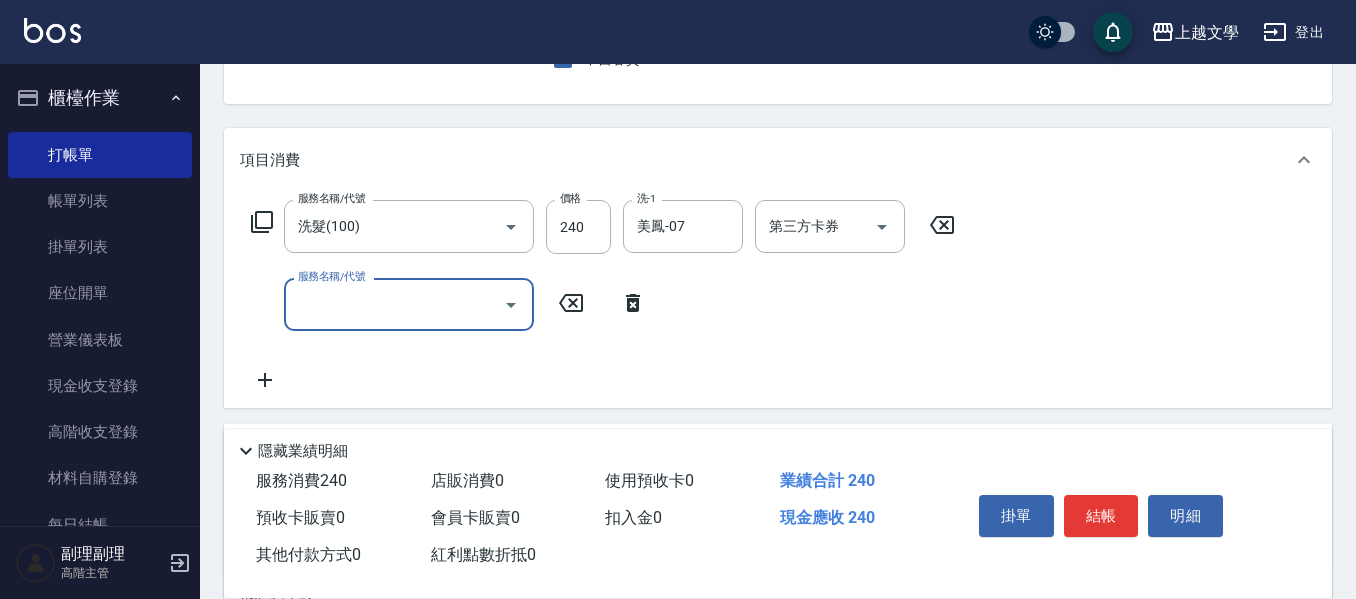 click on "服務名稱/代號" at bounding box center [394, 304] 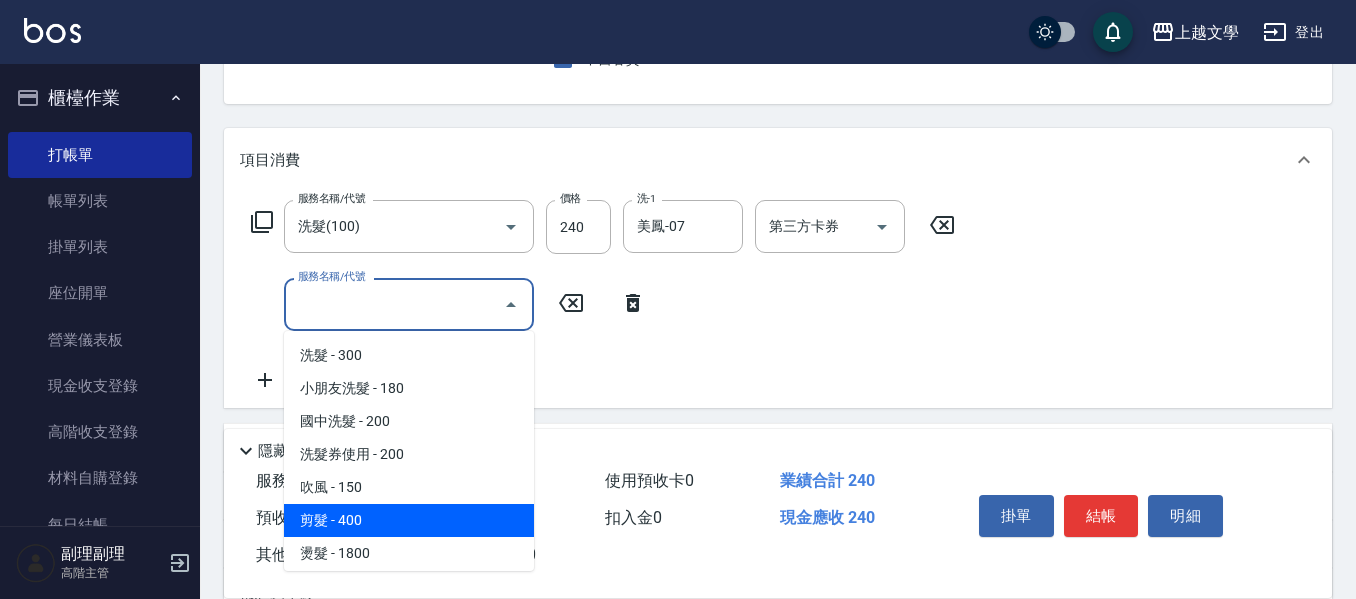 drag, startPoint x: 405, startPoint y: 514, endPoint x: 417, endPoint y: 515, distance: 12.0415945 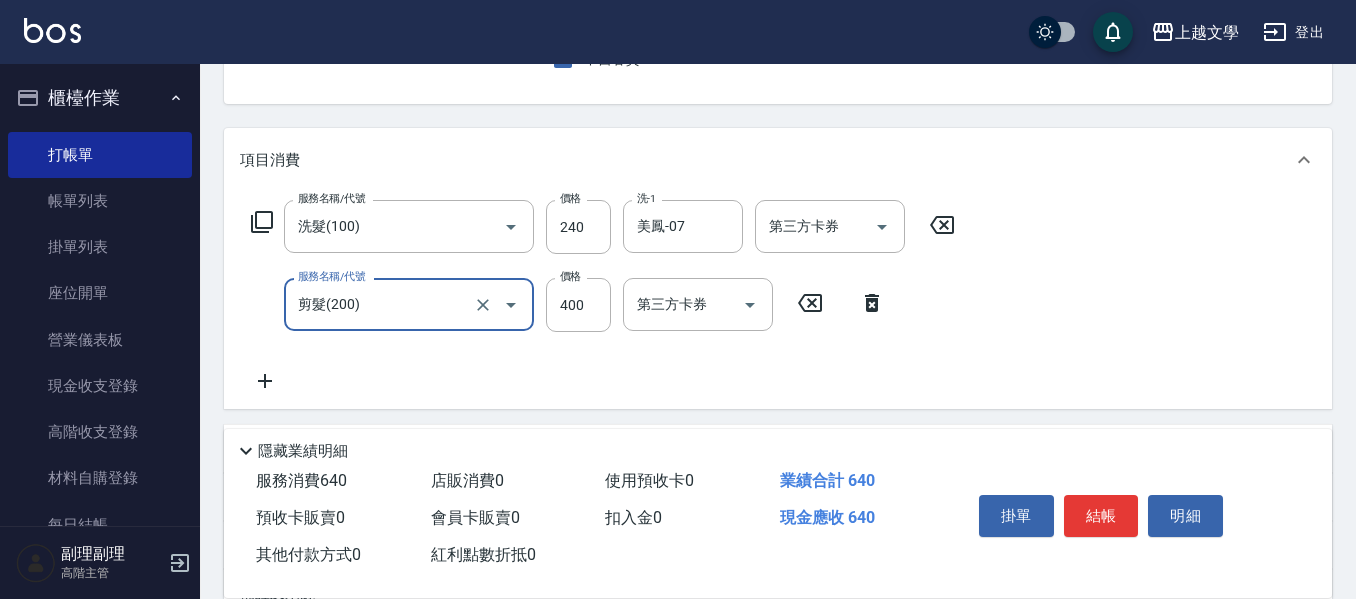 scroll, scrollTop: 300, scrollLeft: 0, axis: vertical 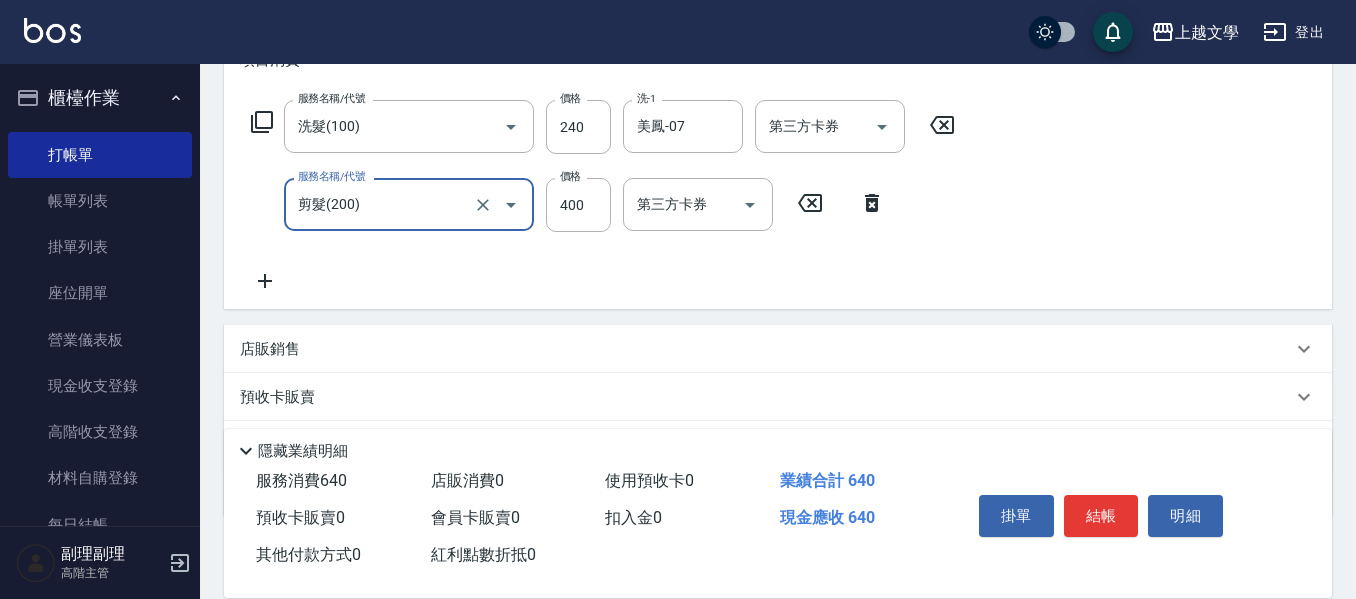 click 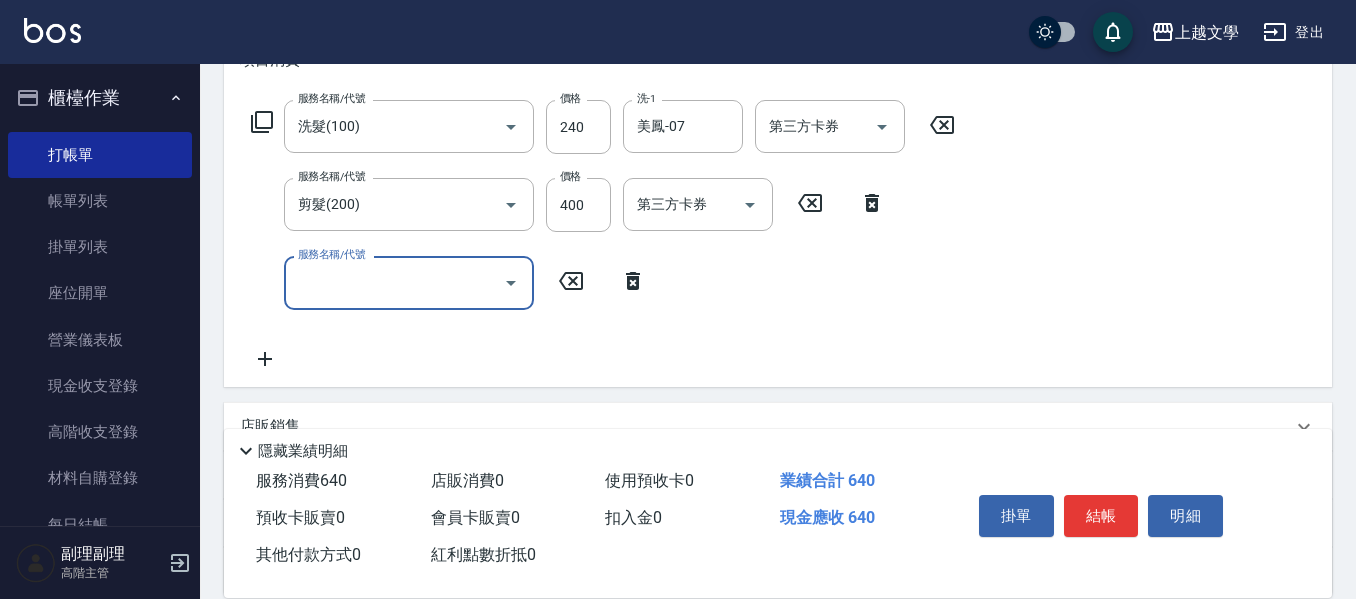 drag, startPoint x: 328, startPoint y: 280, endPoint x: 354, endPoint y: 296, distance: 30.528675 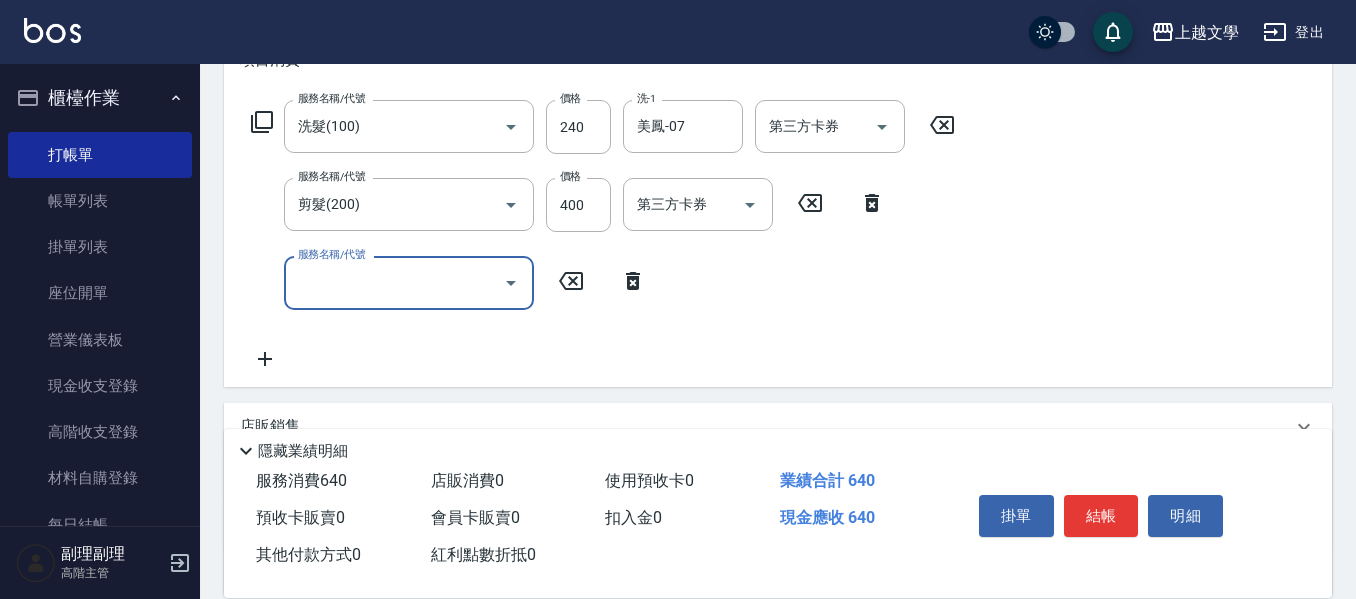 click on "服務名稱/代號" at bounding box center (394, 282) 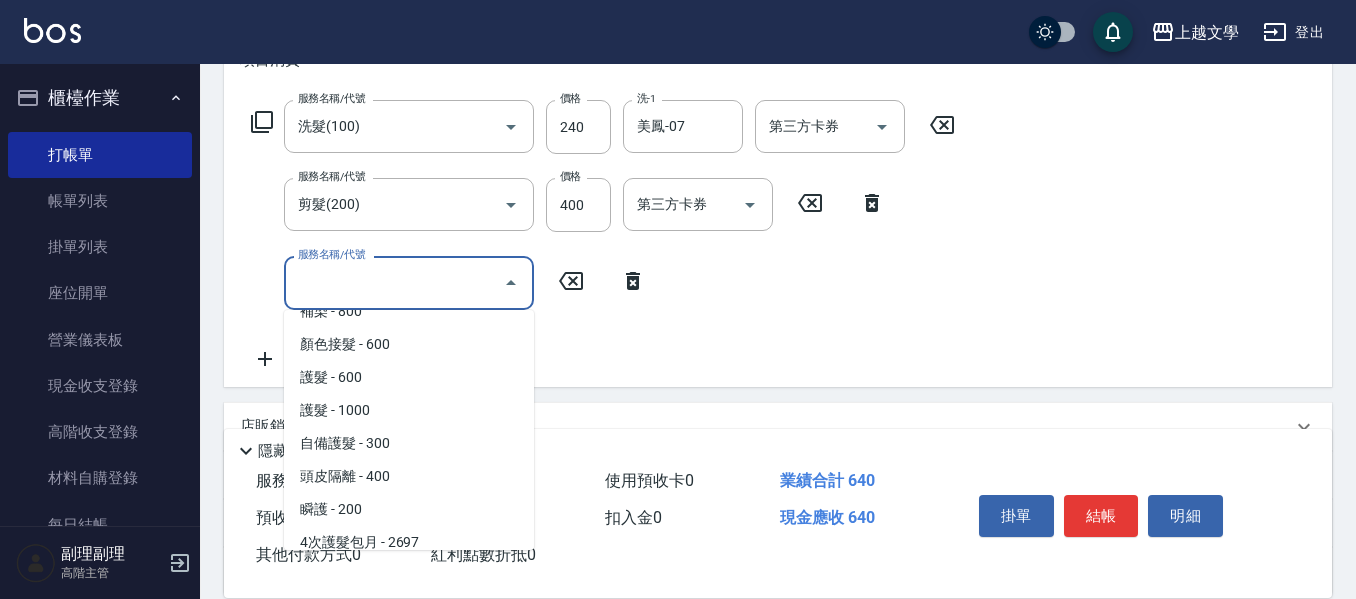 scroll, scrollTop: 400, scrollLeft: 0, axis: vertical 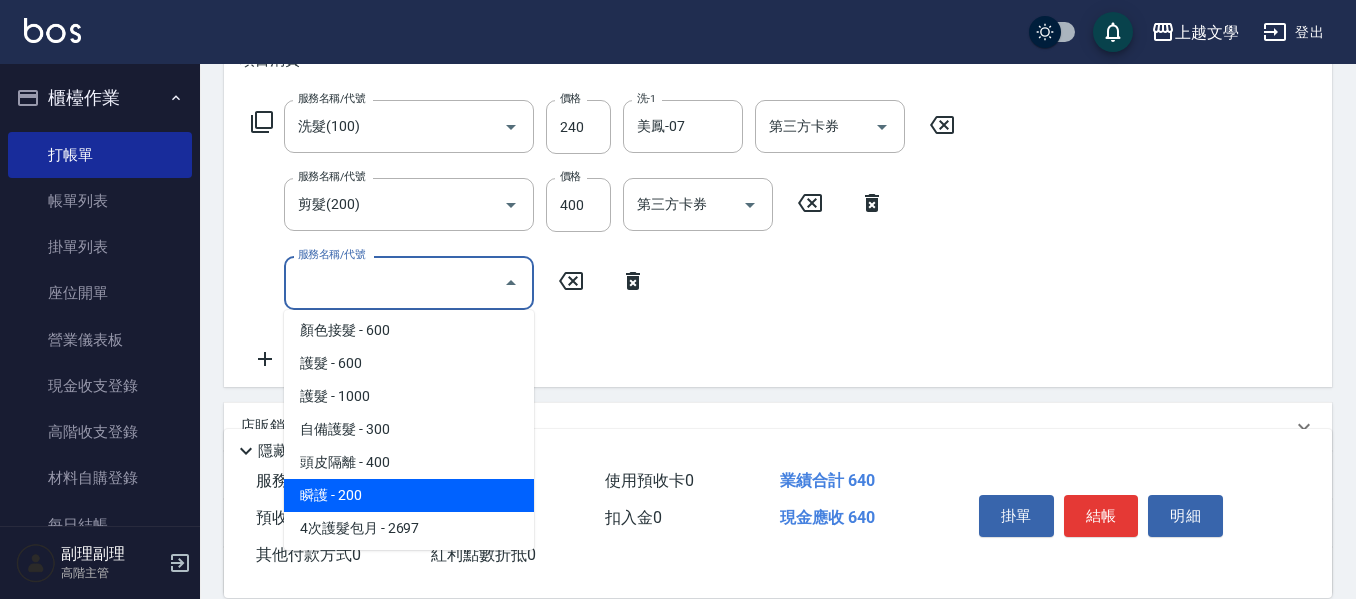 click on "瞬護 - 200" at bounding box center [409, 495] 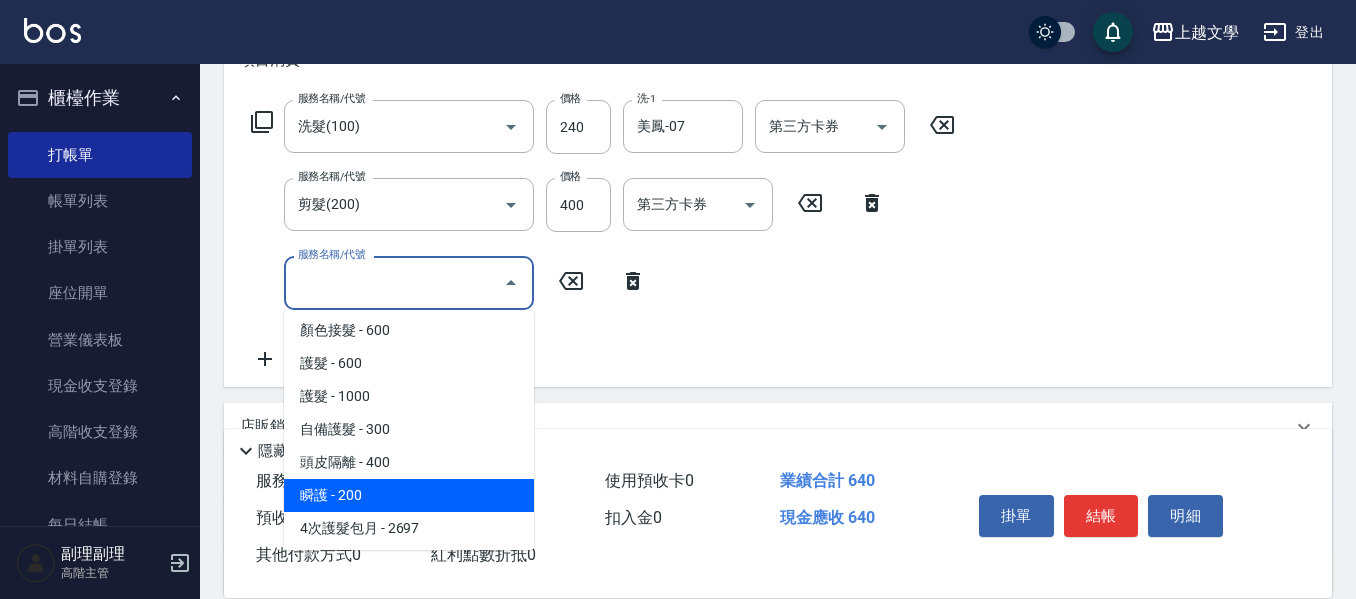 type on "瞬護(504)" 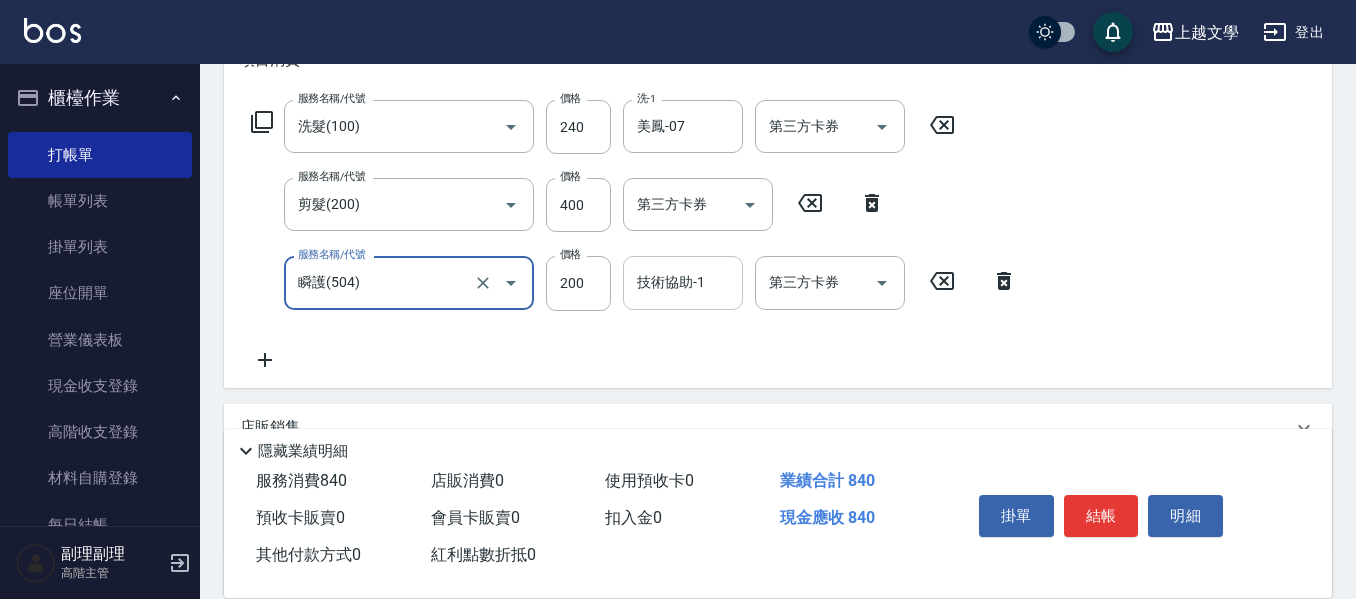 click on "技術協助-1" at bounding box center [683, 282] 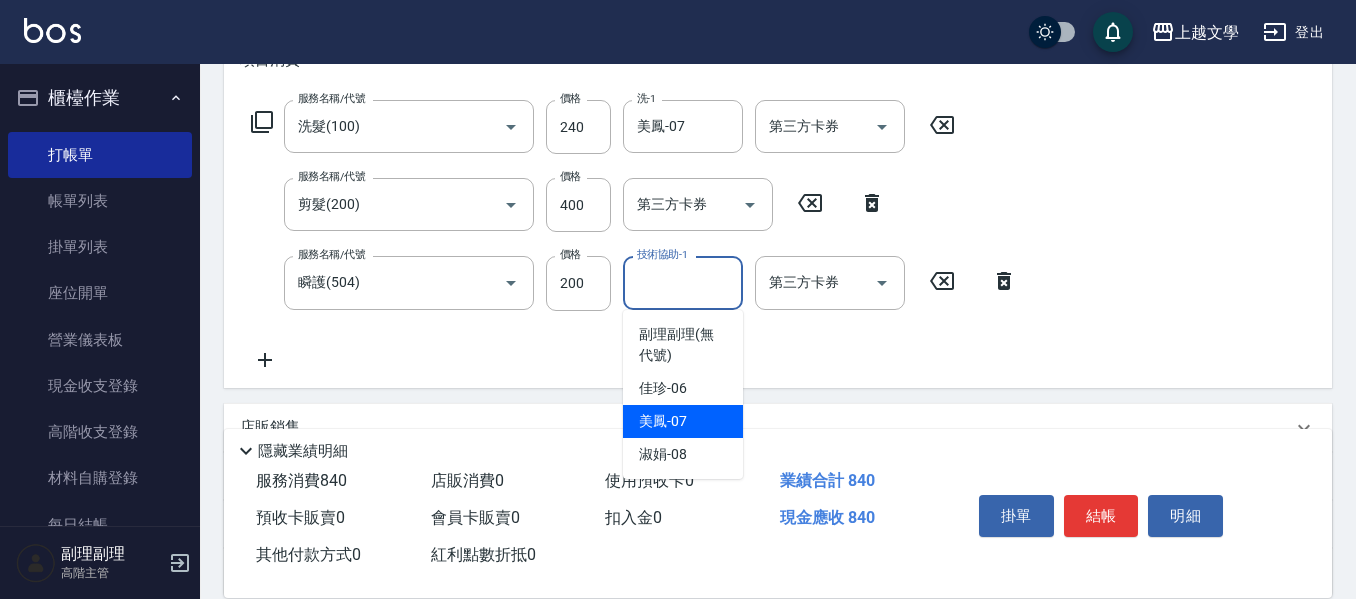 click on "美鳳 -07" at bounding box center (663, 421) 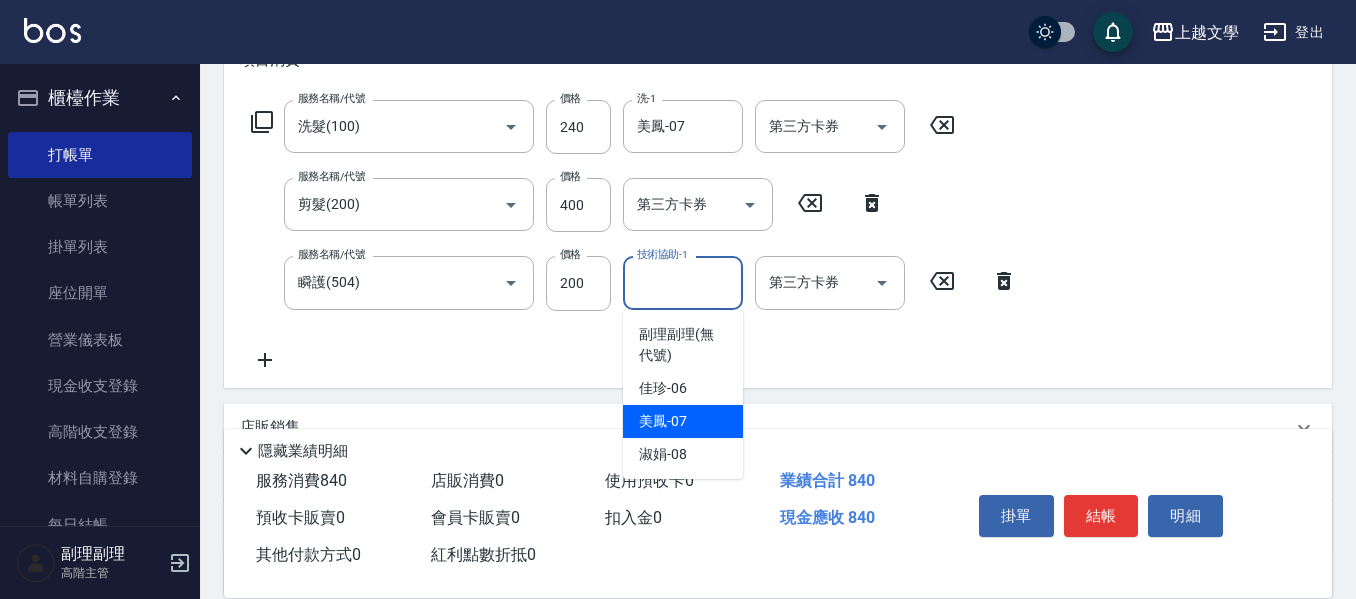 type on "美鳳-07" 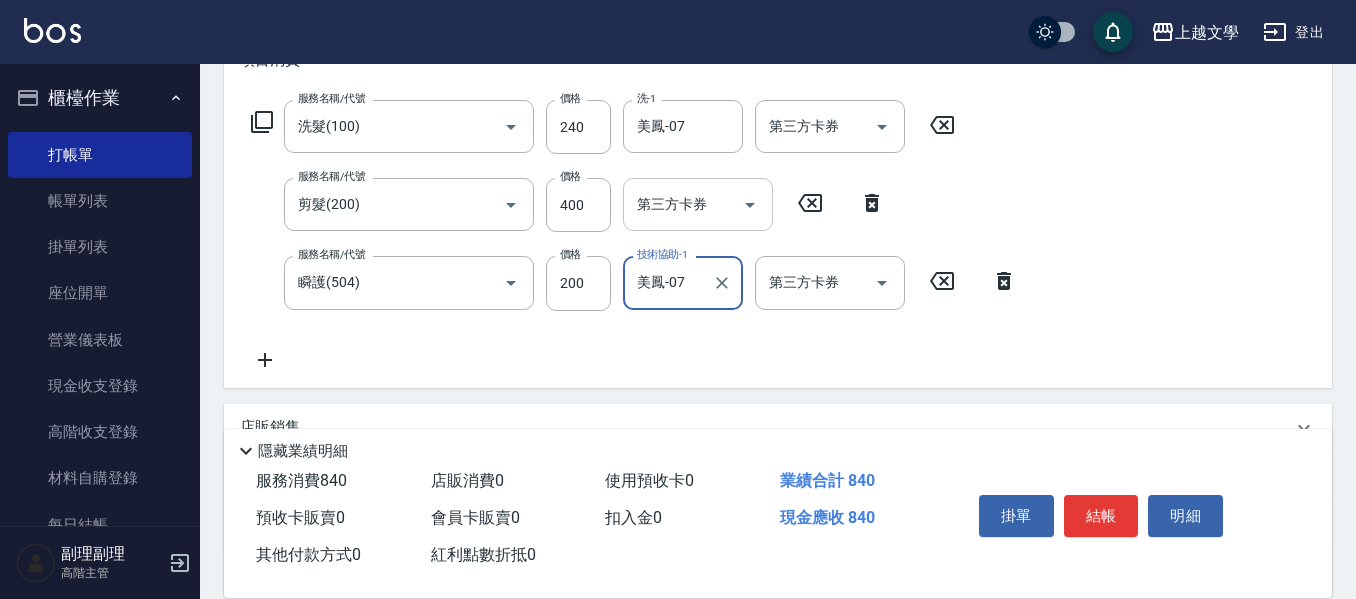 scroll, scrollTop: 400, scrollLeft: 0, axis: vertical 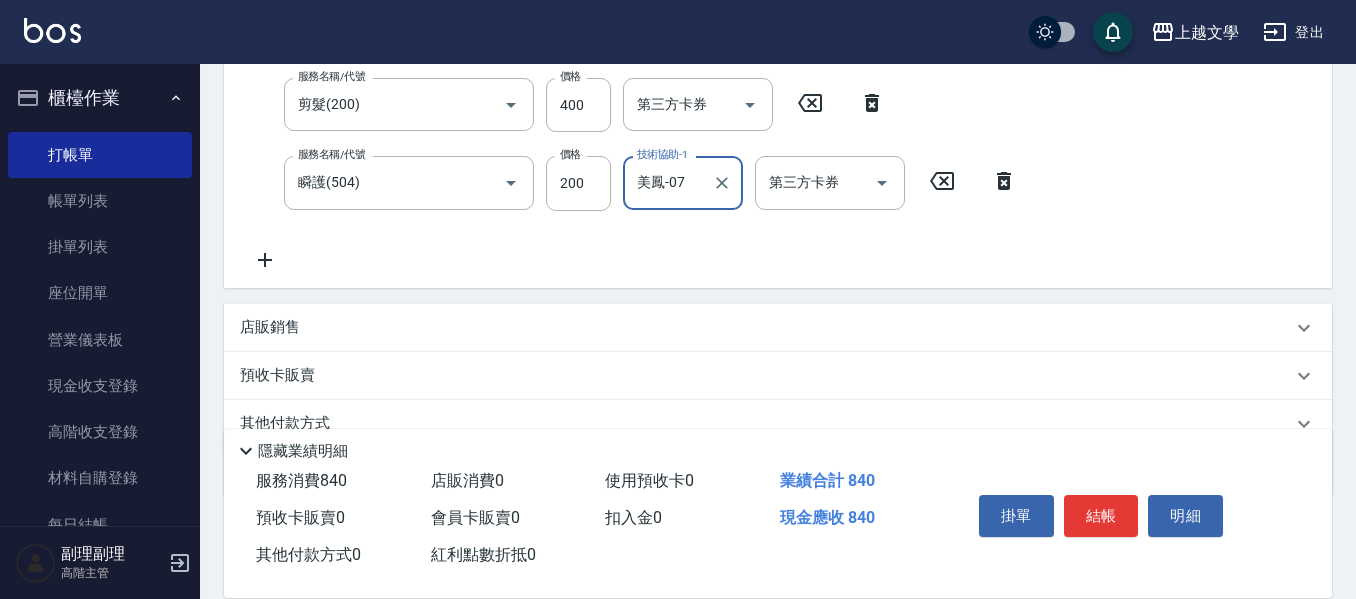 click 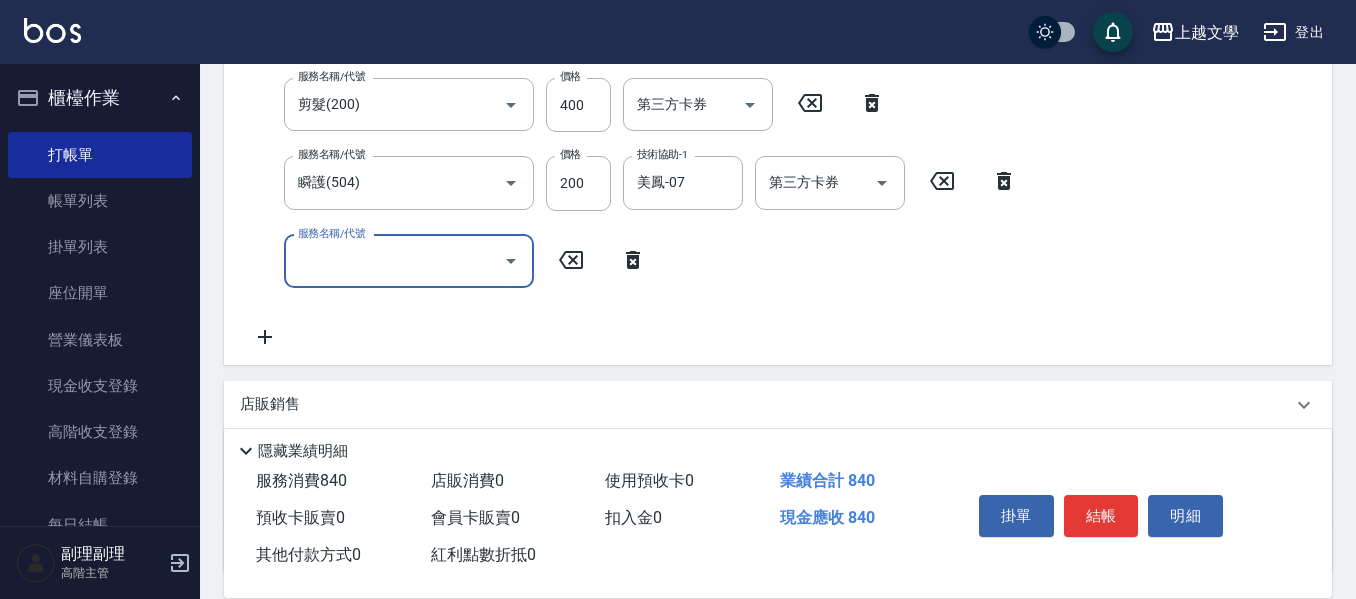 click on "服務名稱/代號" at bounding box center (394, 261) 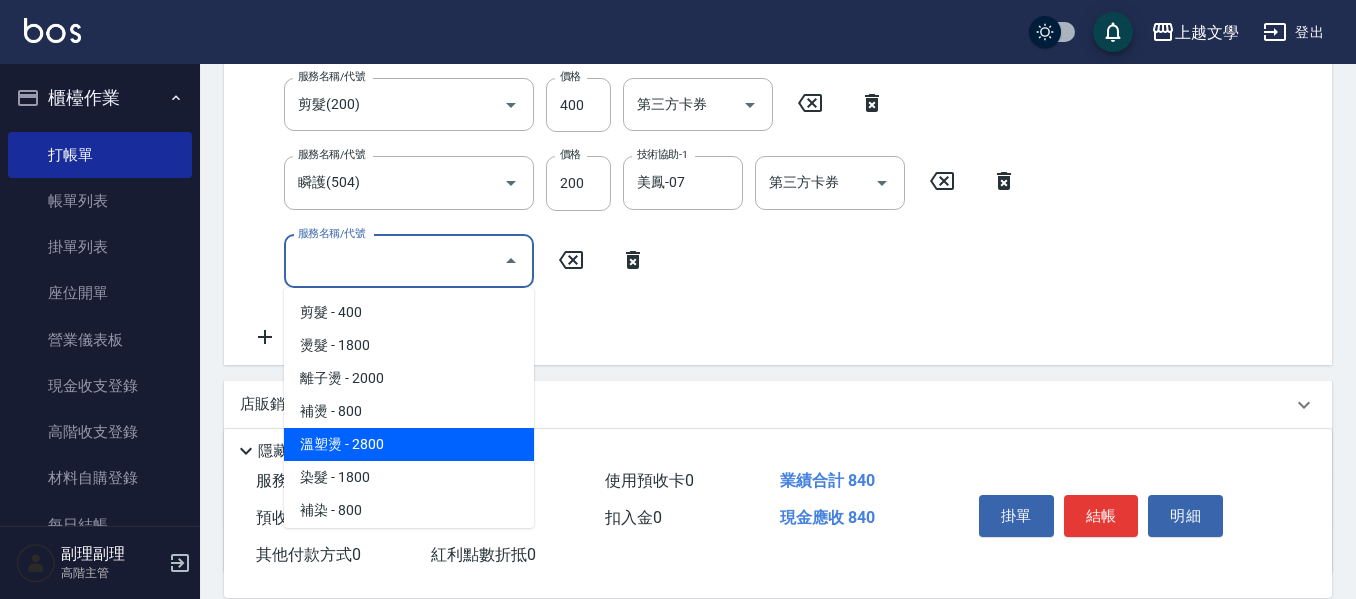 scroll, scrollTop: 200, scrollLeft: 0, axis: vertical 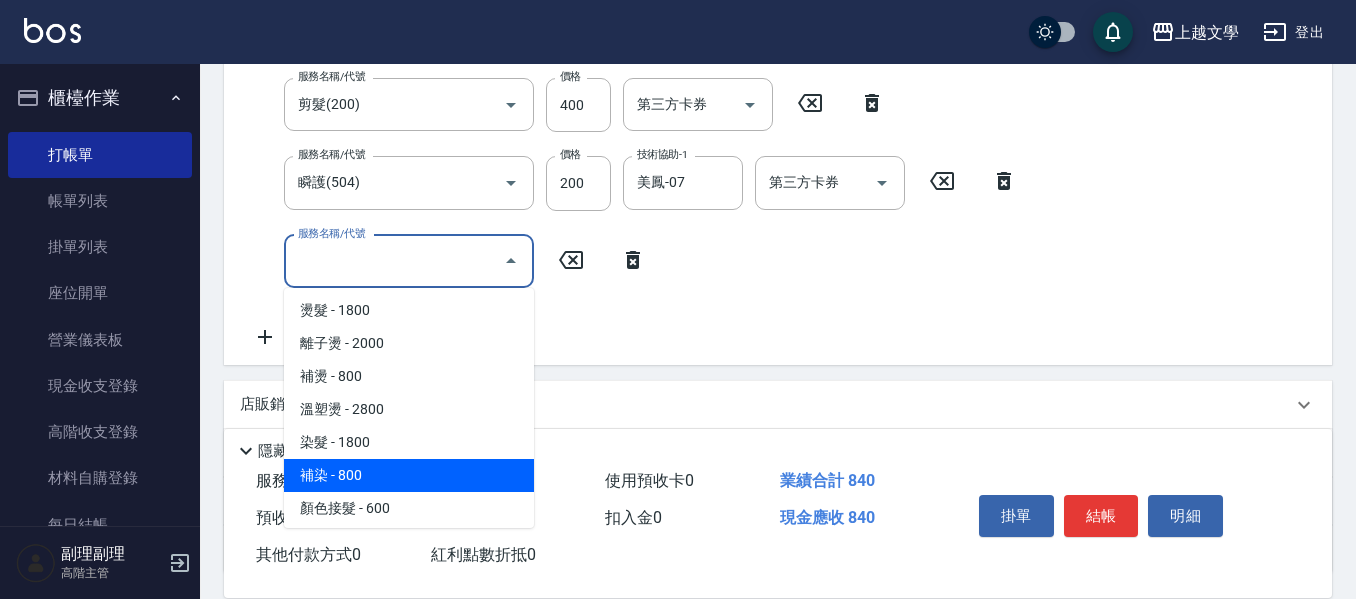 click on "補染 - 800" at bounding box center (409, 475) 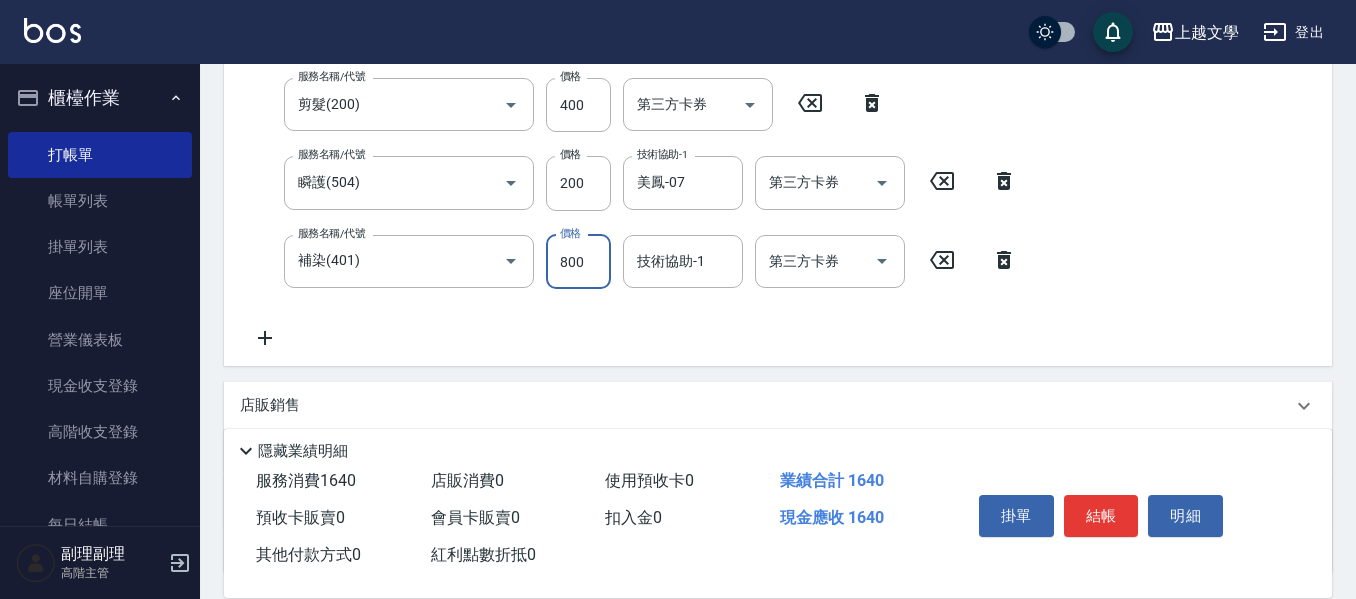 click on "800" at bounding box center (578, 262) 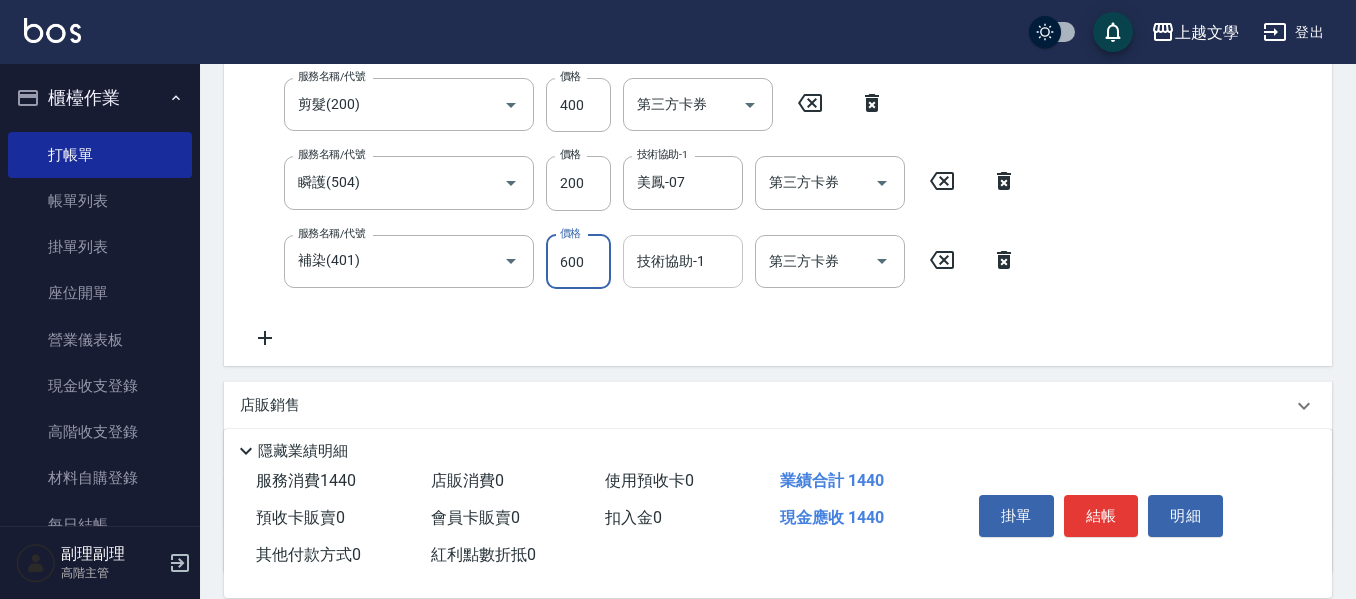 type on "600" 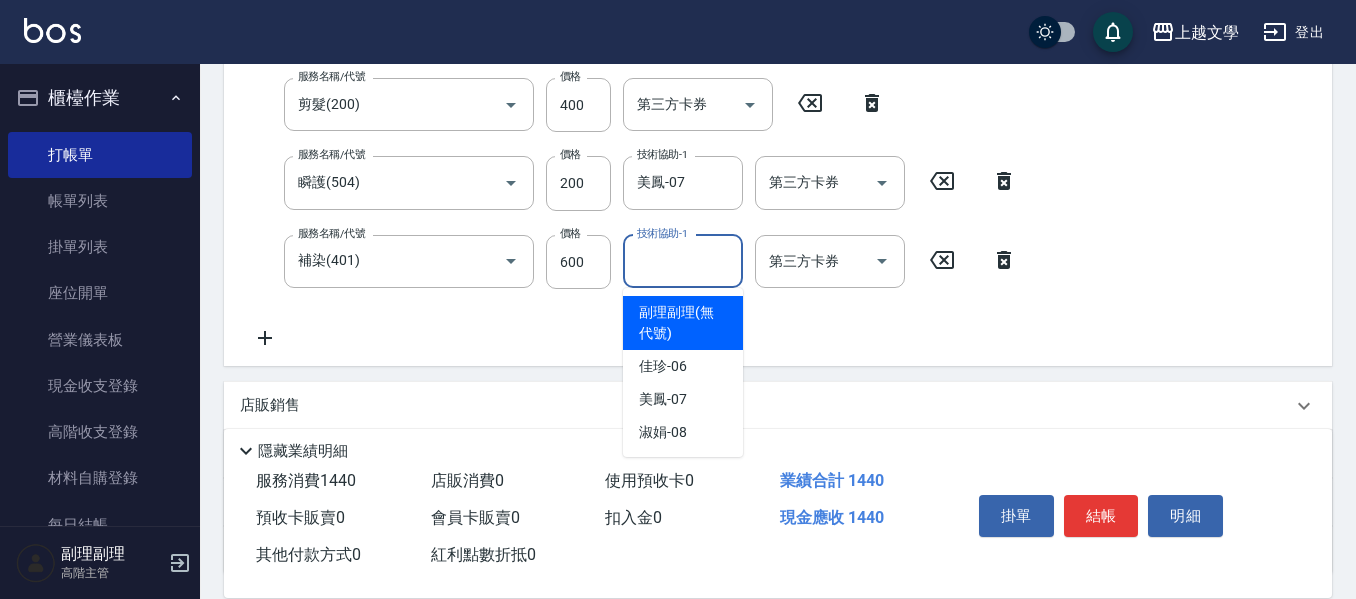 click on "技術協助-1" at bounding box center (683, 261) 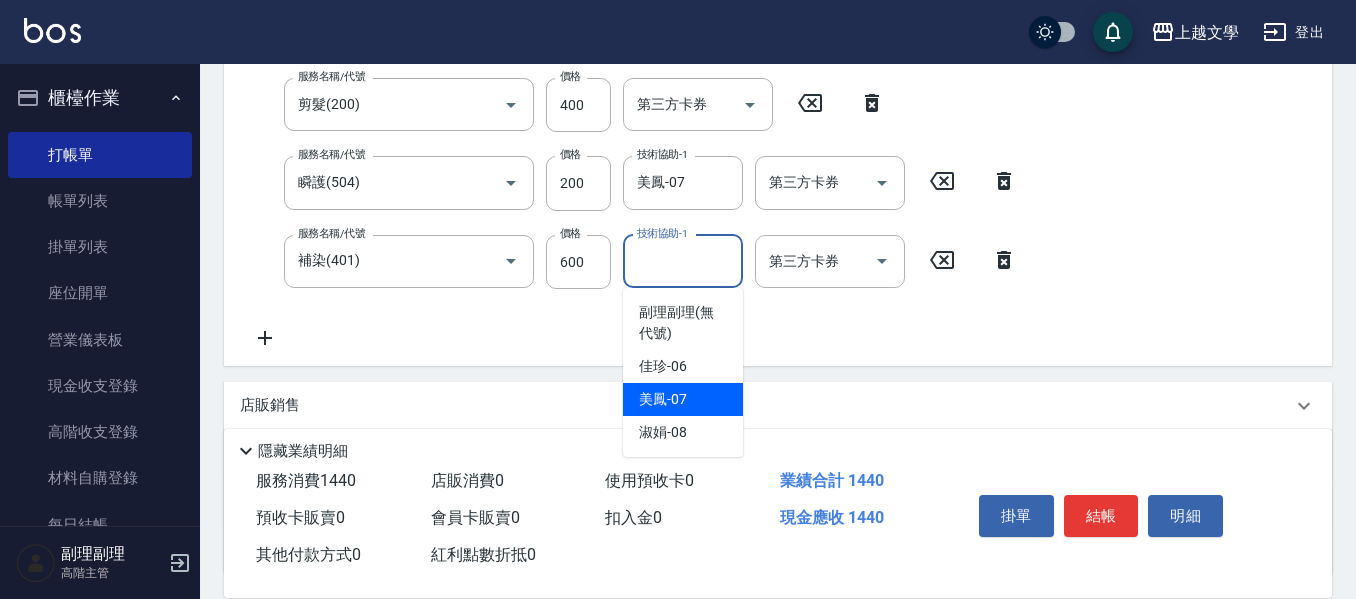 click on "美鳳 -07" at bounding box center (683, 399) 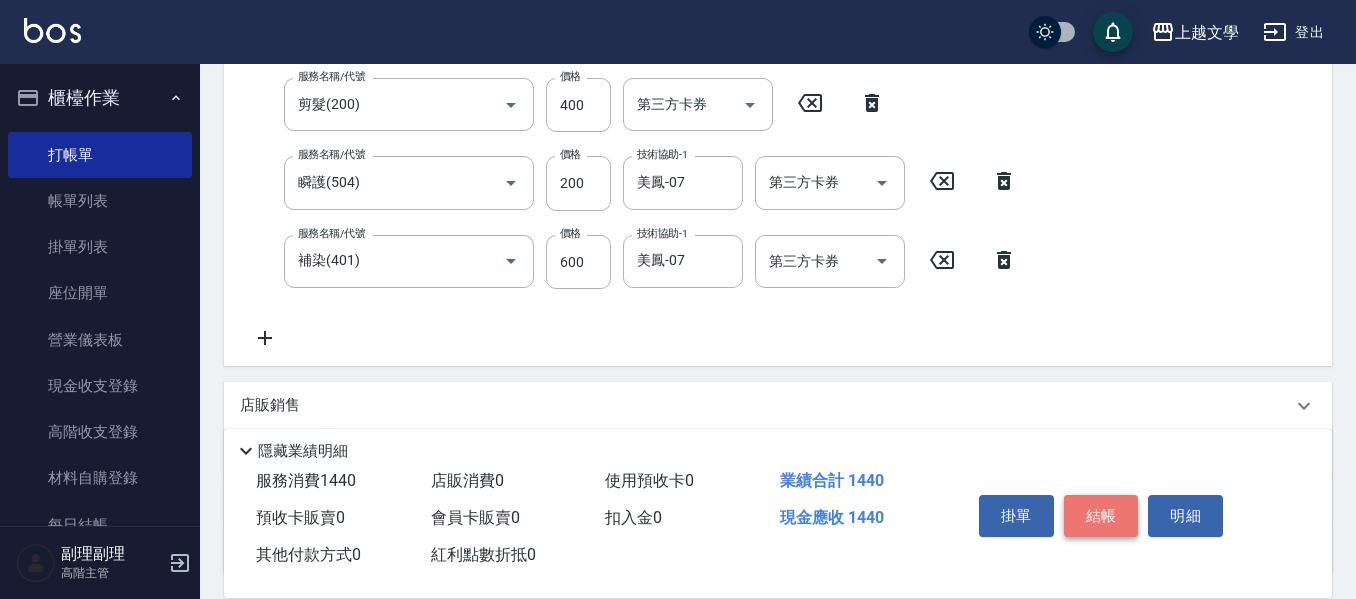 click on "結帳" at bounding box center [1101, 516] 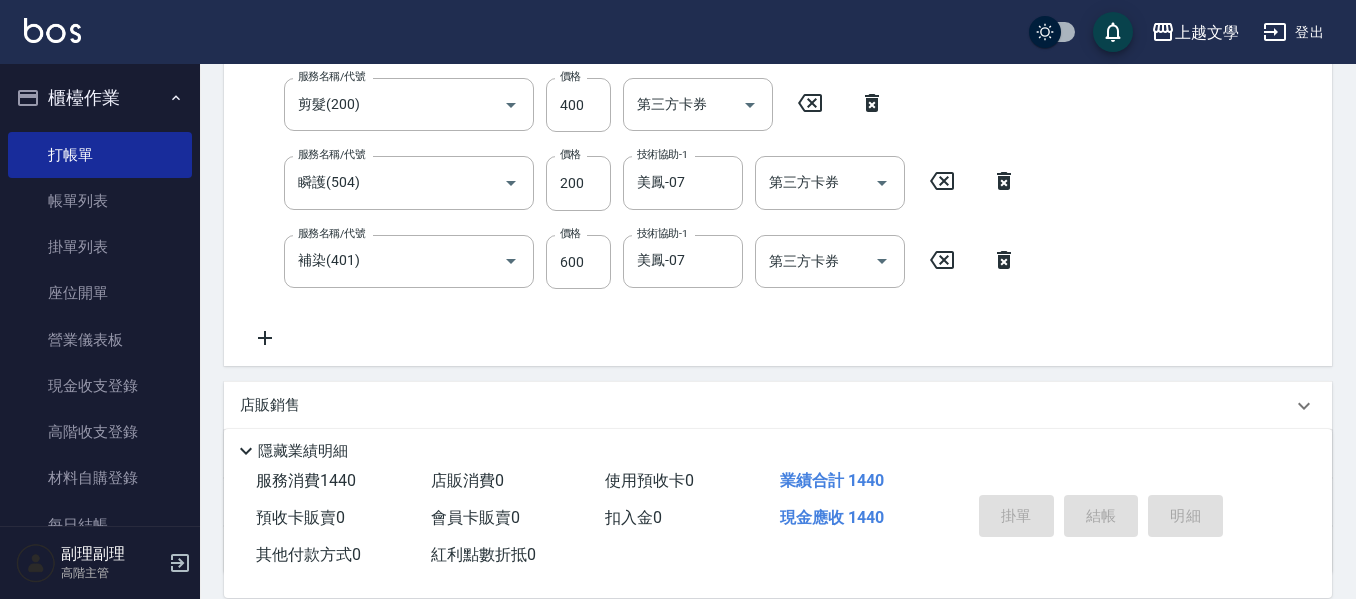 type on "2025/08/04 17:21" 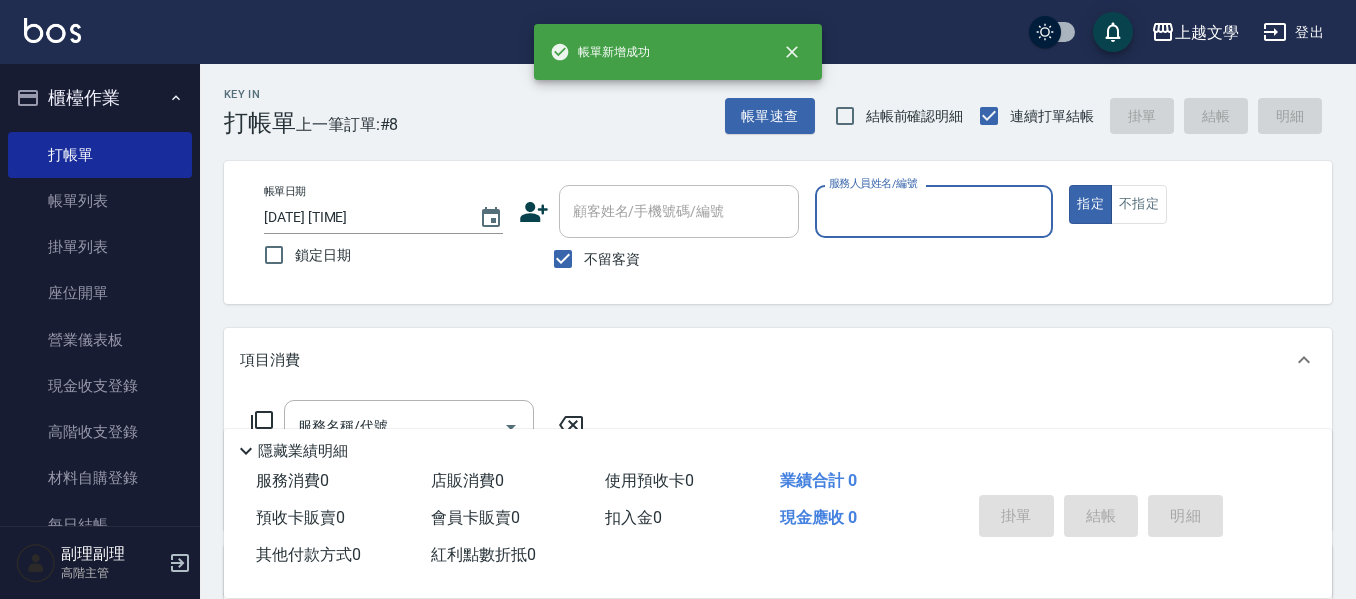 click on "服務人員姓名/編號" at bounding box center (934, 211) 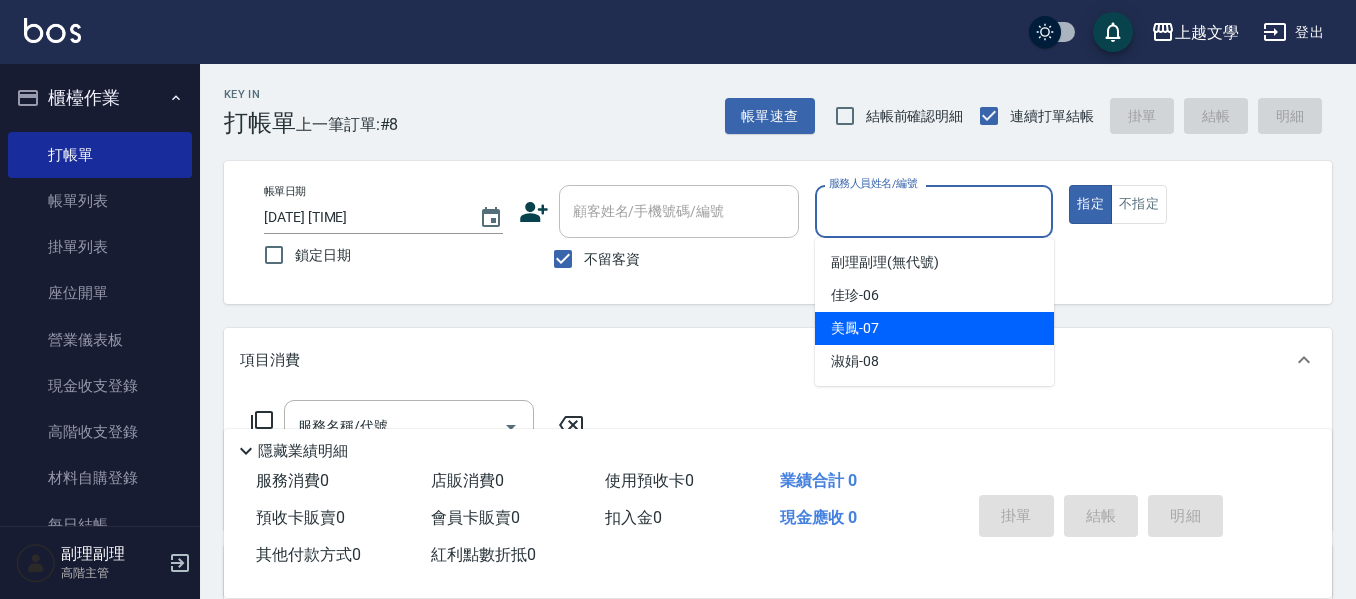 click on "美鳳 -07" at bounding box center [855, 328] 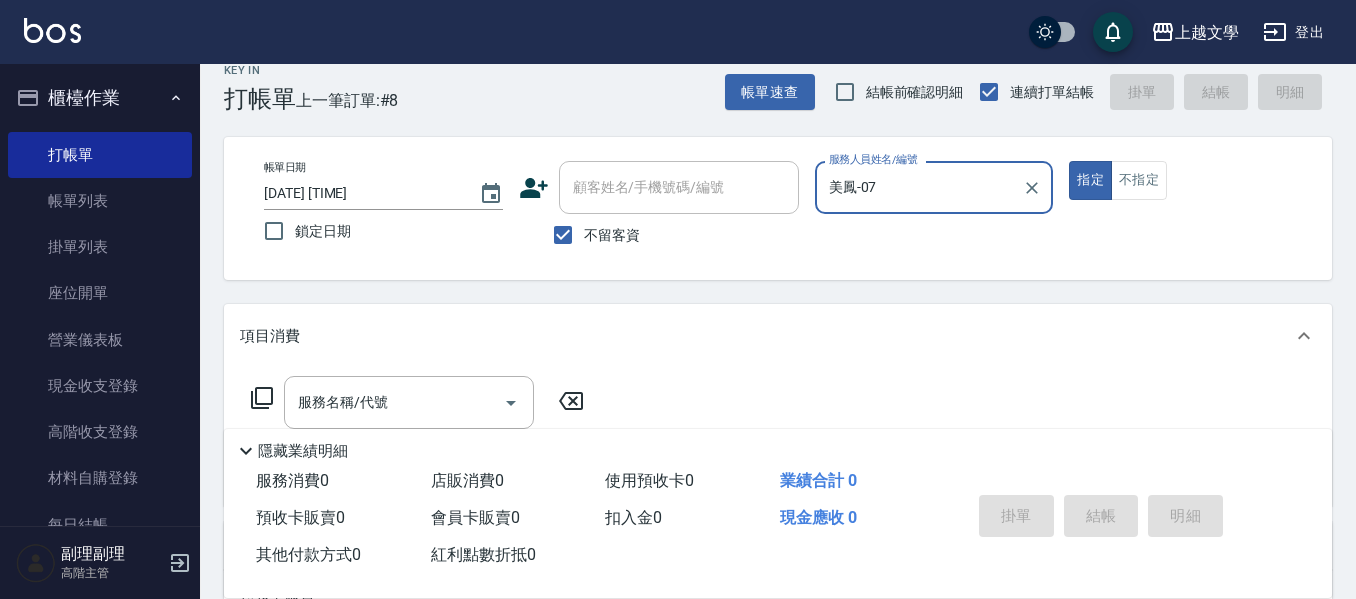 scroll, scrollTop: 100, scrollLeft: 0, axis: vertical 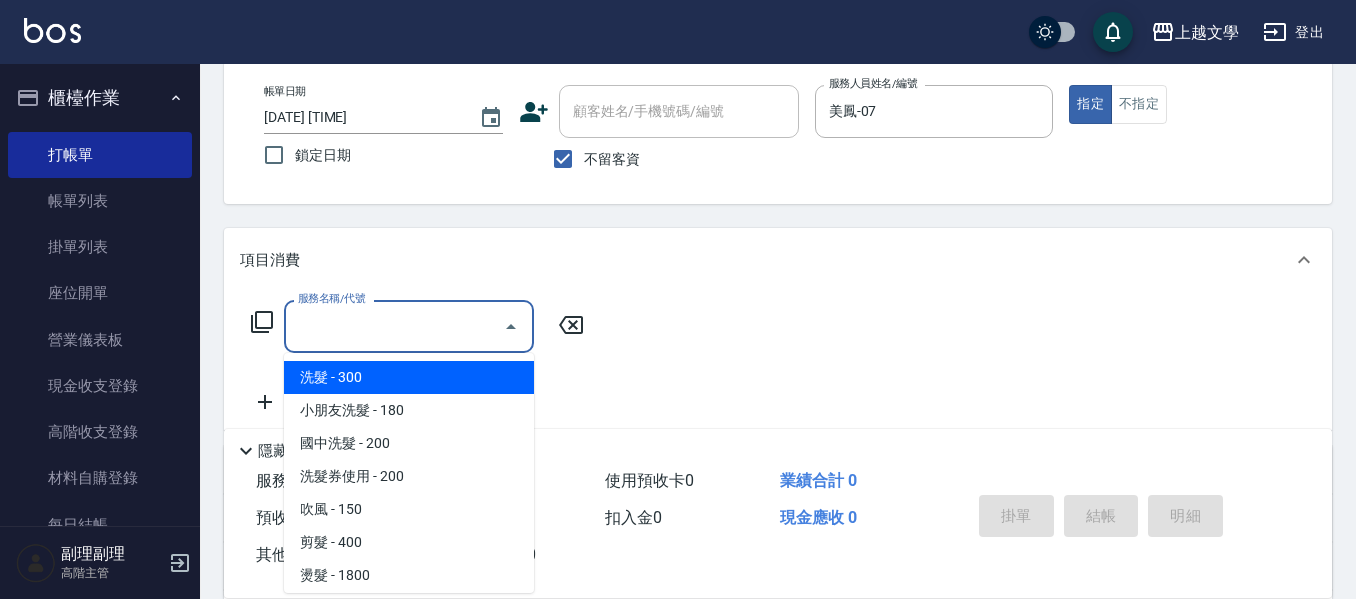 click on "服務名稱/代號" at bounding box center (394, 326) 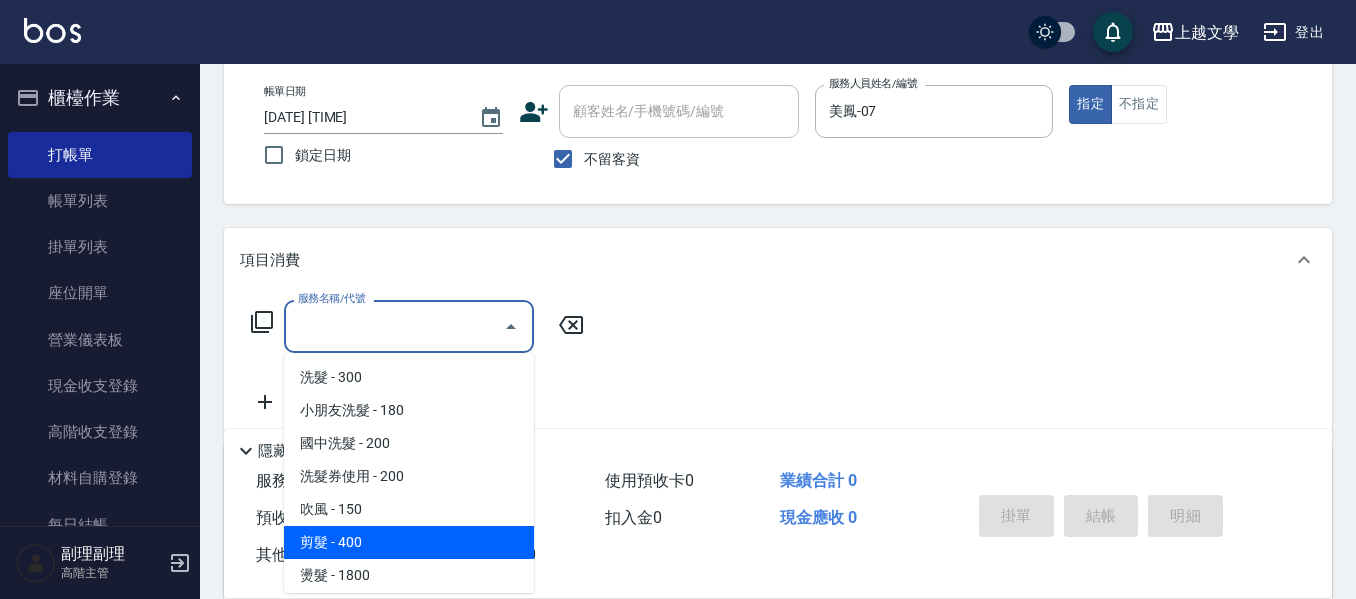 click on "剪髮 - 400" at bounding box center (409, 542) 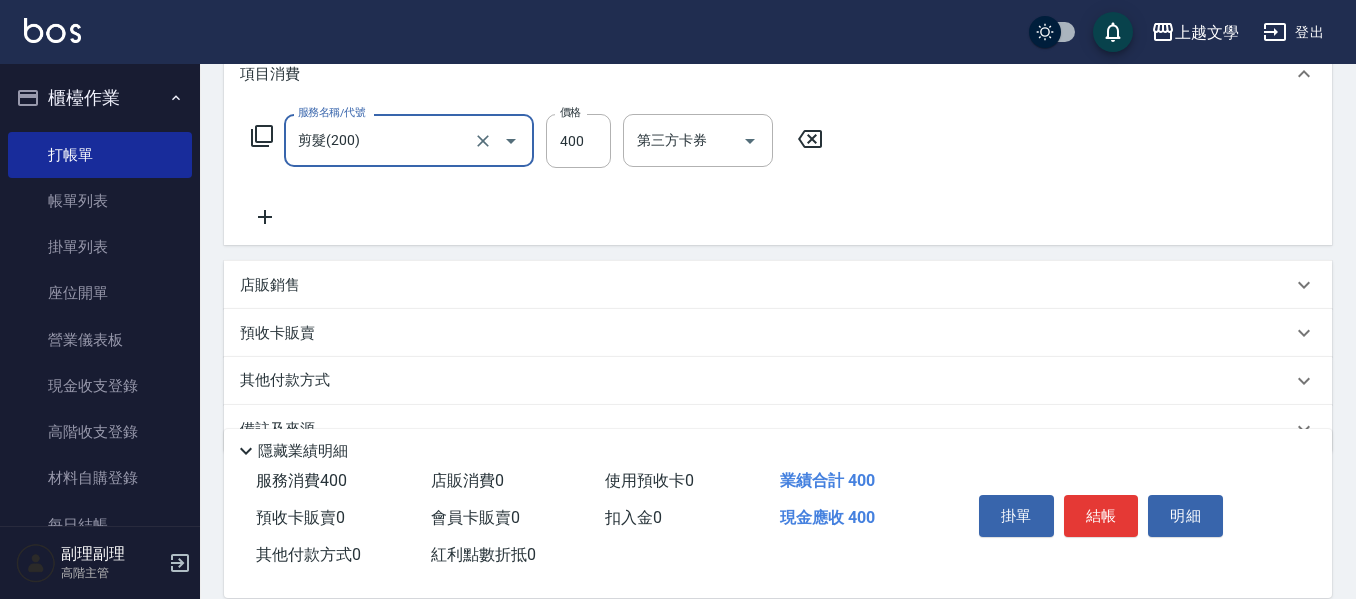 scroll, scrollTop: 300, scrollLeft: 0, axis: vertical 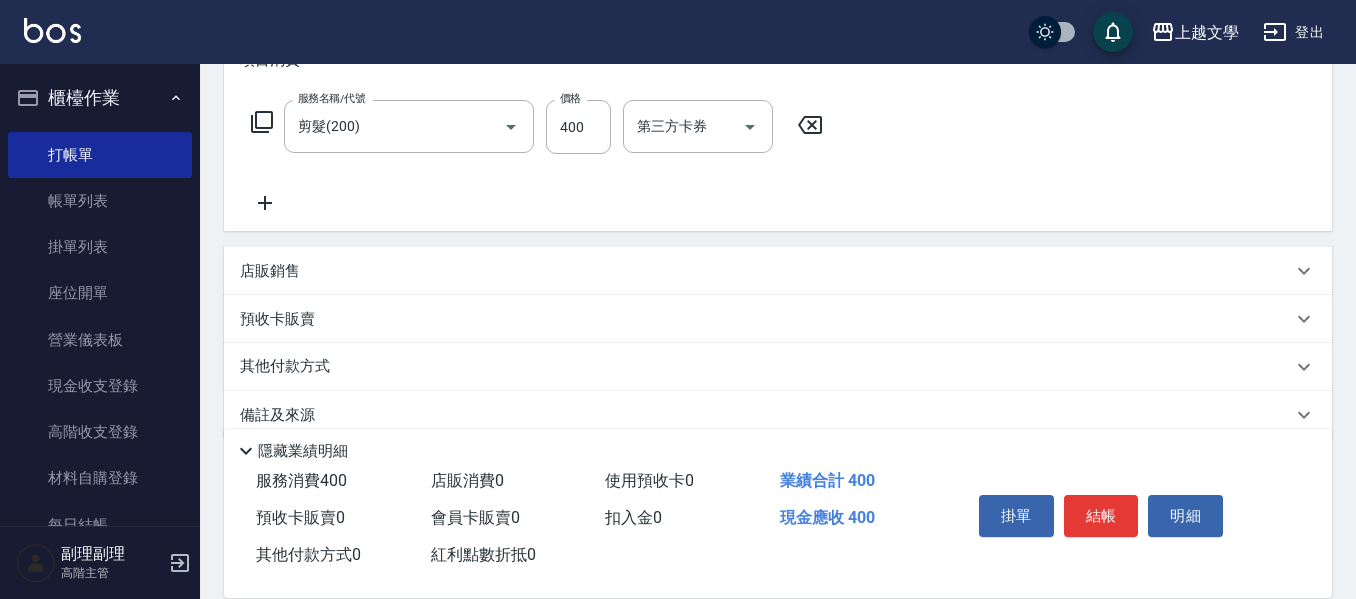 click 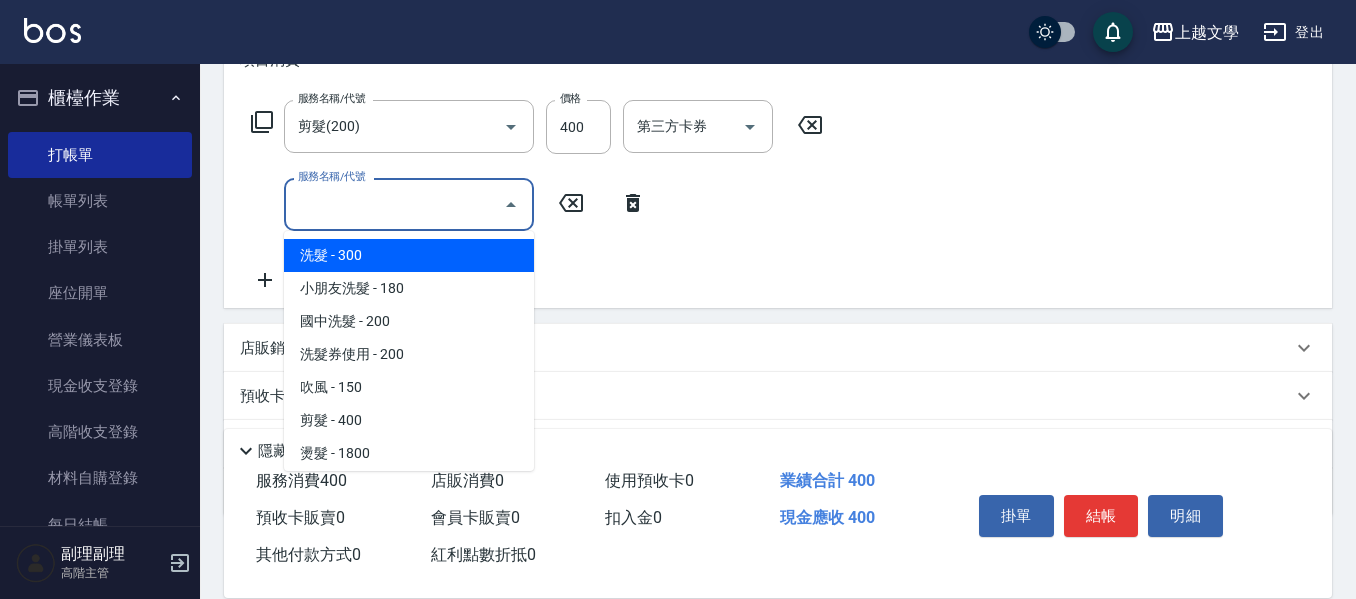 click on "服務名稱/代號" at bounding box center [394, 204] 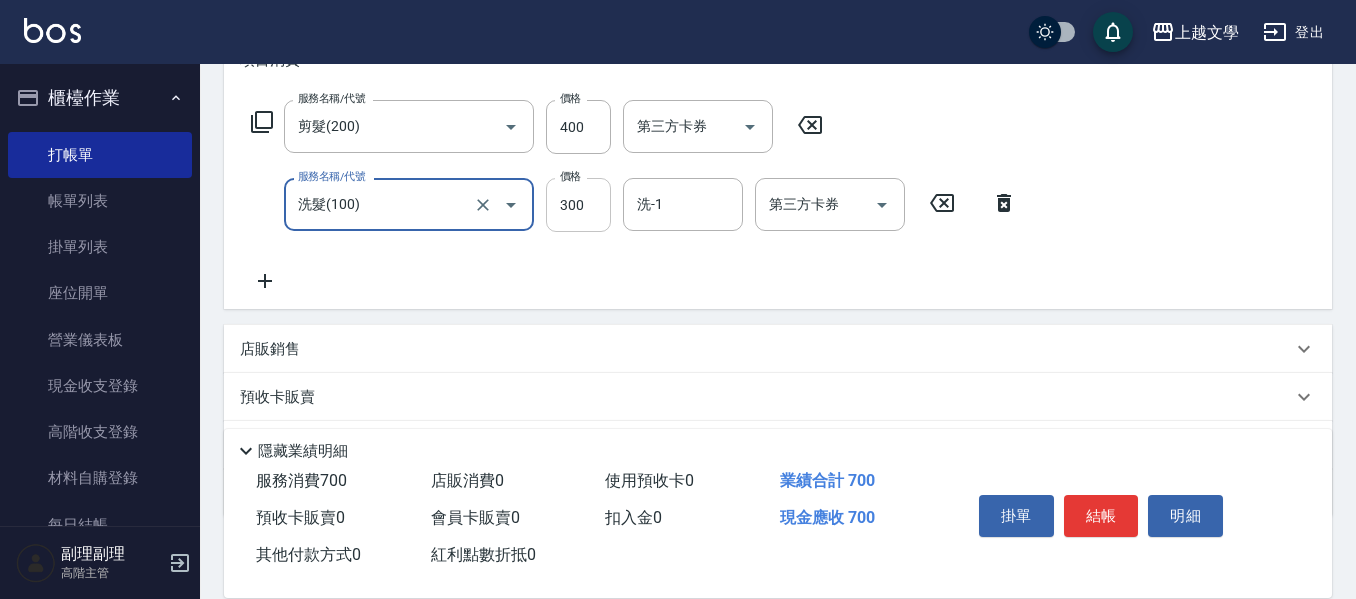 click on "300" at bounding box center [578, 205] 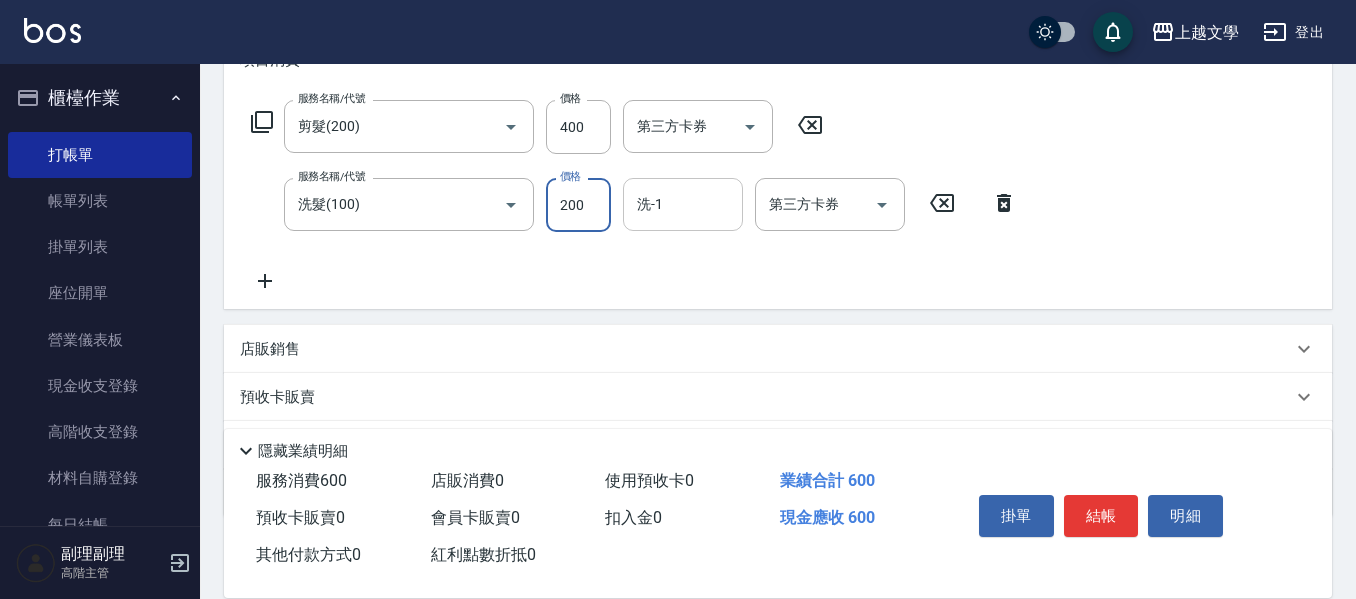 type on "200" 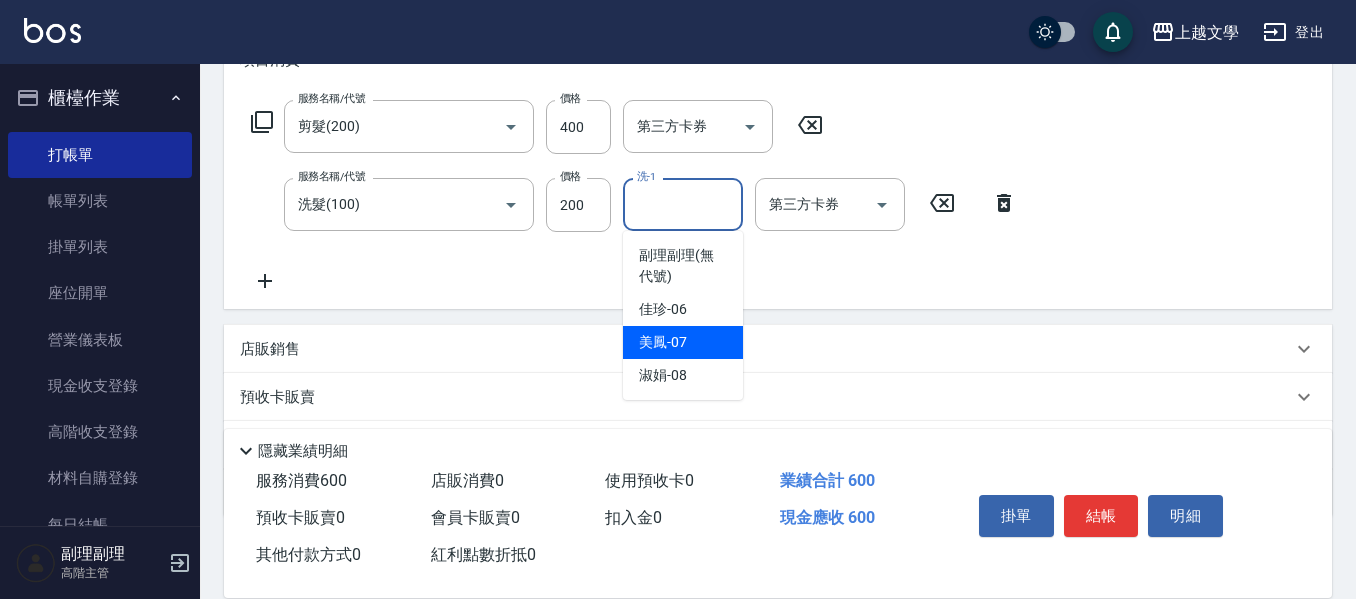 click on "美鳳 -07" at bounding box center [683, 342] 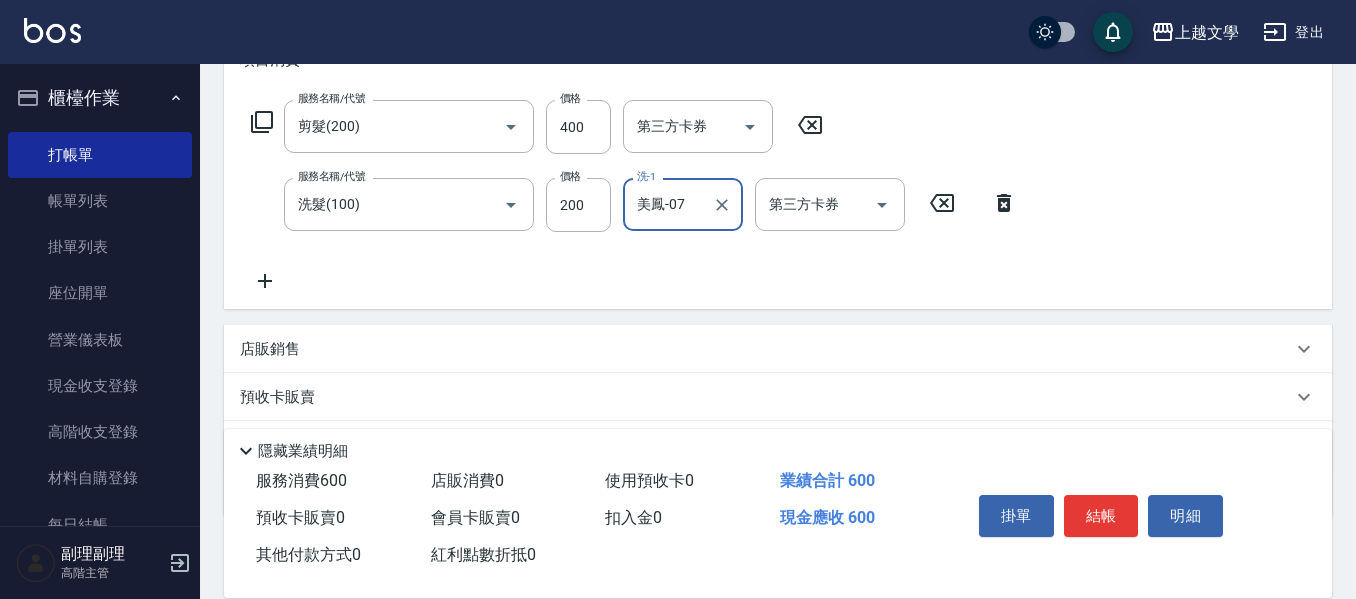 click 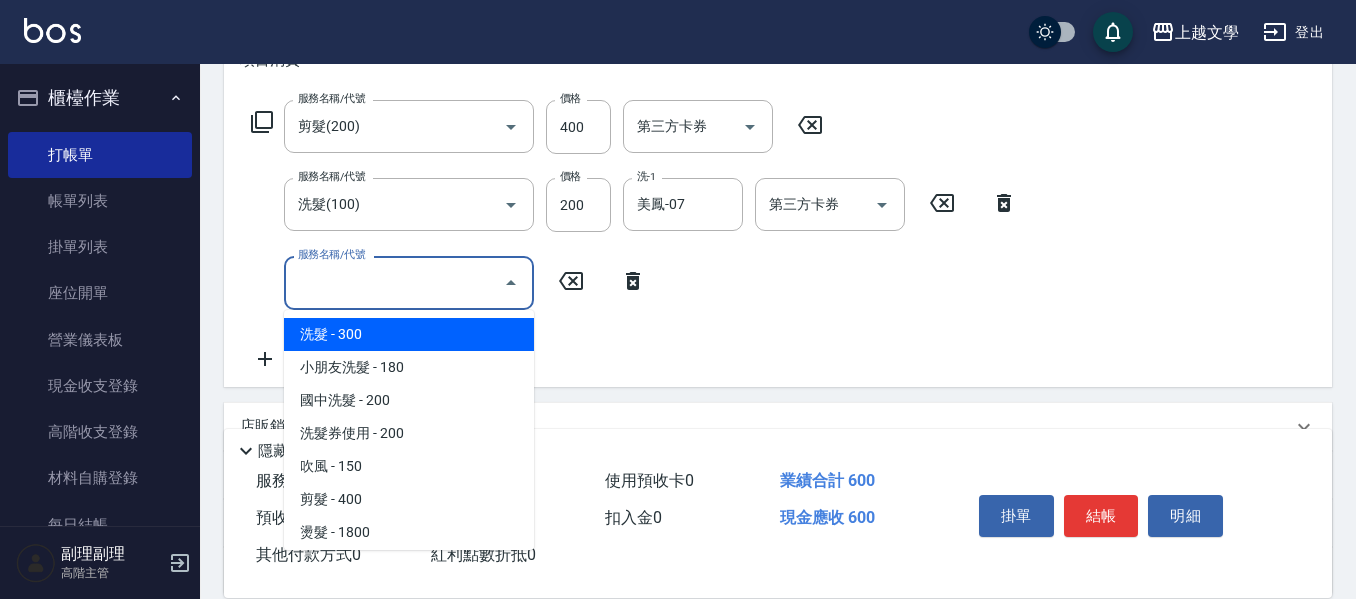 click on "服務名稱/代號" at bounding box center [394, 282] 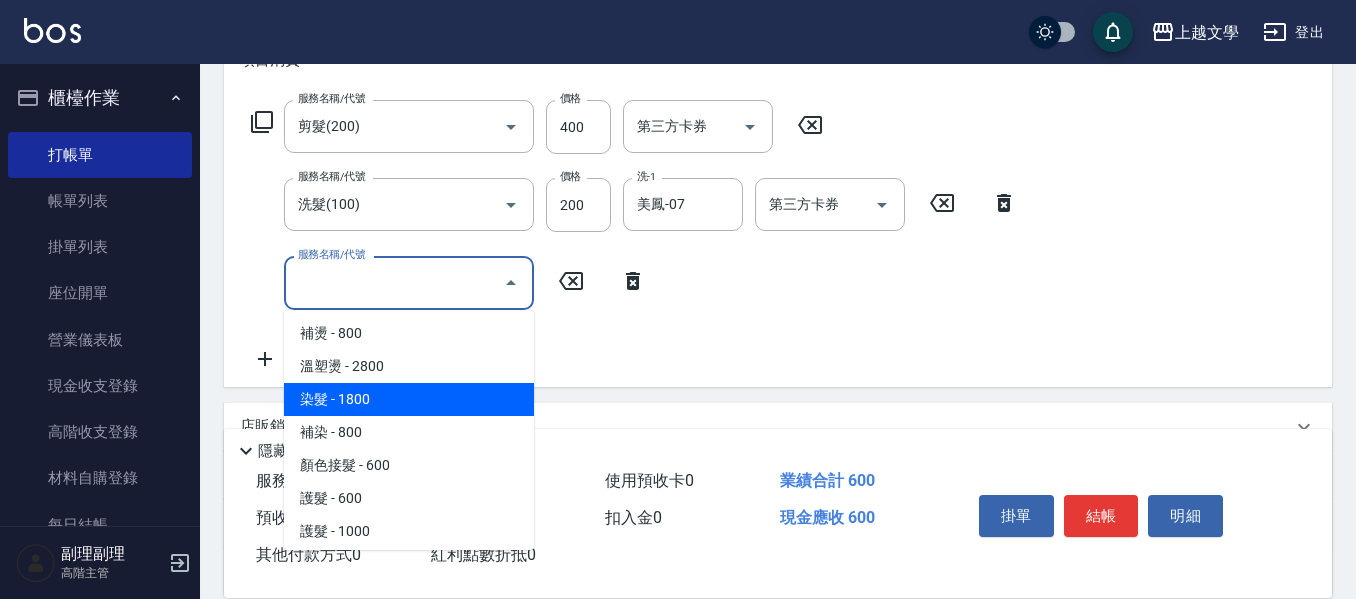scroll, scrollTop: 300, scrollLeft: 0, axis: vertical 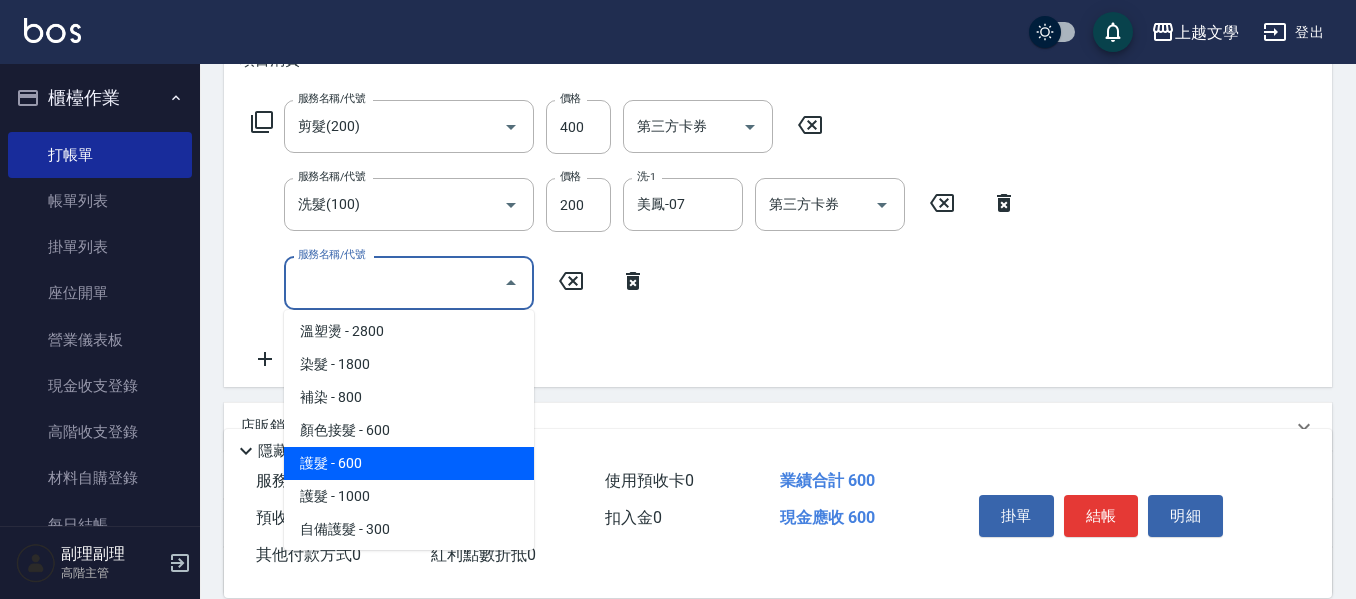 click on "護髮 - 600" at bounding box center (409, 463) 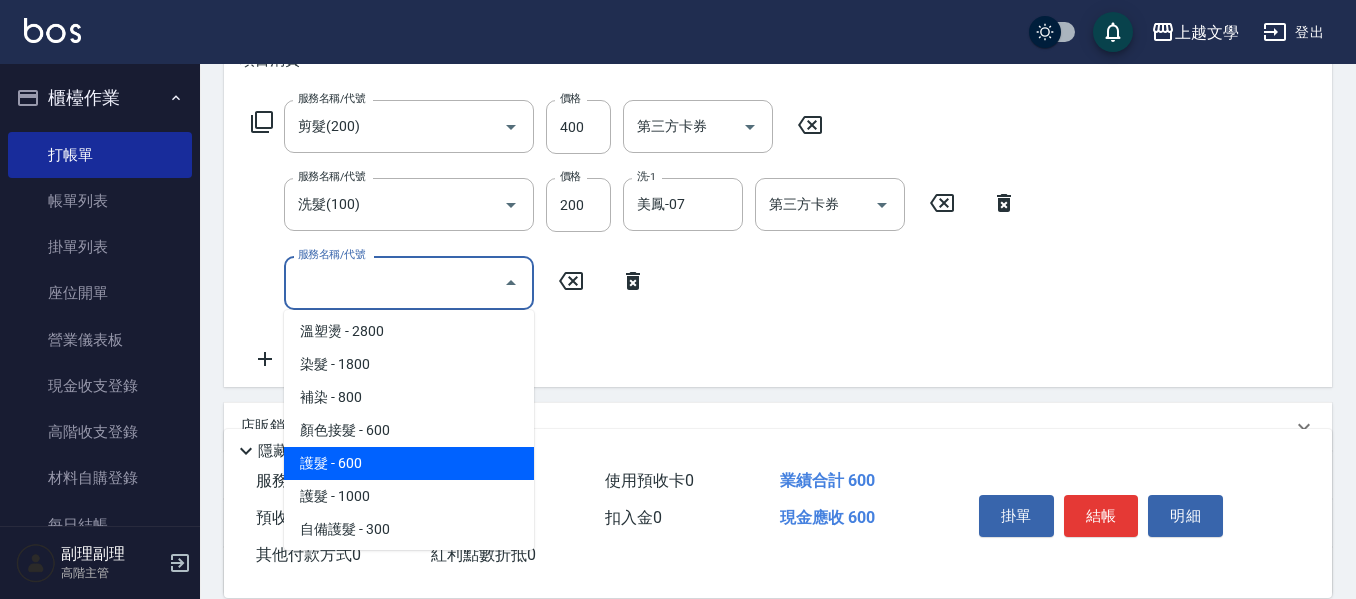 type on "護髮(500)" 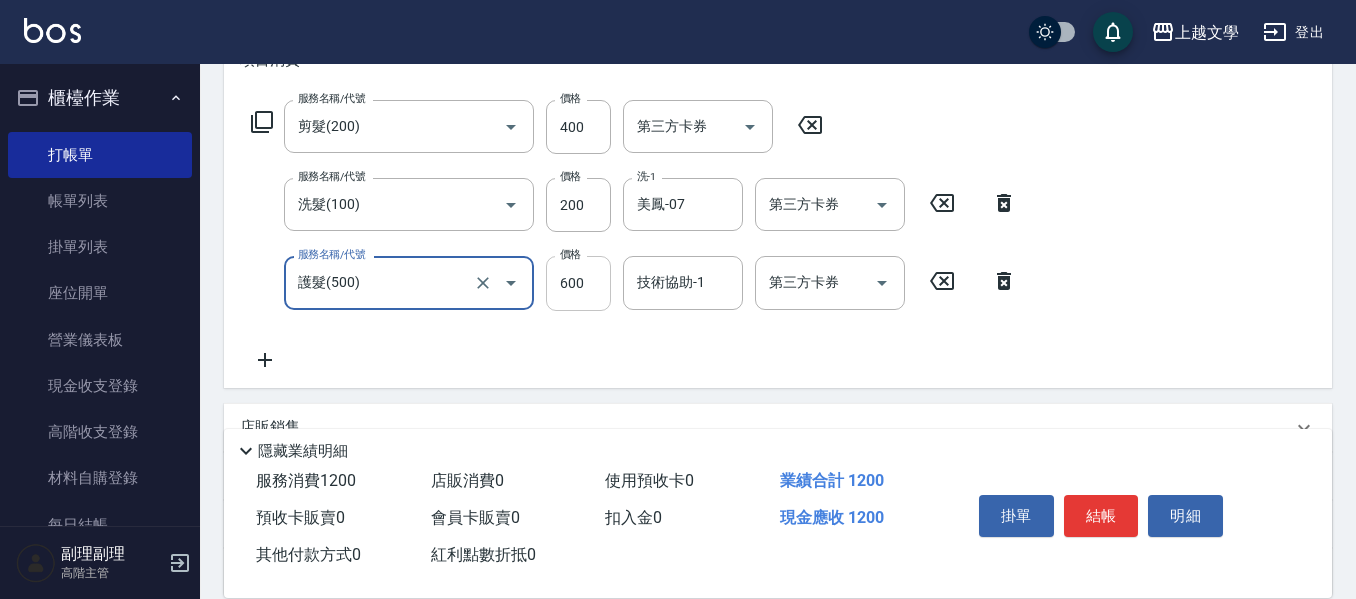 click on "600" at bounding box center [578, 283] 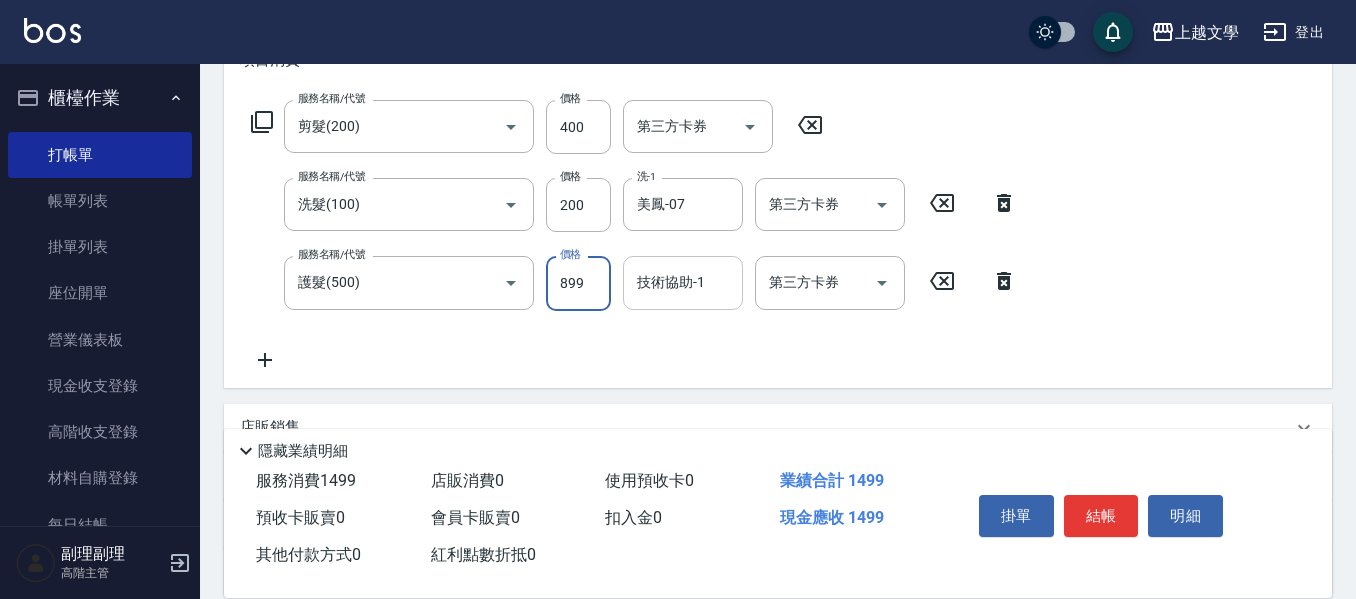 type on "899" 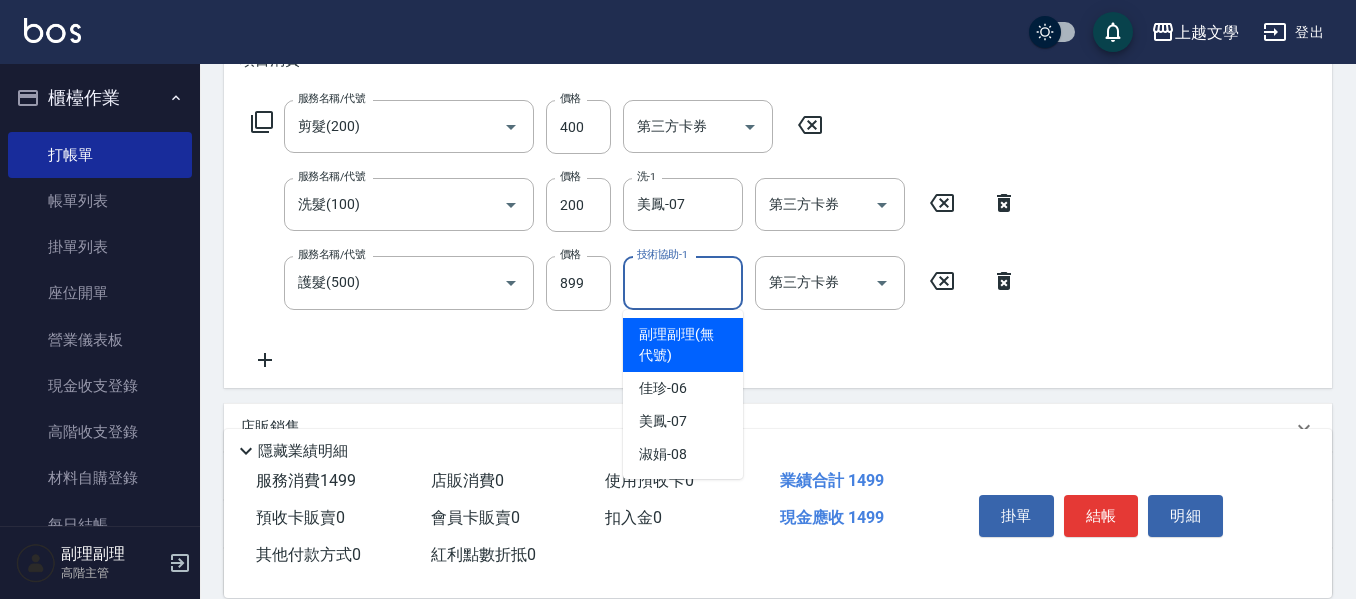 click on "技術協助-1" at bounding box center [683, 282] 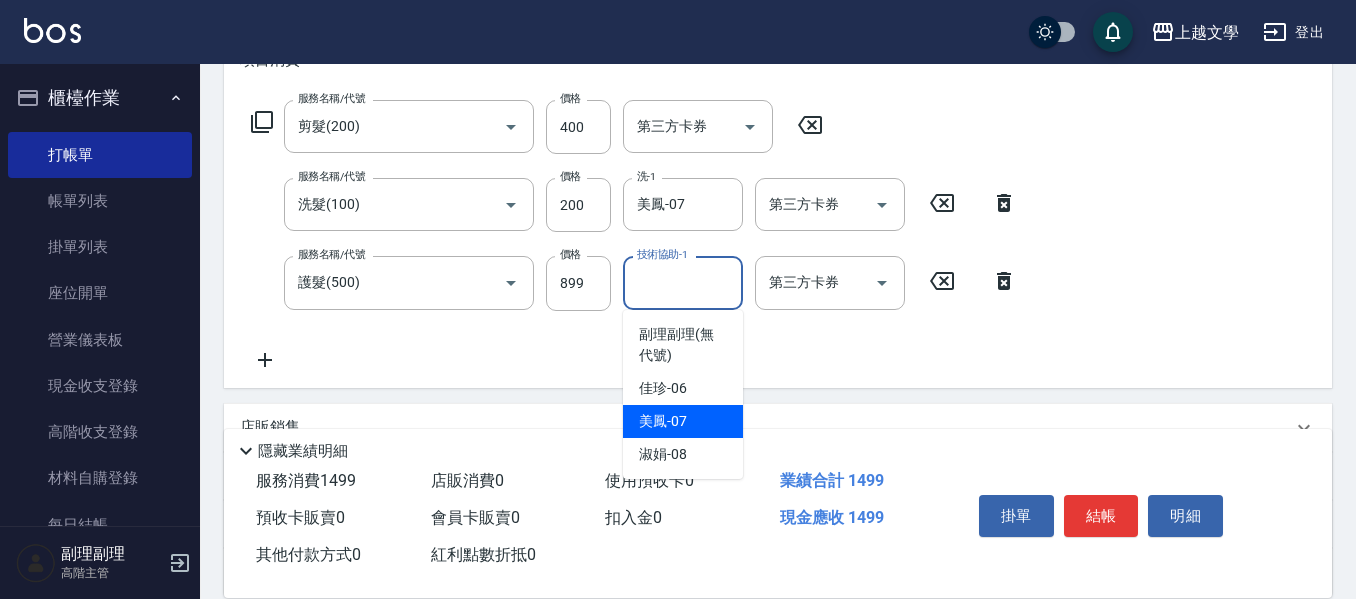 click on "美鳳 -07" at bounding box center [663, 421] 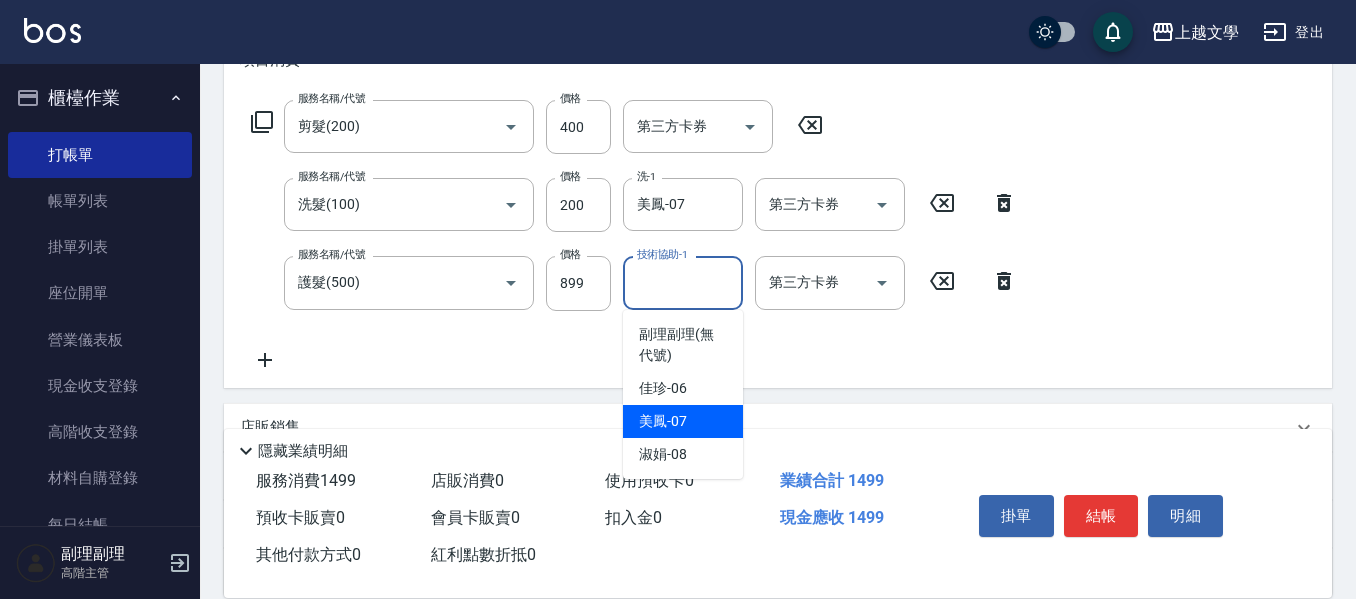 type on "美鳳-07" 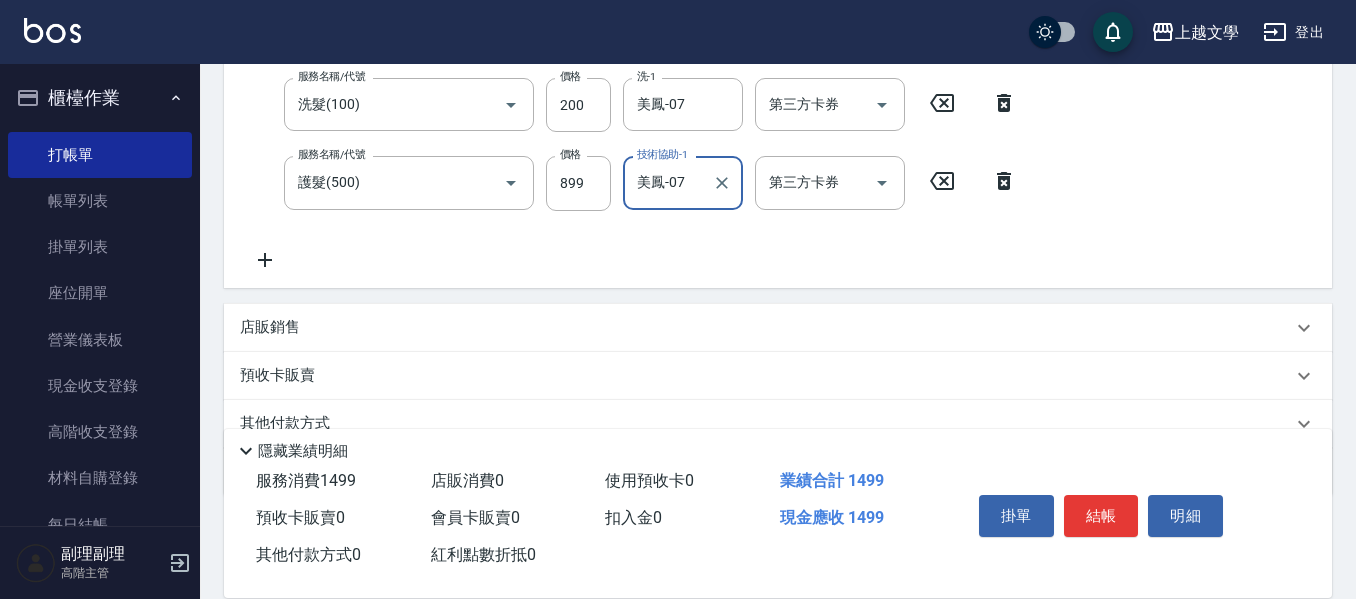 scroll, scrollTop: 489, scrollLeft: 0, axis: vertical 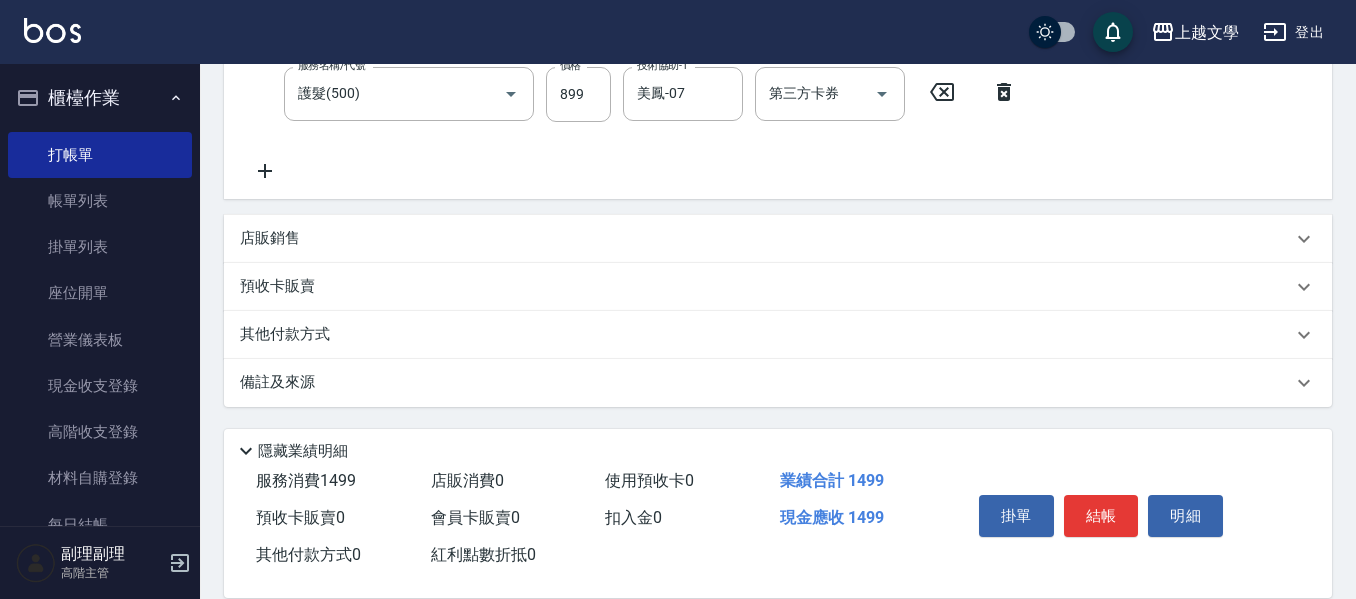 click on "店販銷售" at bounding box center [766, 238] 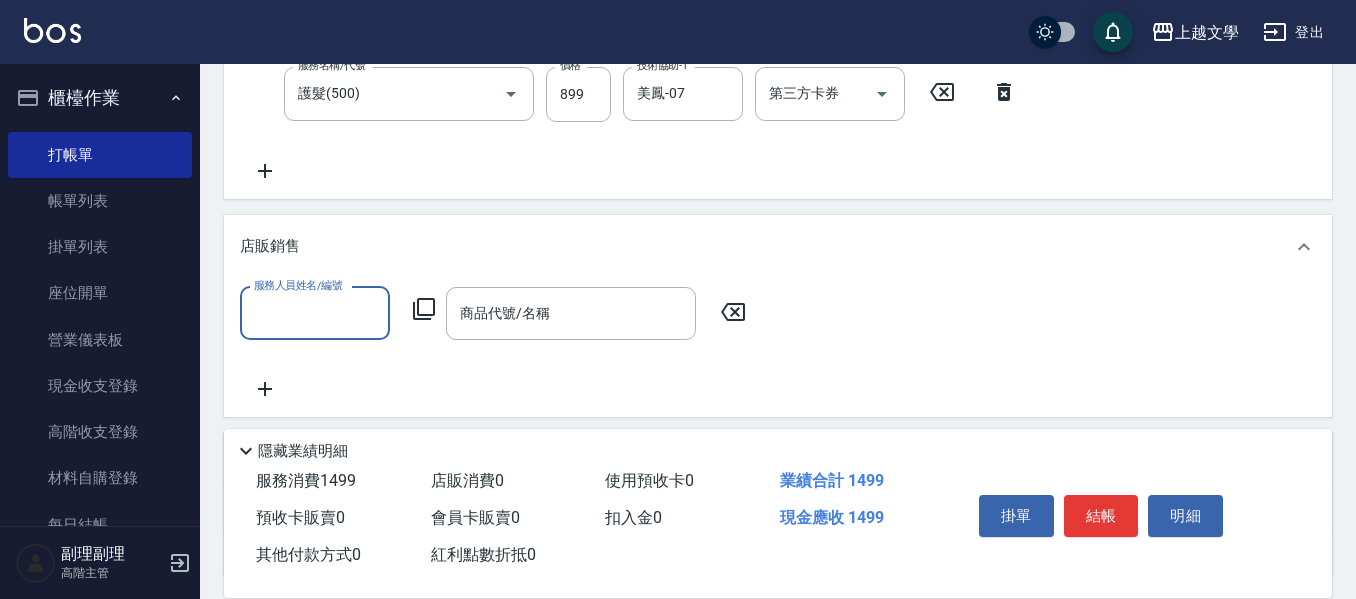 scroll, scrollTop: 0, scrollLeft: 0, axis: both 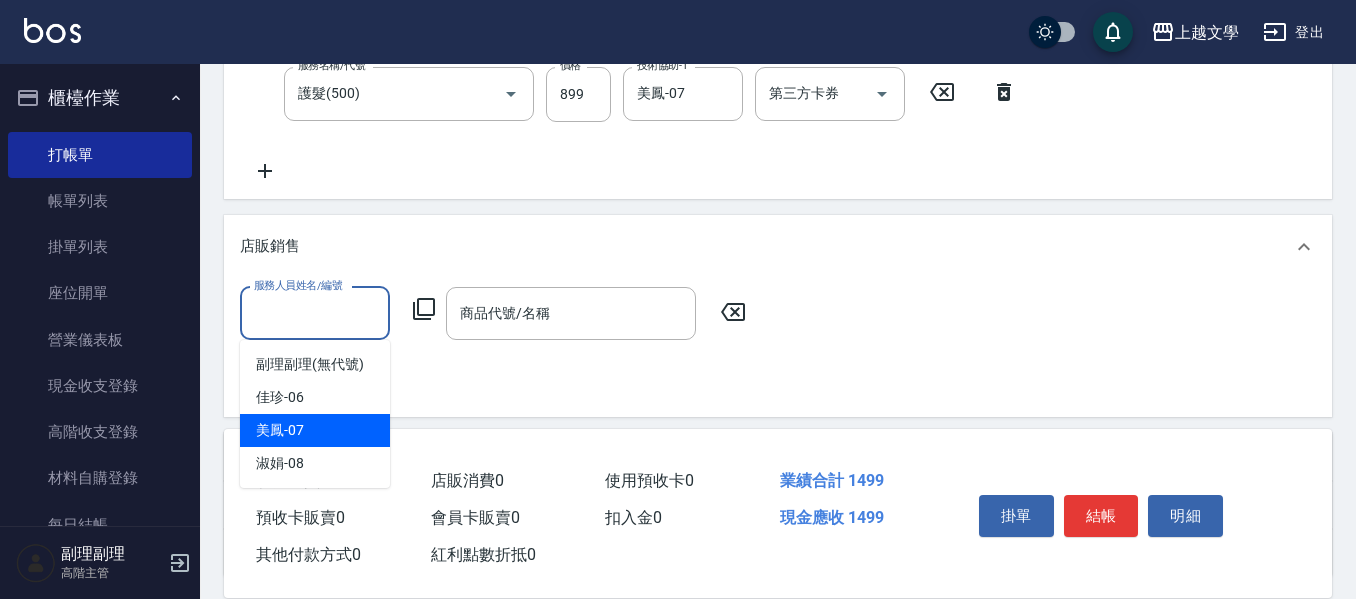 click on "美鳳 -07" at bounding box center (315, 430) 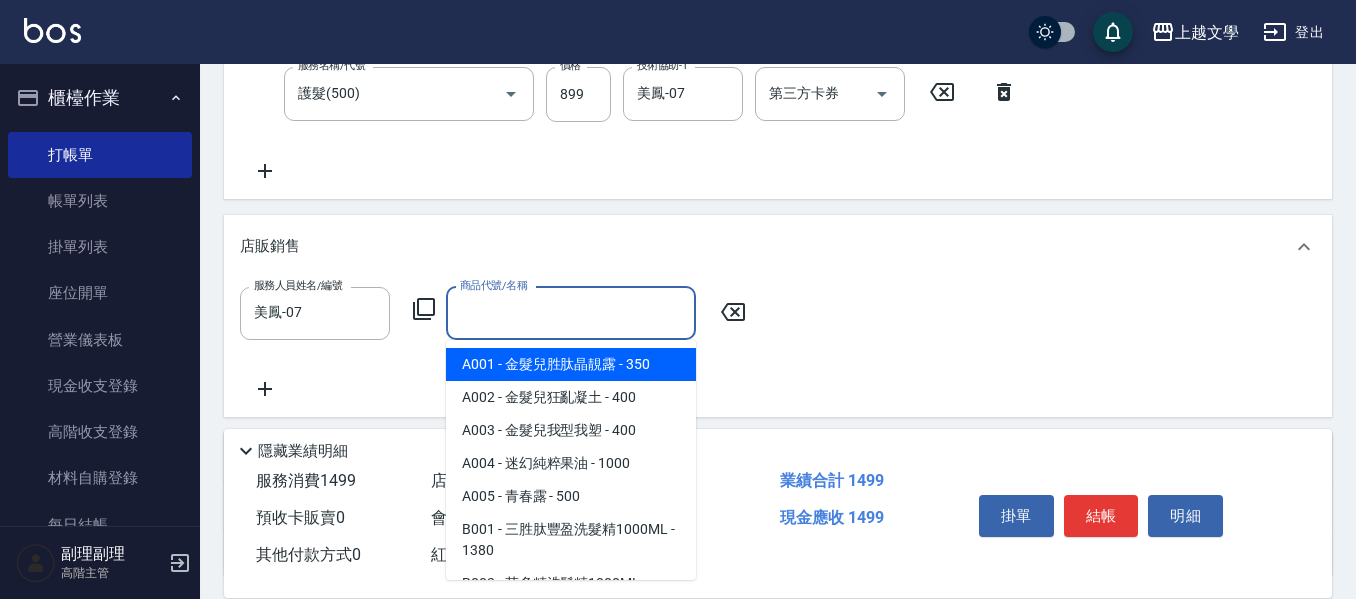 click on "商品代號/名稱" at bounding box center (571, 313) 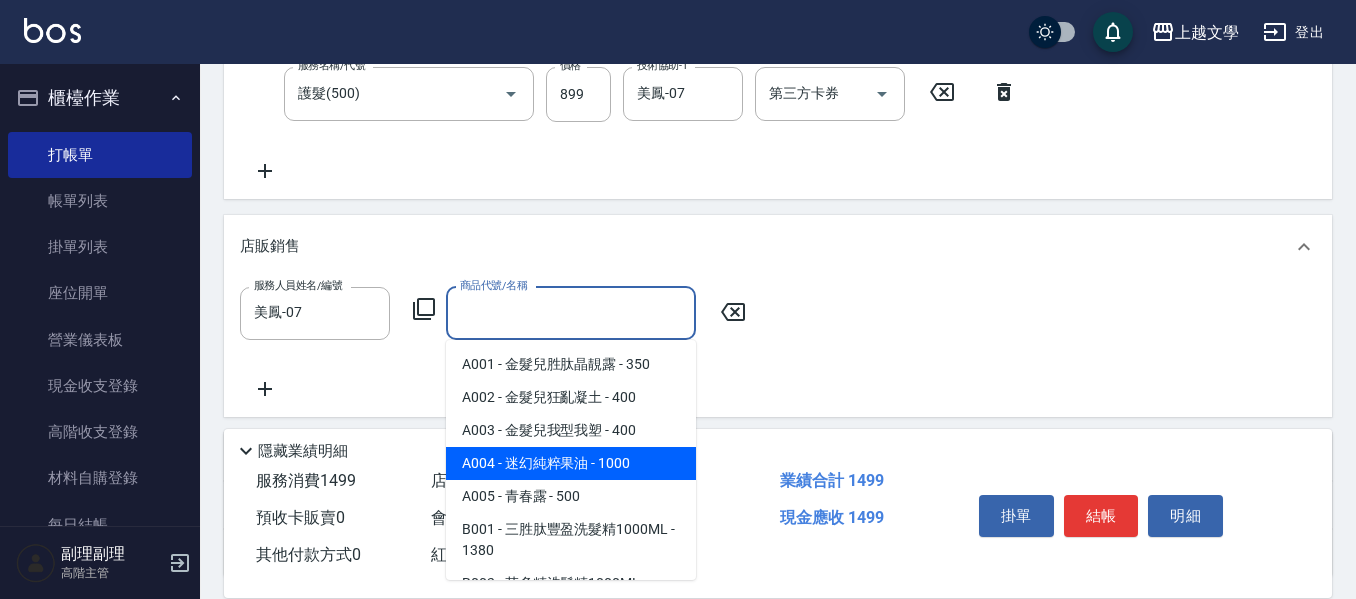 click on "A004 - 迷幻純粹果油 - 1000" at bounding box center [571, 463] 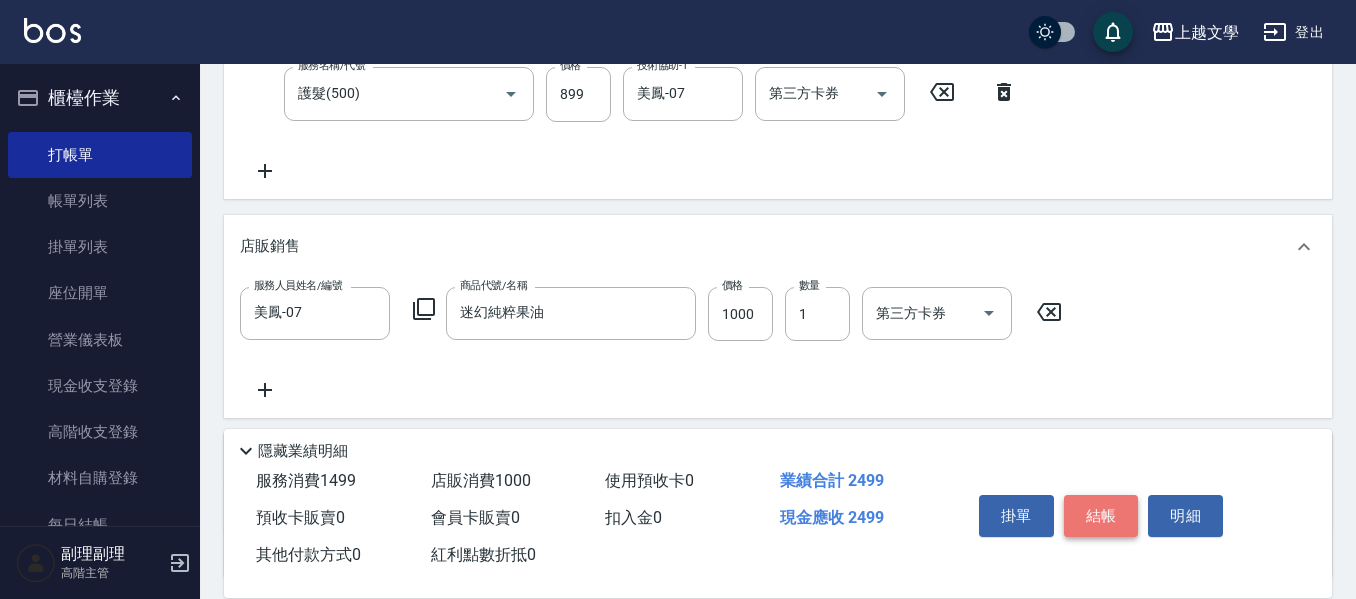 click on "結帳" at bounding box center [1101, 516] 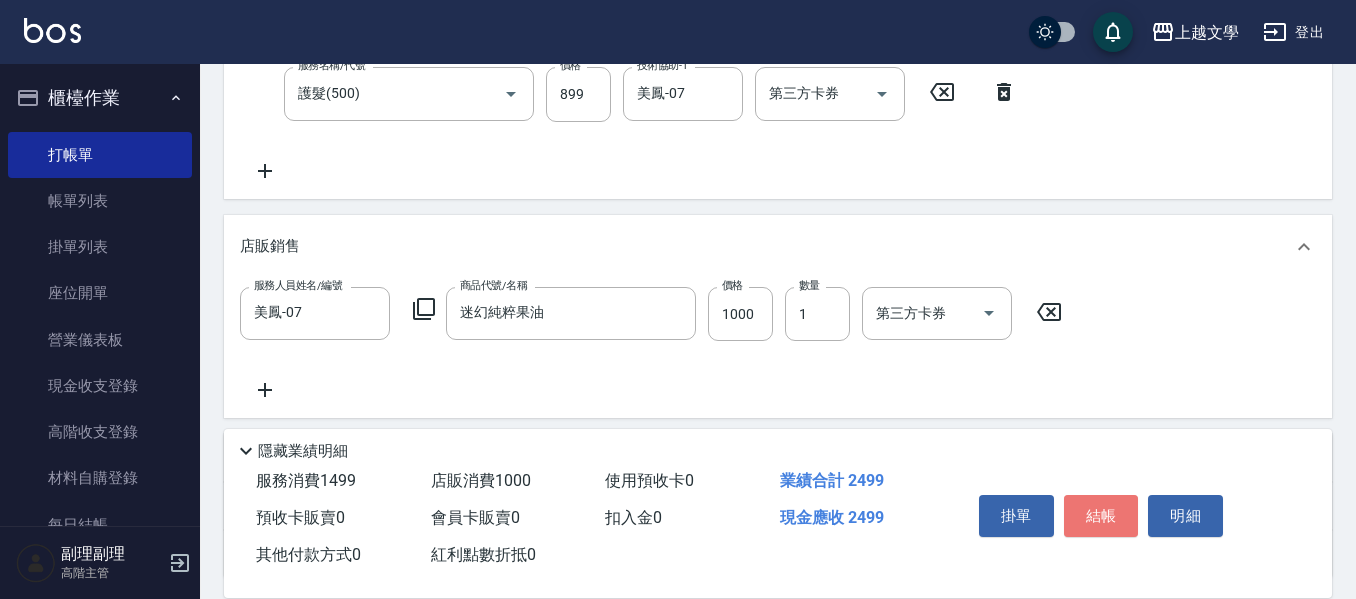 type on "2025/08/04 17:22" 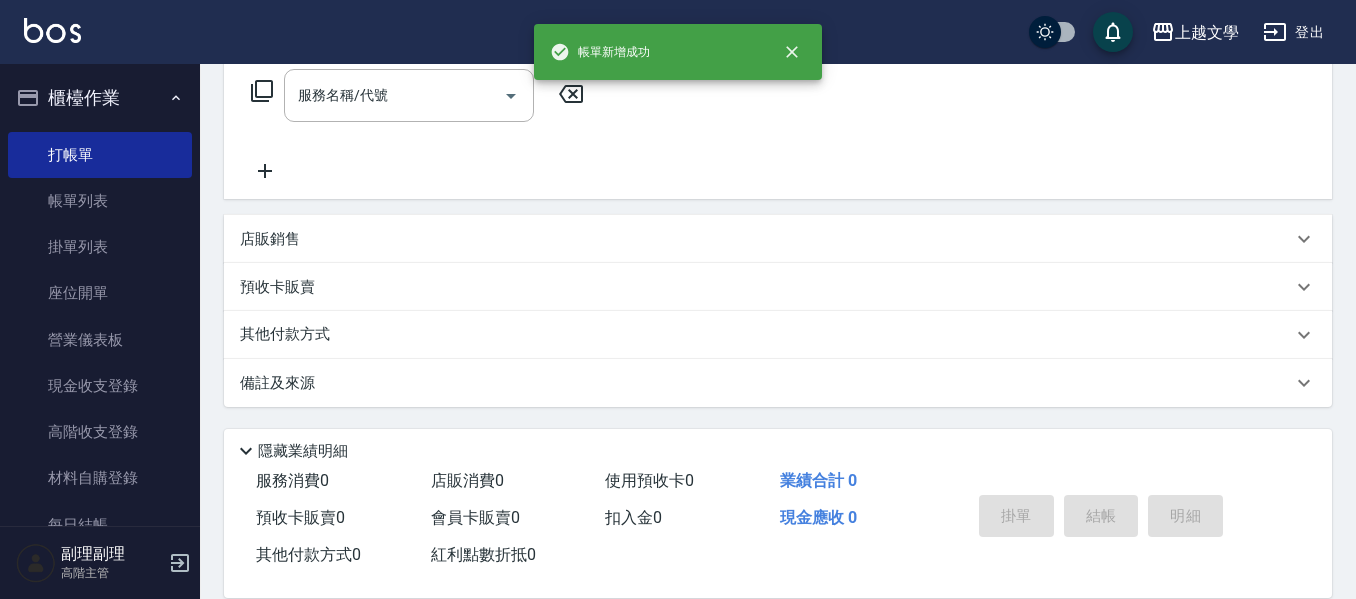 scroll, scrollTop: 0, scrollLeft: 0, axis: both 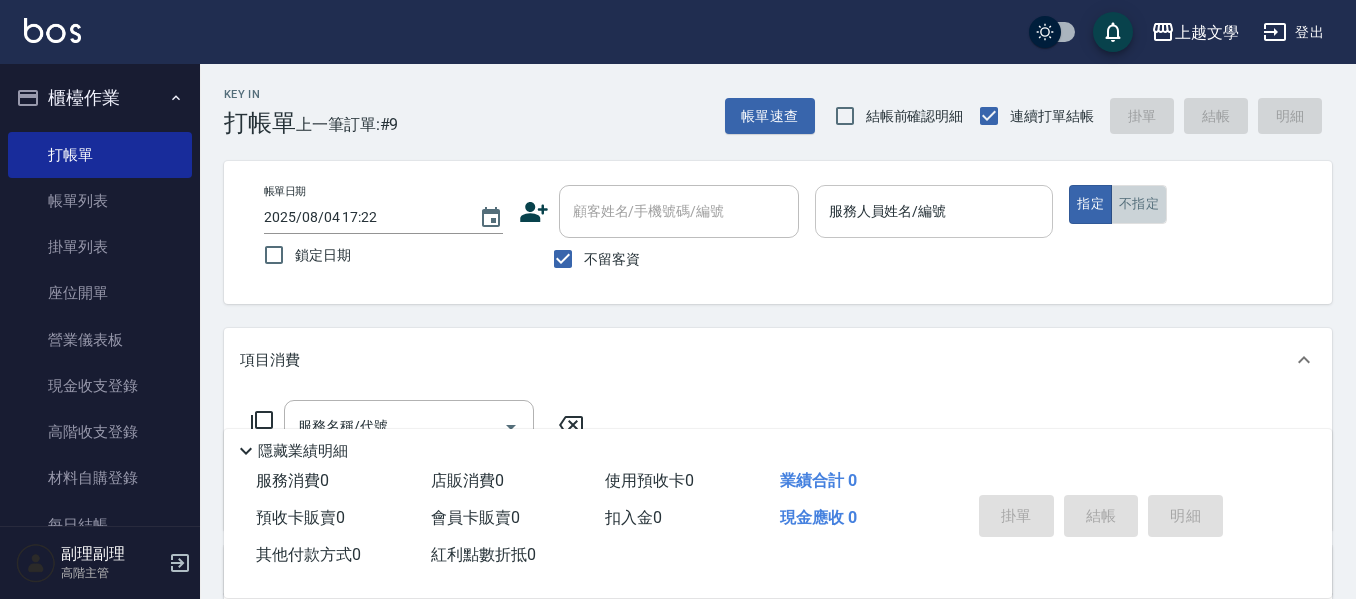 drag, startPoint x: 1149, startPoint y: 197, endPoint x: 1047, endPoint y: 198, distance: 102.0049 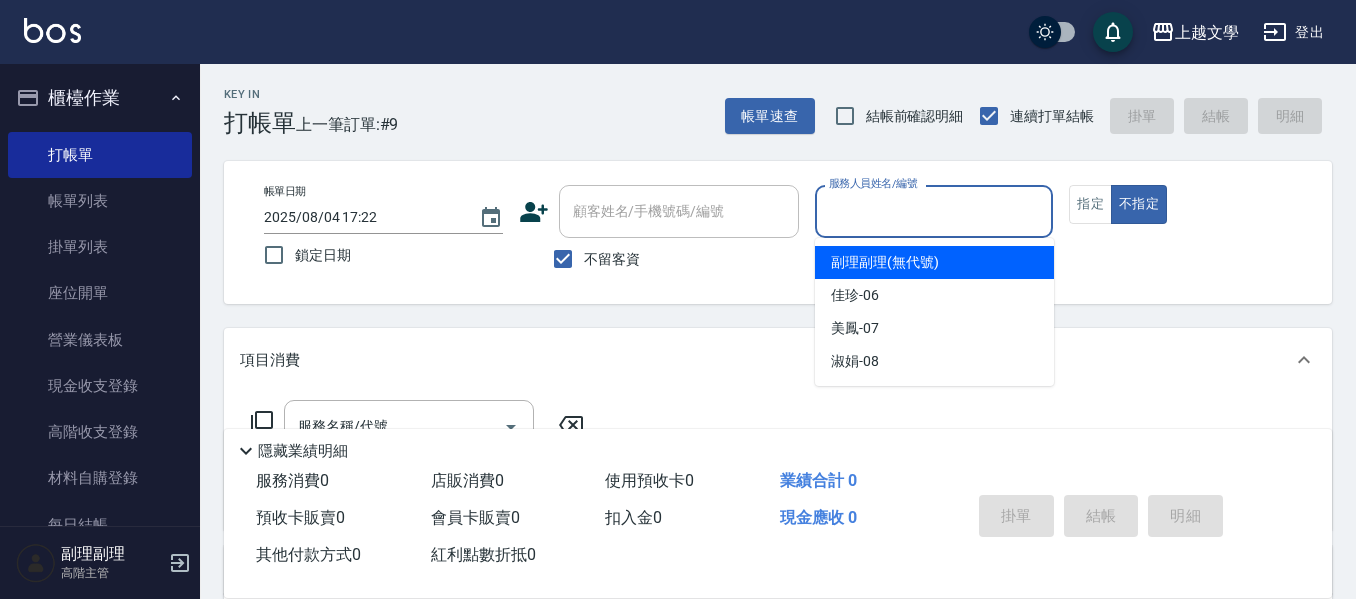 click on "服務人員姓名/編號" at bounding box center [934, 211] 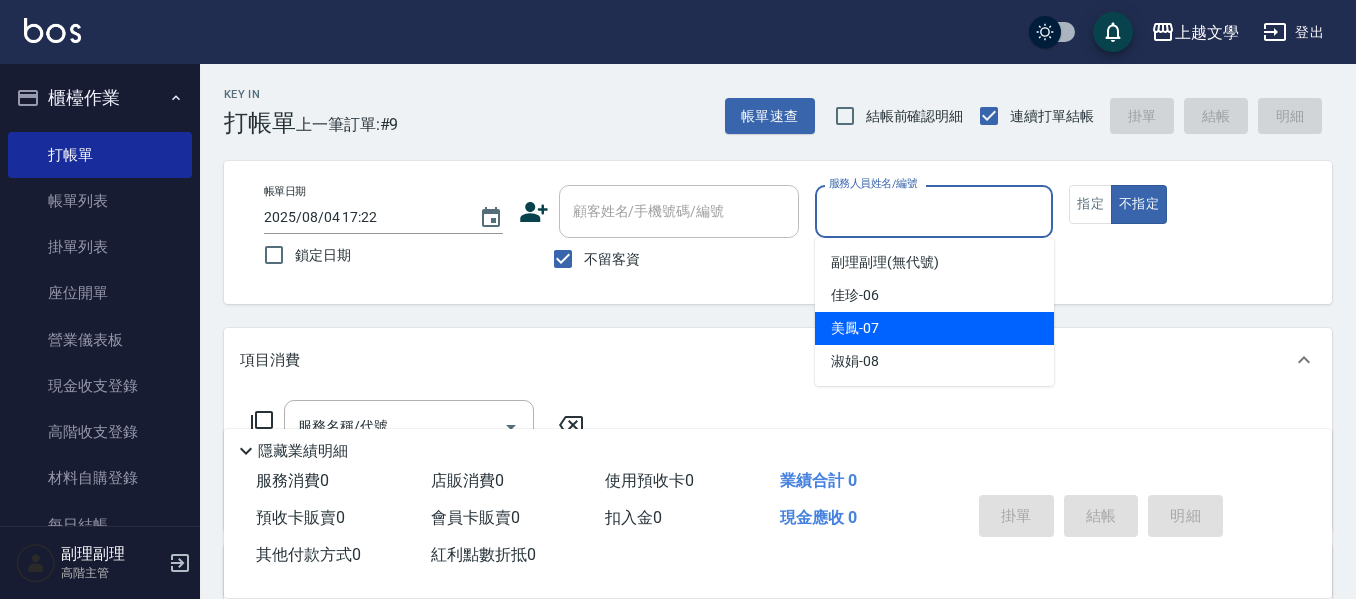 click on "美鳳 -07" at bounding box center (934, 328) 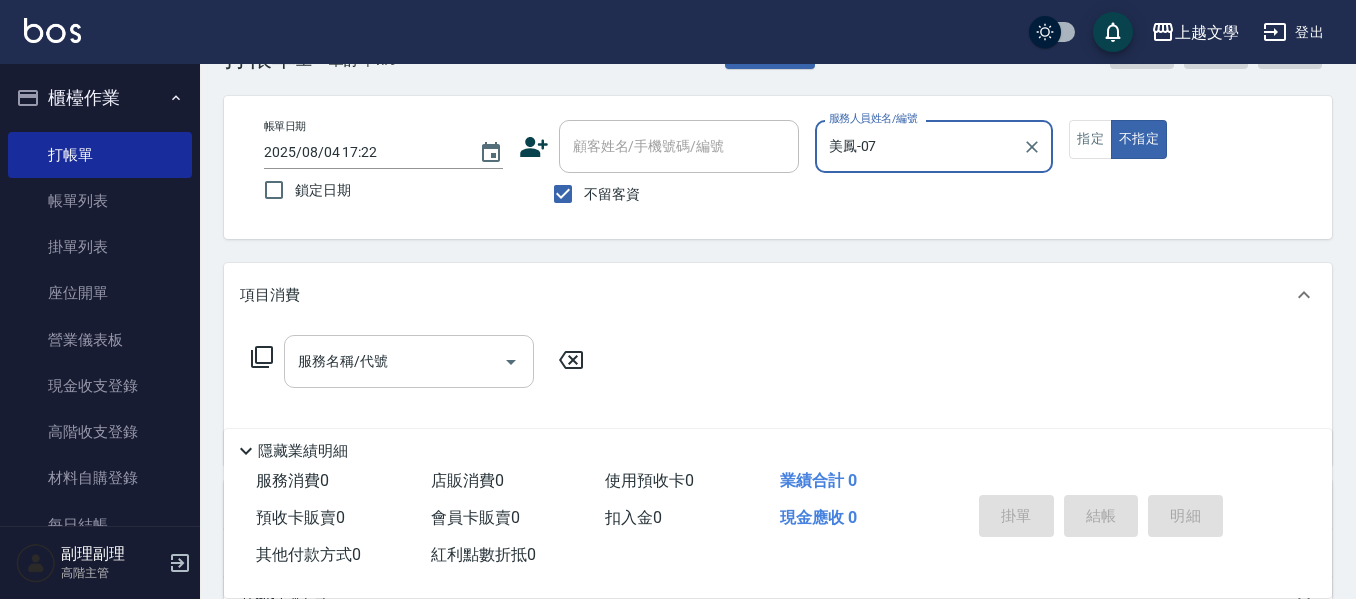 scroll, scrollTop: 100, scrollLeft: 0, axis: vertical 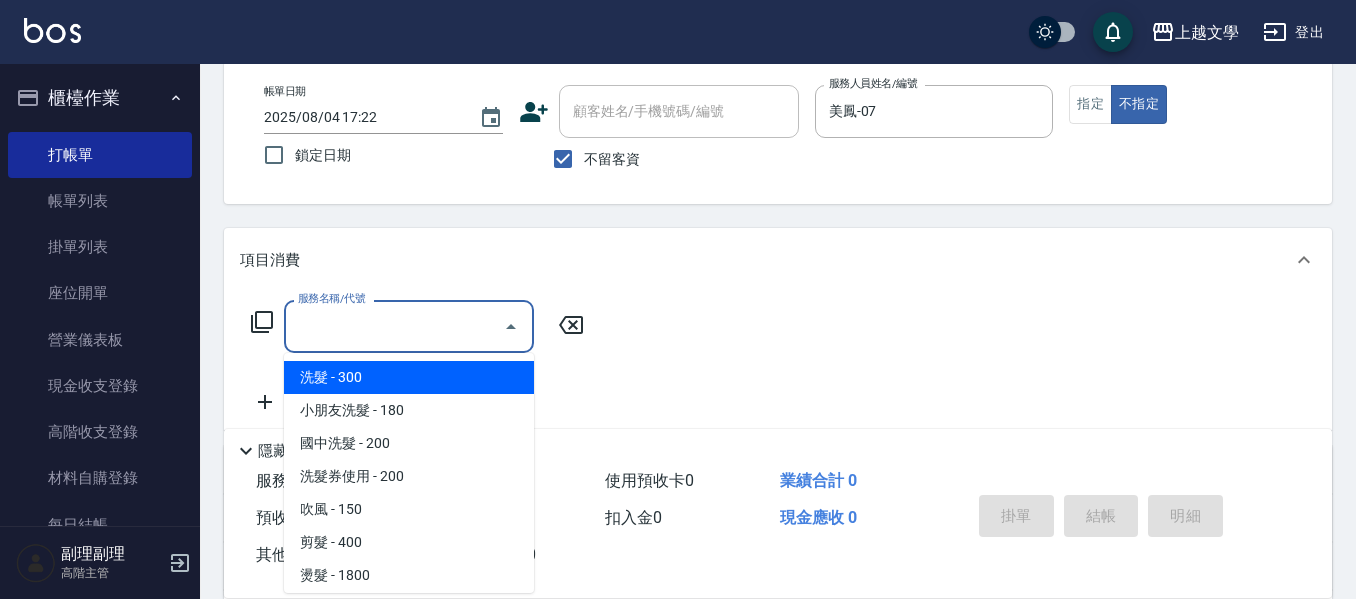 drag, startPoint x: 431, startPoint y: 337, endPoint x: 463, endPoint y: 395, distance: 66.24198 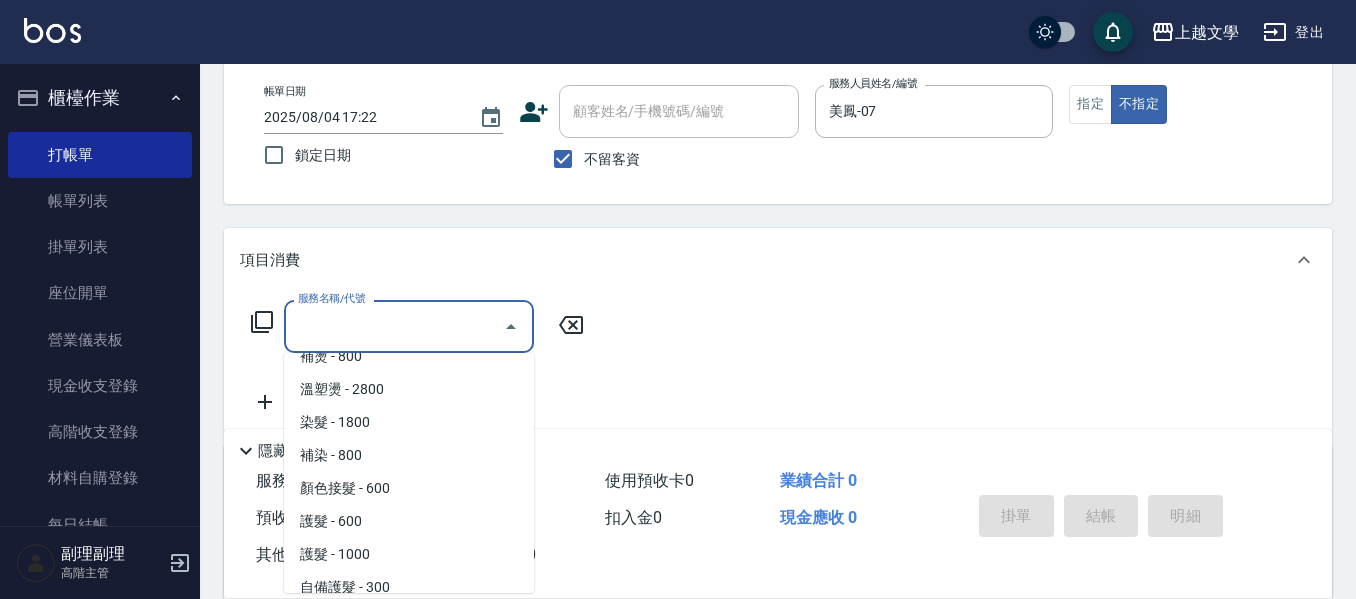 scroll, scrollTop: 601, scrollLeft: 0, axis: vertical 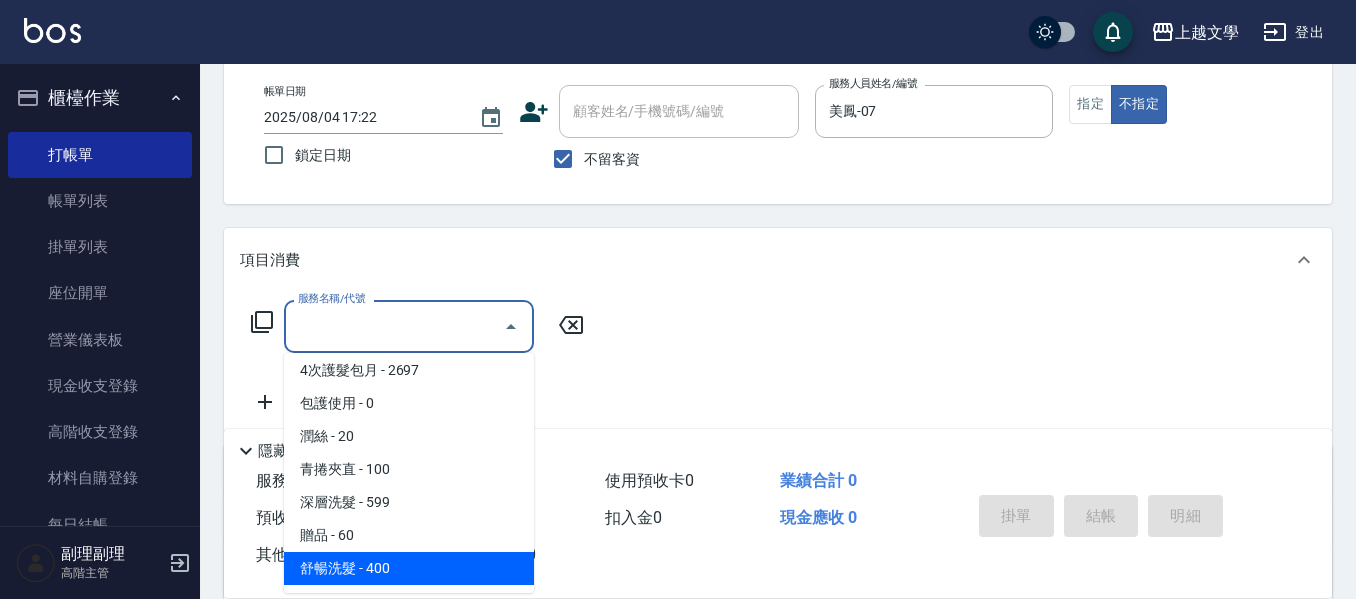 click on "舒暢洗髮 - 400" at bounding box center (409, 568) 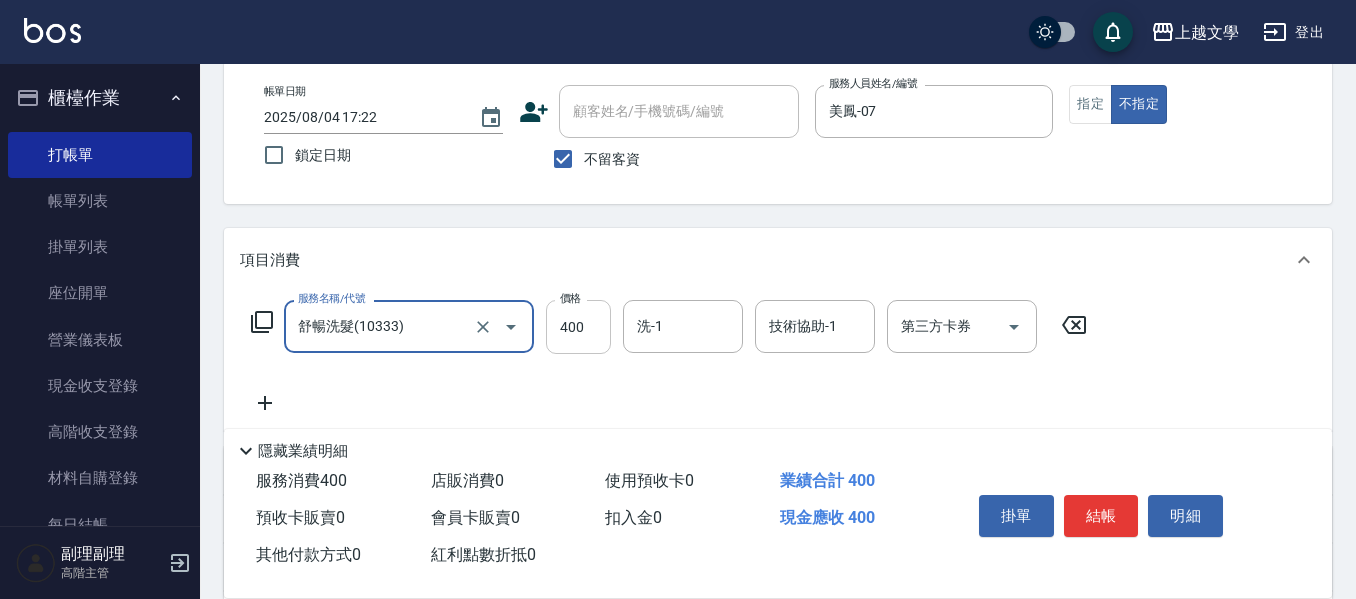 click on "400" at bounding box center [578, 327] 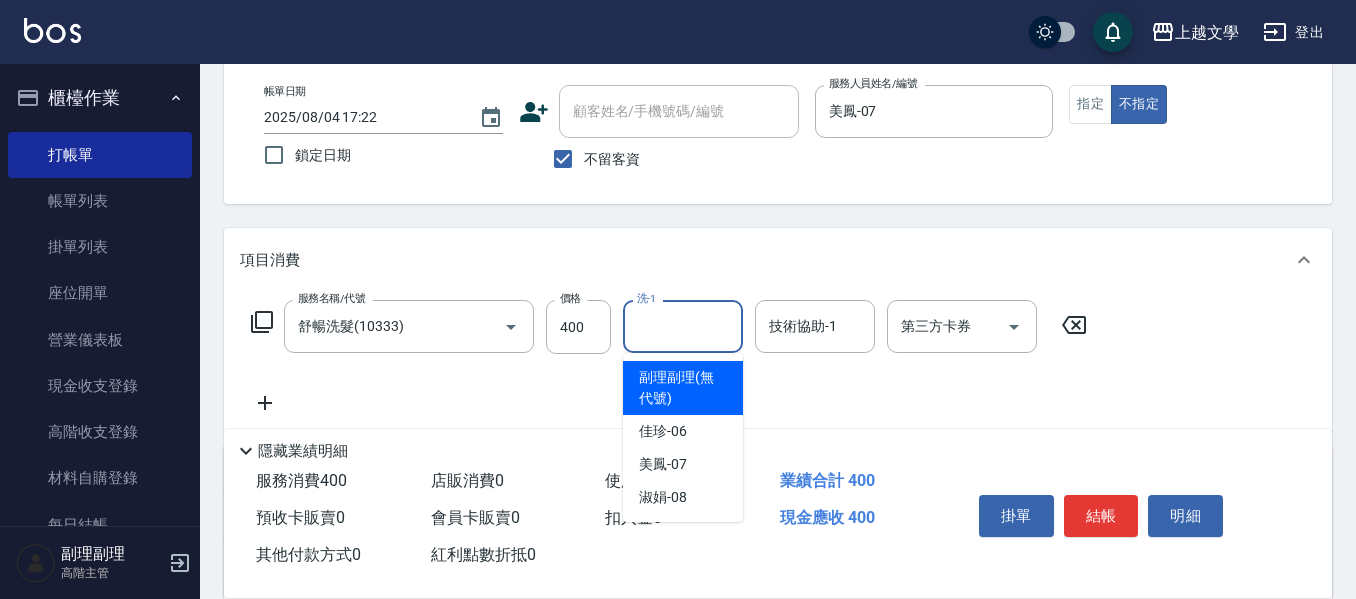 drag, startPoint x: 651, startPoint y: 325, endPoint x: 676, endPoint y: 387, distance: 66.85058 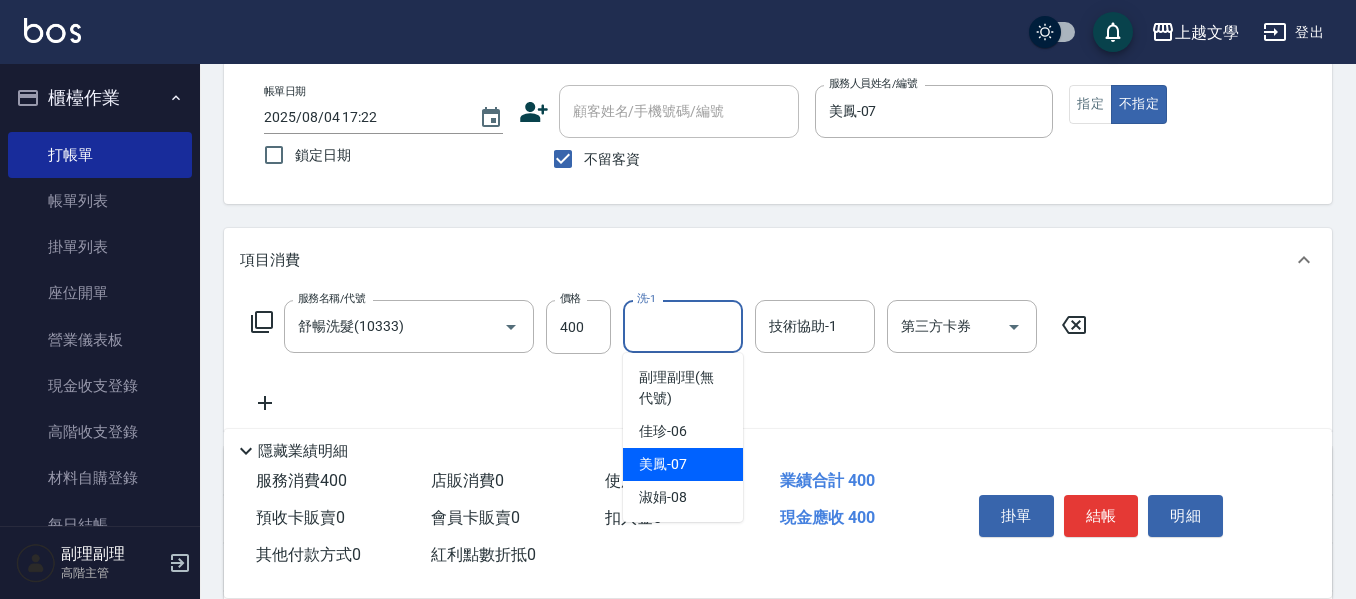 drag, startPoint x: 684, startPoint y: 470, endPoint x: 740, endPoint y: 392, distance: 96.02083 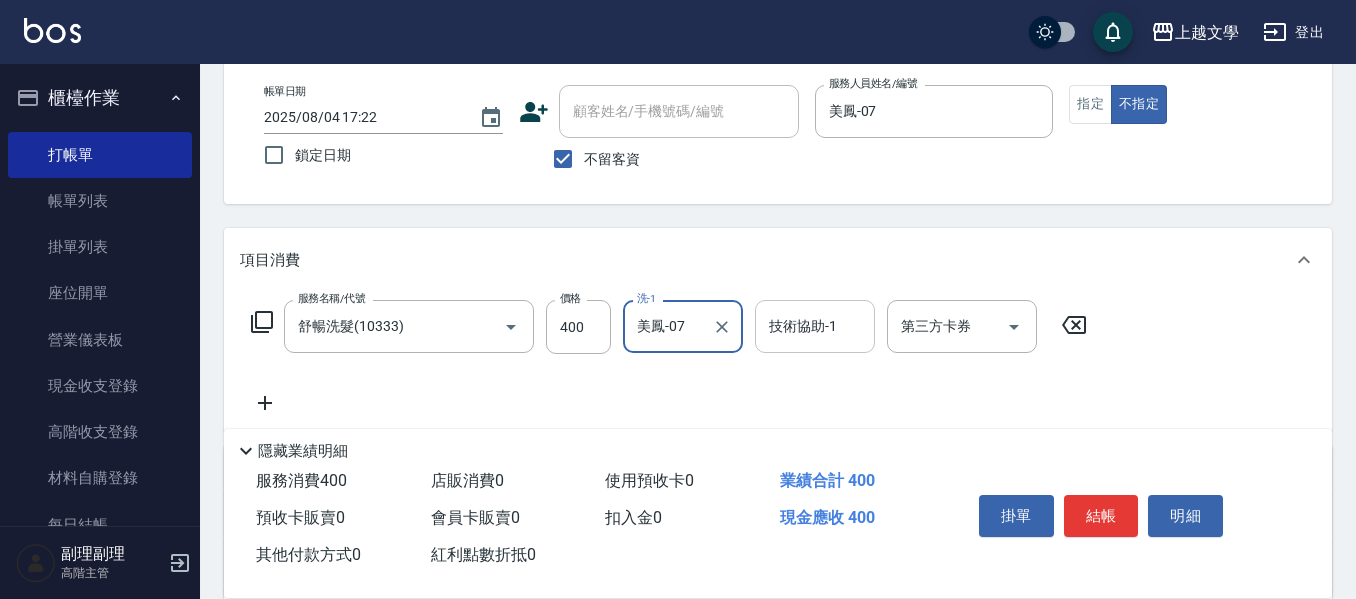 click on "技術協助-1" at bounding box center [815, 326] 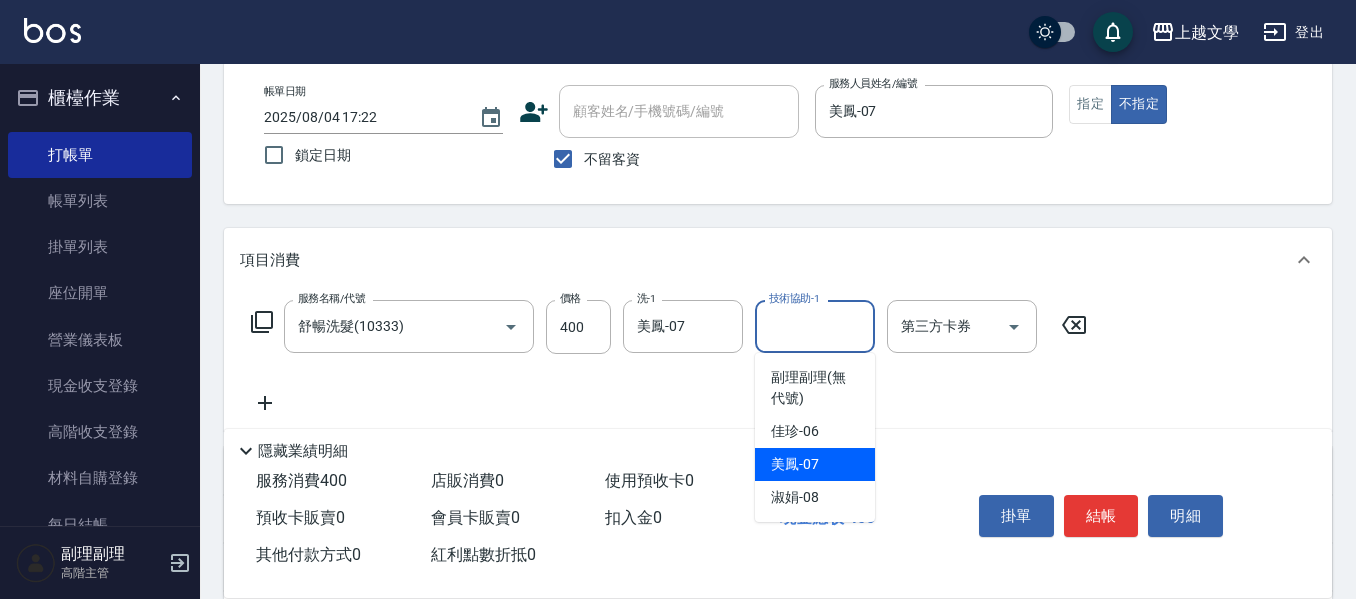 drag, startPoint x: 805, startPoint y: 465, endPoint x: 910, endPoint y: 479, distance: 105.92922 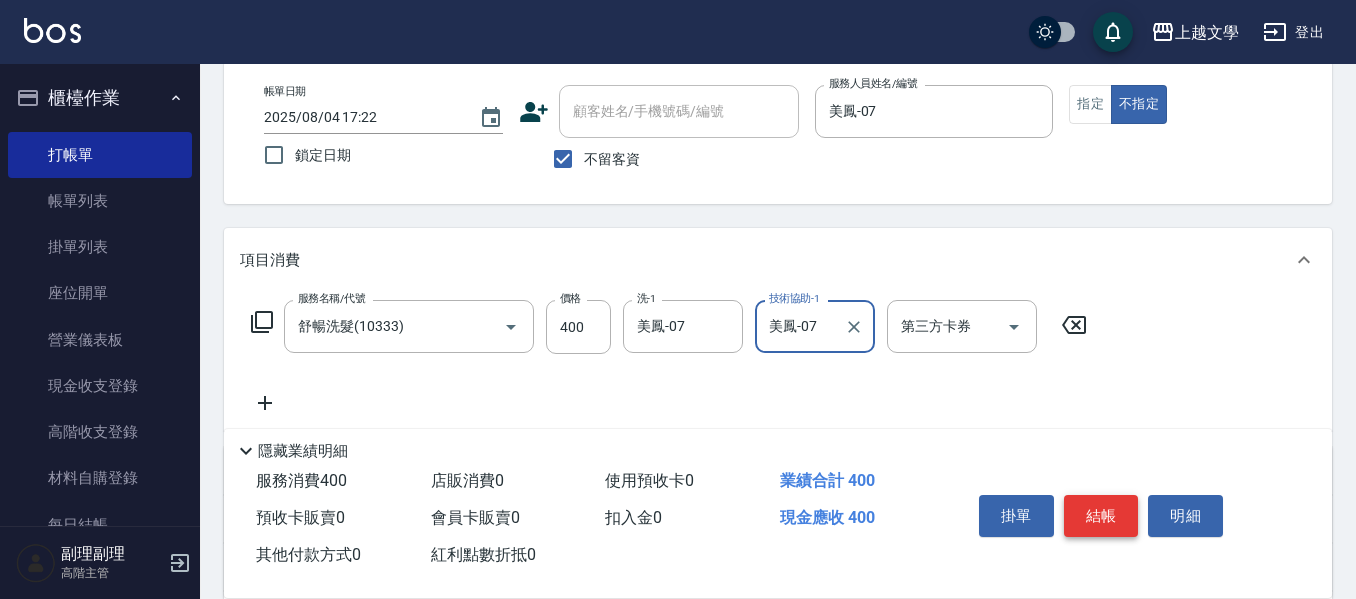 click on "結帳" at bounding box center [1101, 516] 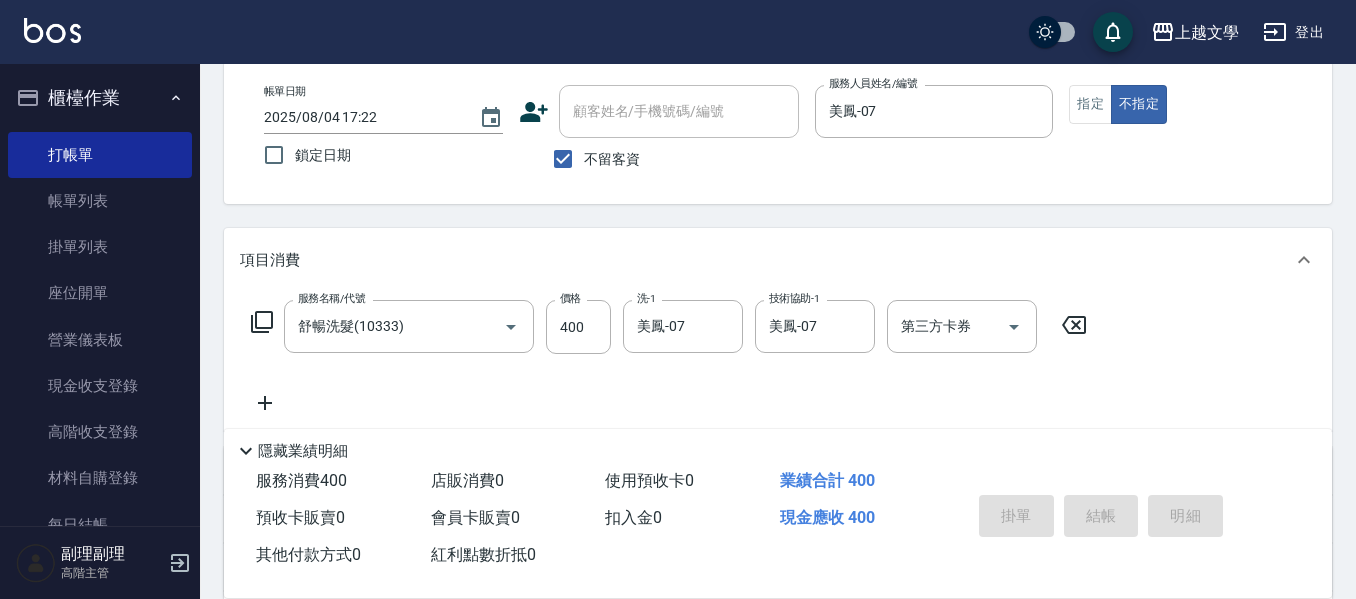 type 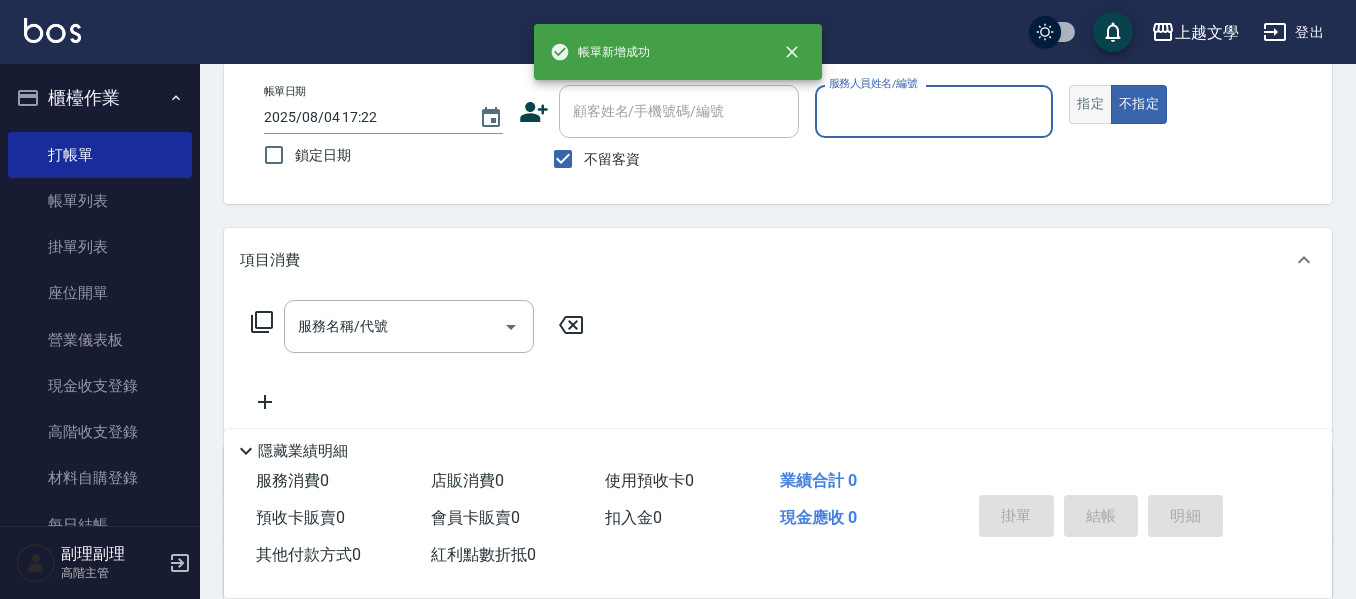 click on "指定" at bounding box center [1090, 104] 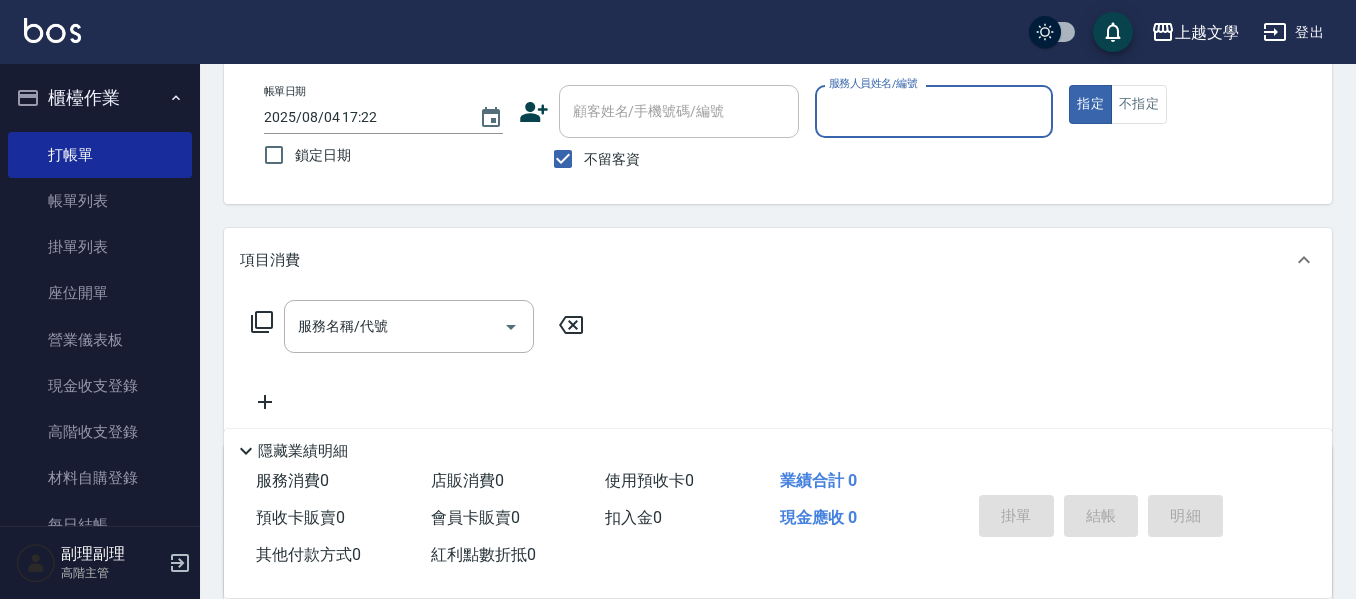 click on "服務人員姓名/編號" at bounding box center [934, 111] 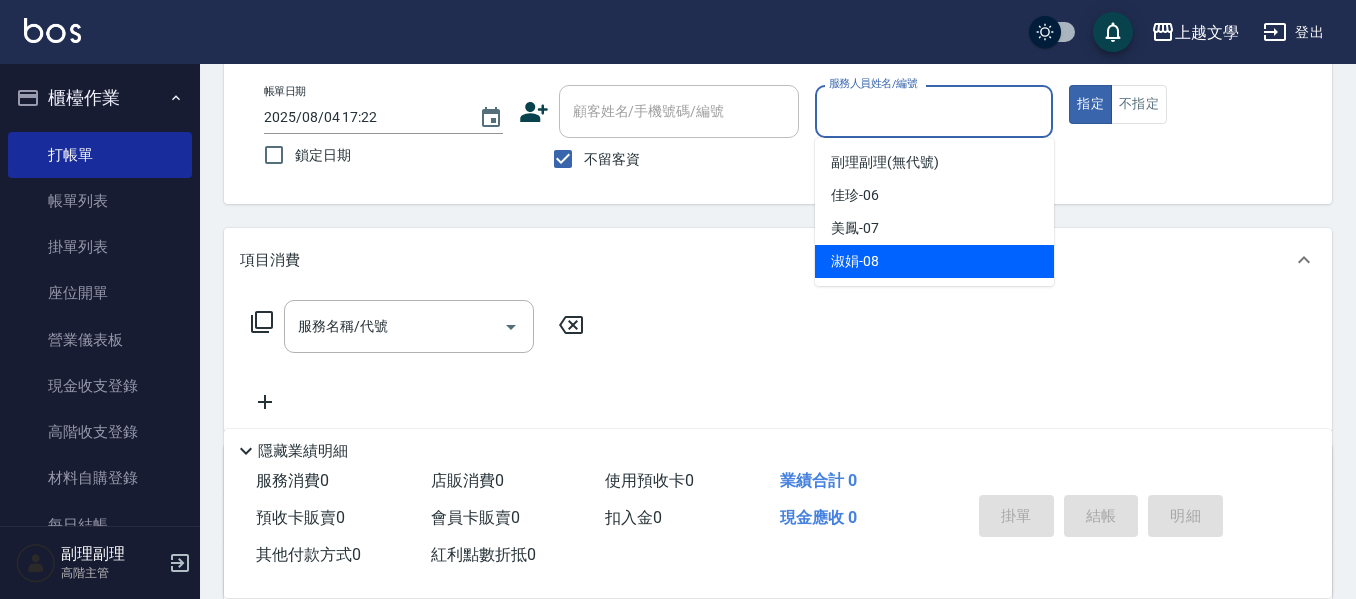 drag, startPoint x: 877, startPoint y: 264, endPoint x: 863, endPoint y: 265, distance: 14.035668 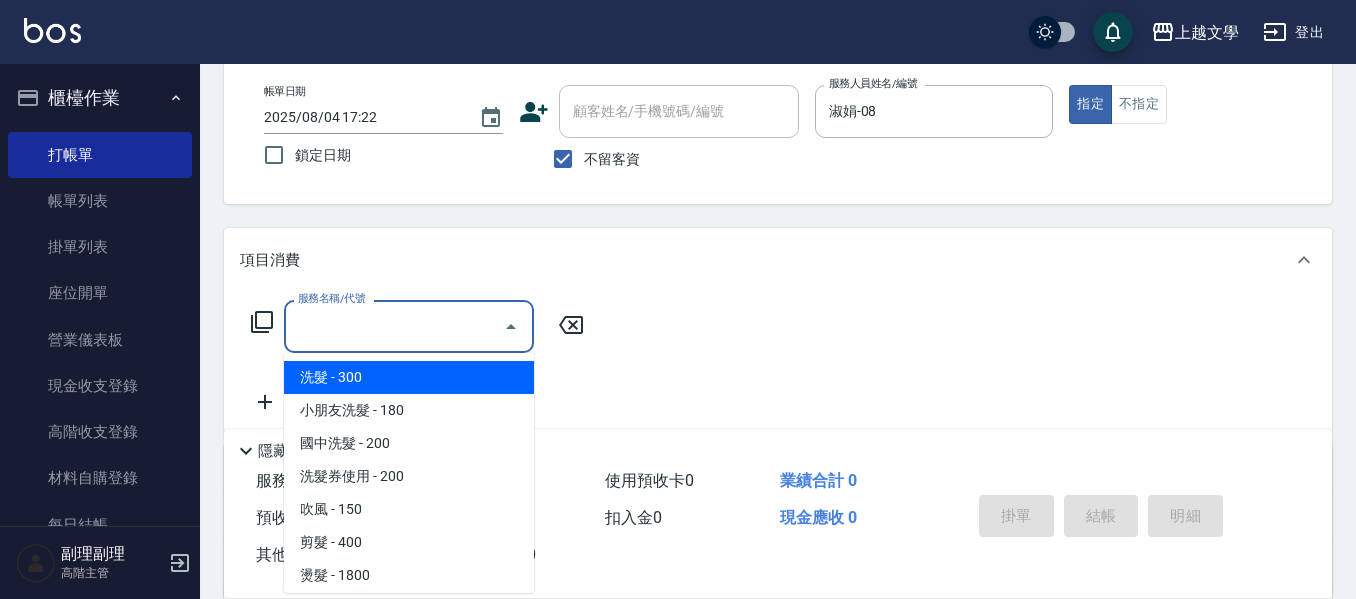 click on "服務名稱/代號" at bounding box center (394, 326) 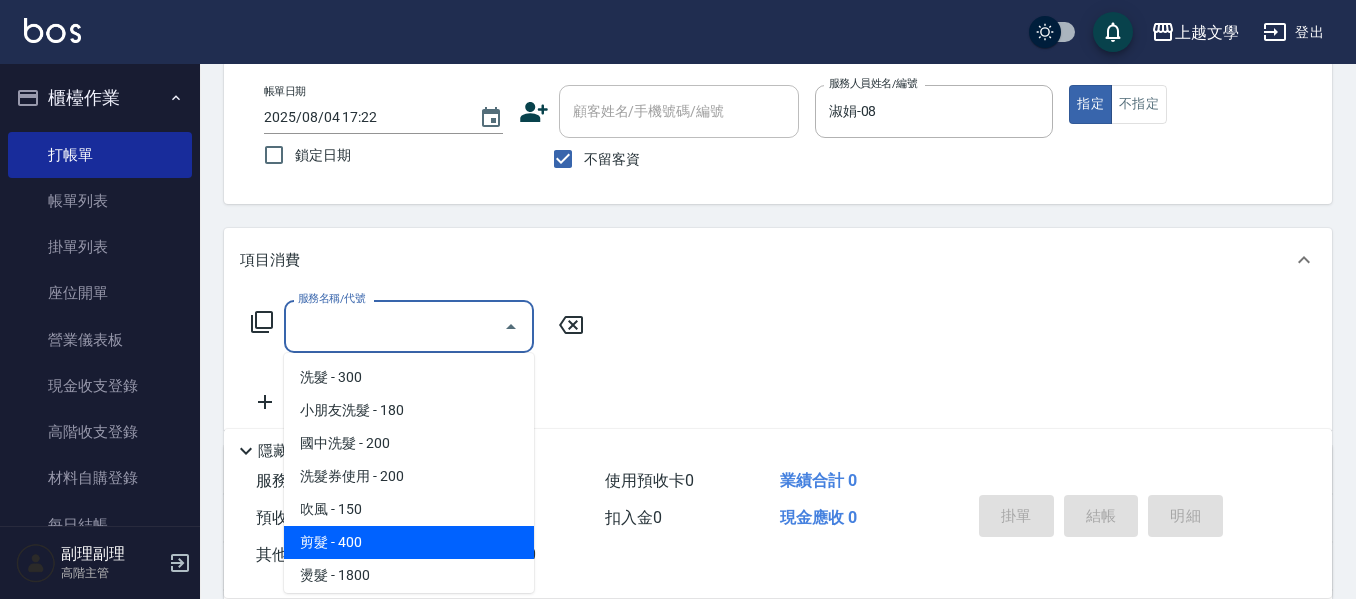 click on "剪髮 - 400" at bounding box center [409, 542] 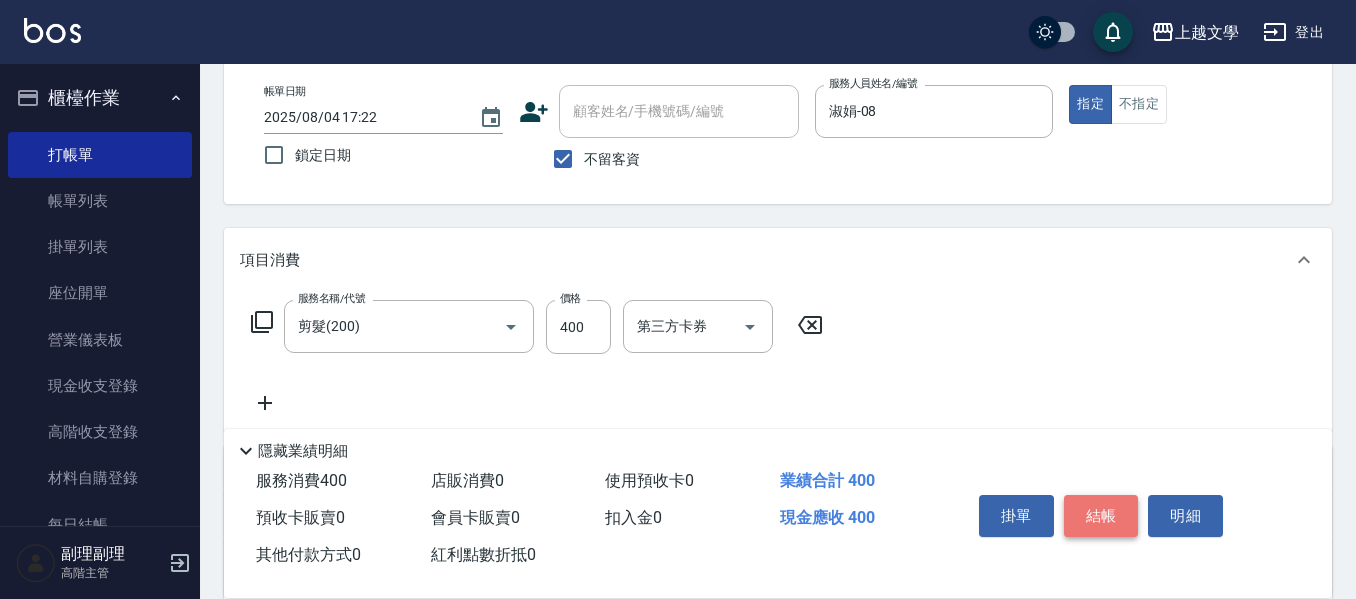 click on "結帳" at bounding box center (1101, 516) 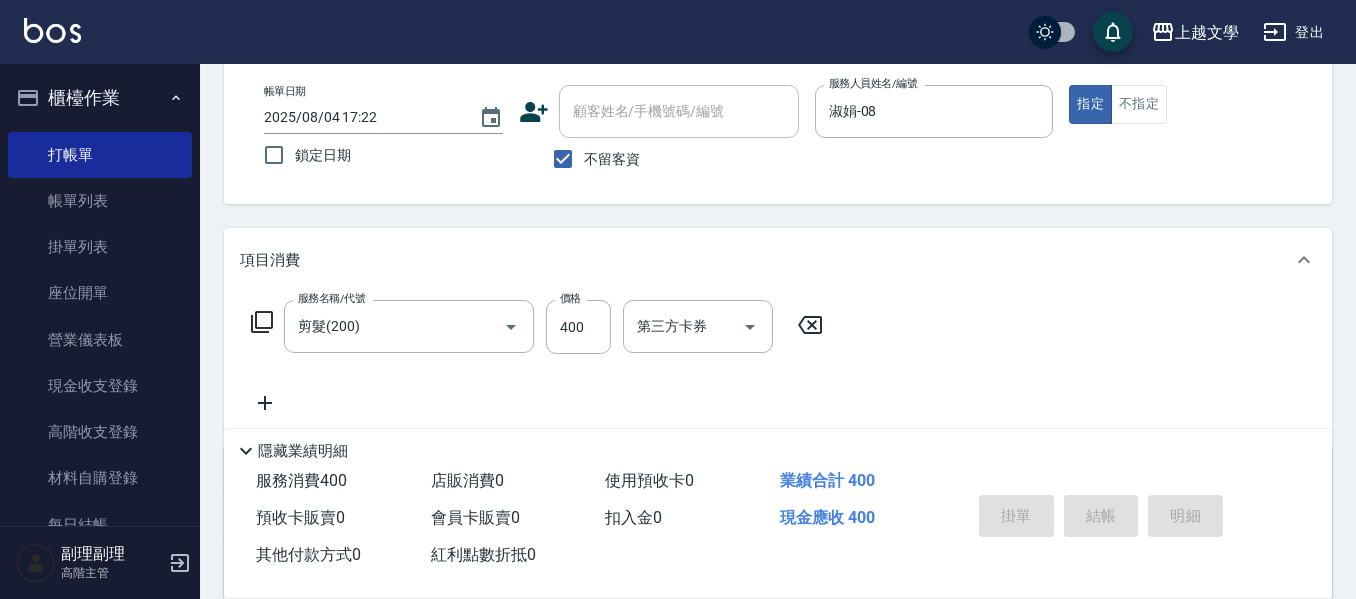 type 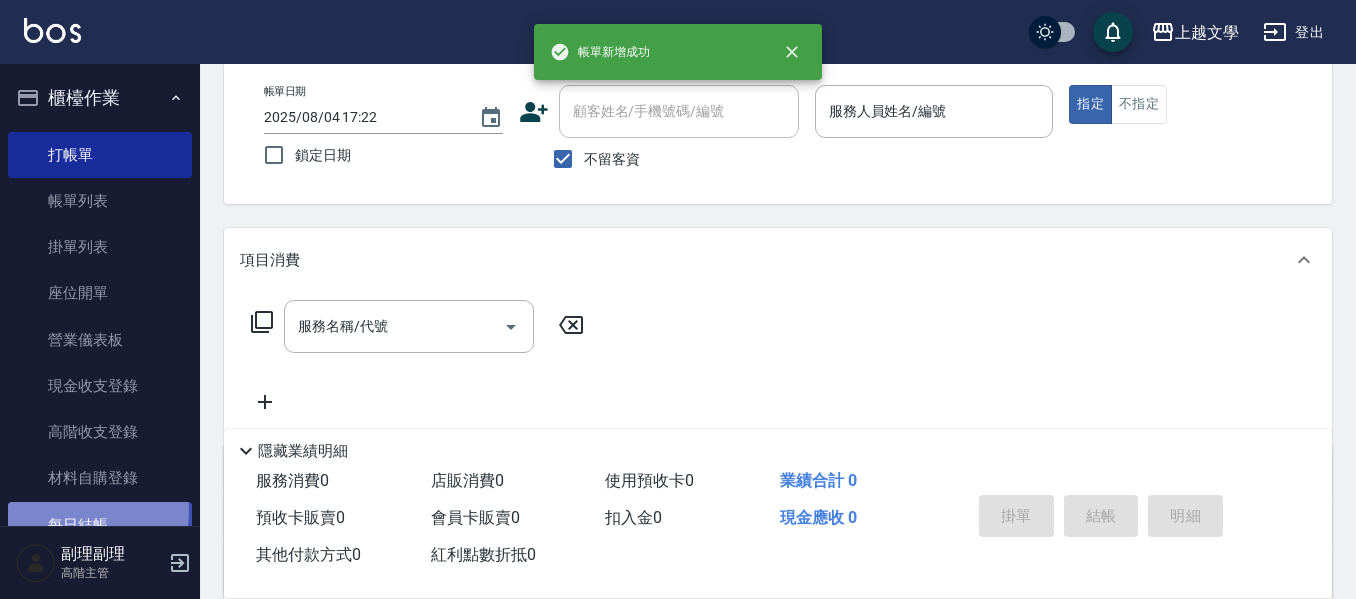 drag, startPoint x: 77, startPoint y: 511, endPoint x: 91, endPoint y: 509, distance: 14.142136 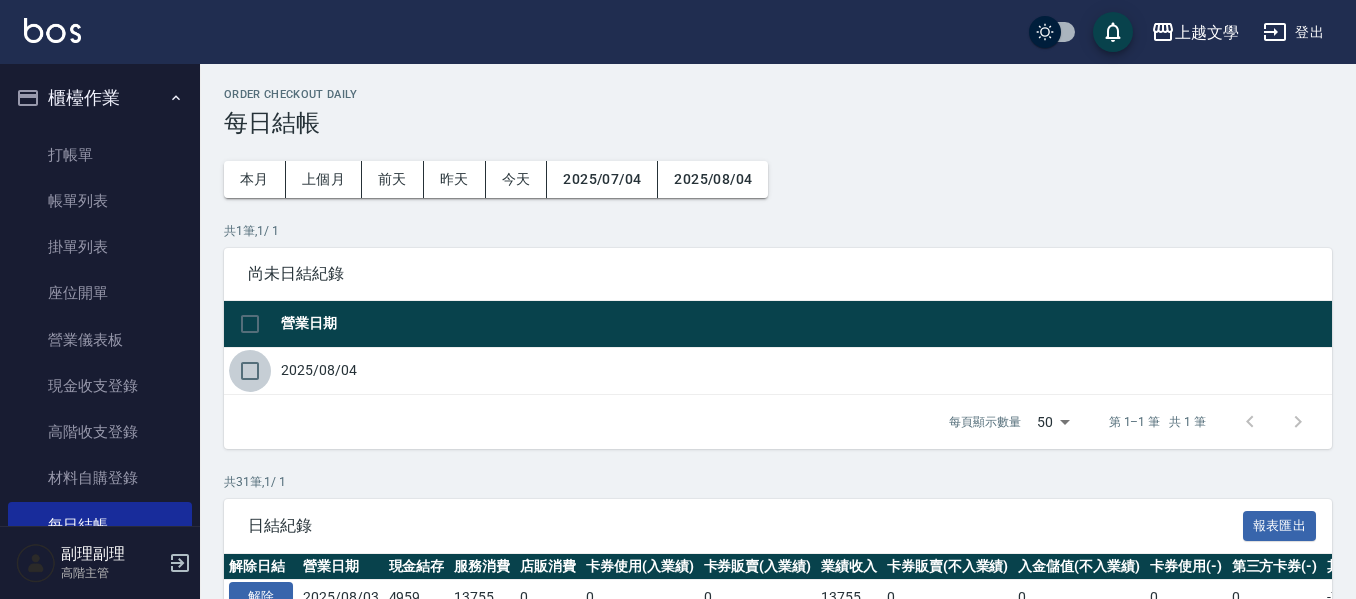 click at bounding box center (250, 371) 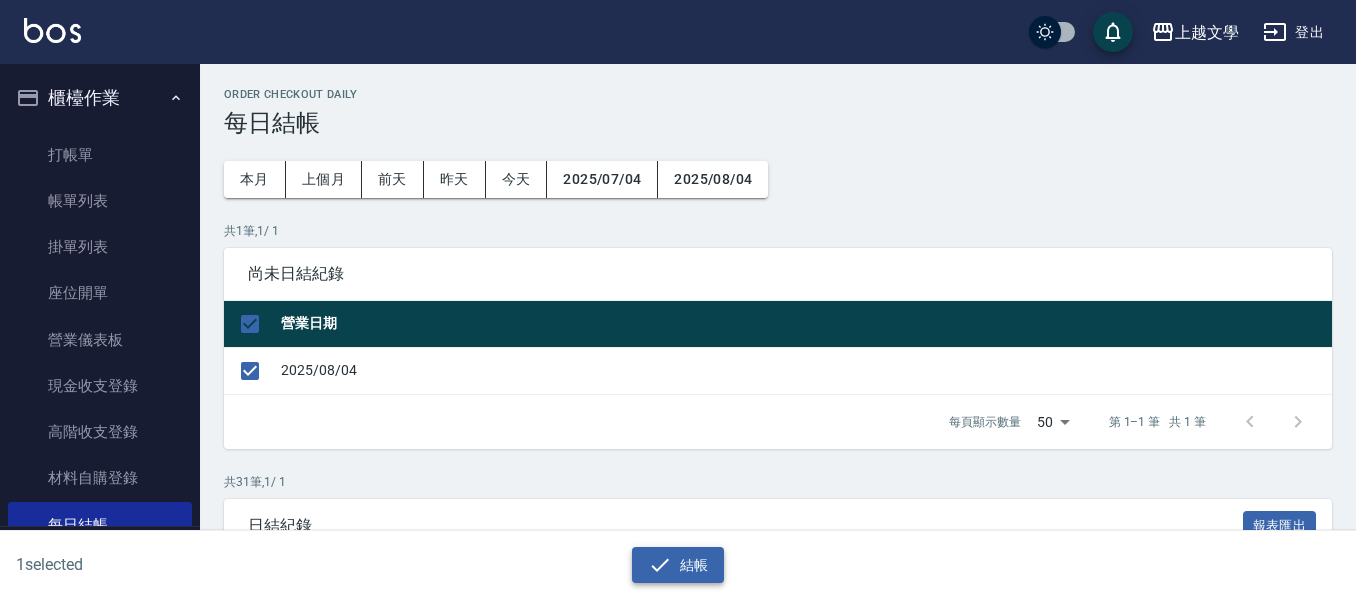 click 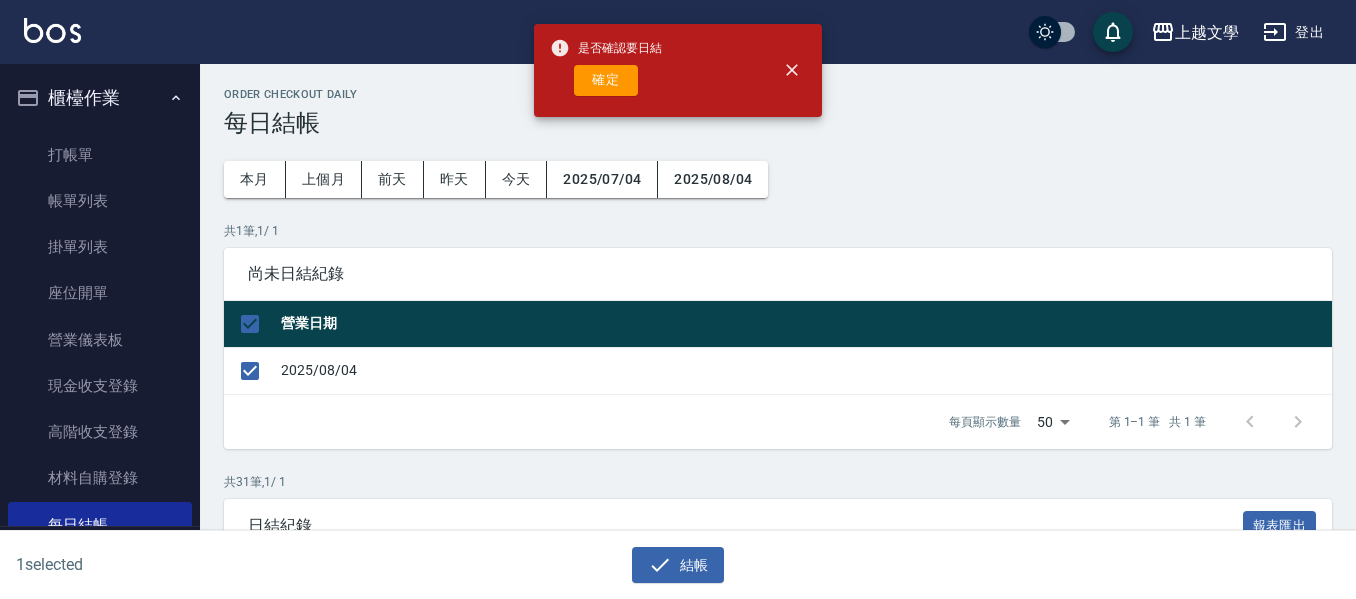 click on "是否確認要日結 確定" at bounding box center (606, 70) 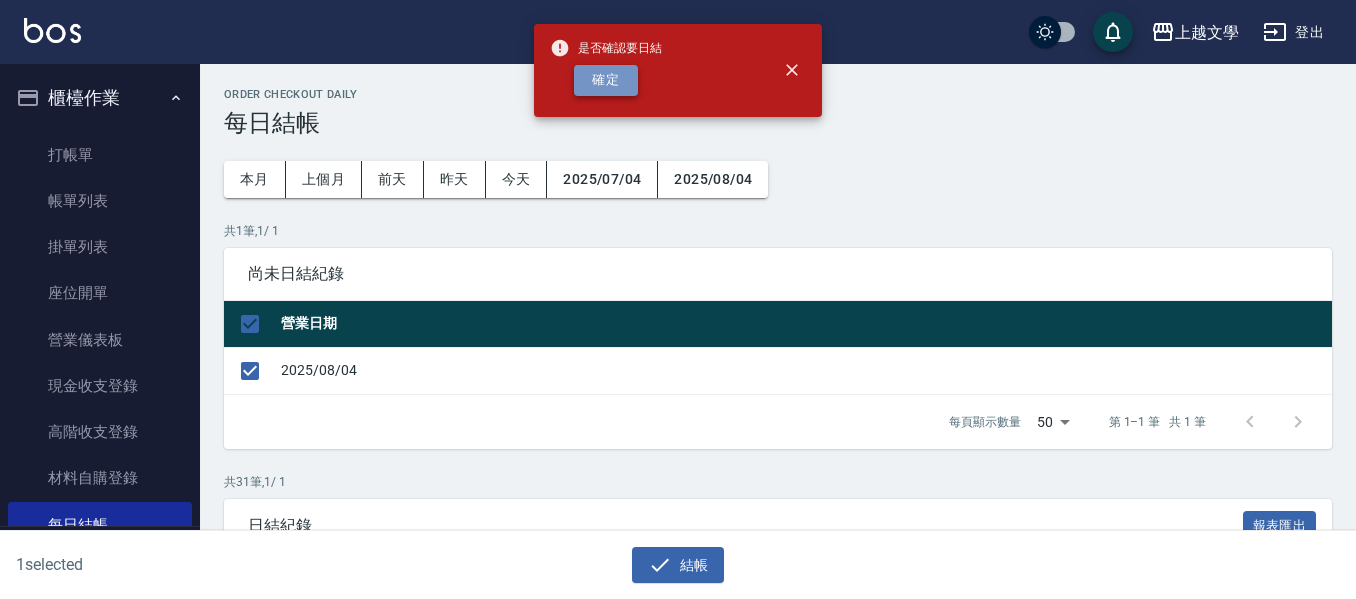 click on "確定" at bounding box center [606, 80] 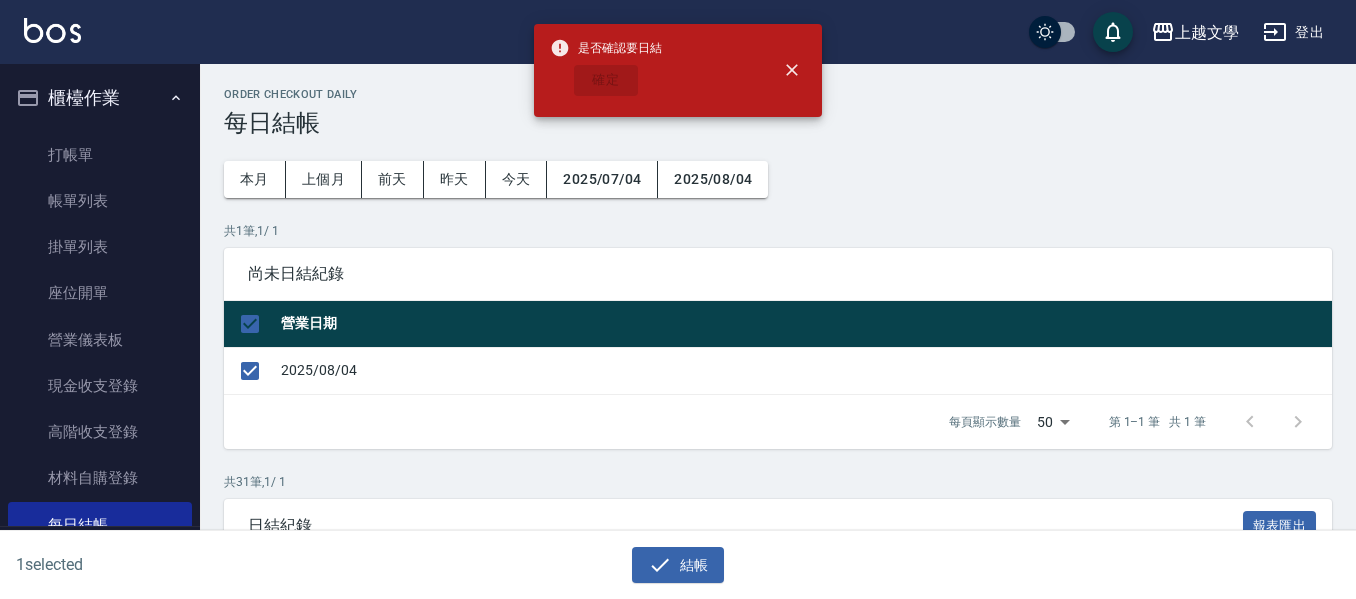 checkbox on "false" 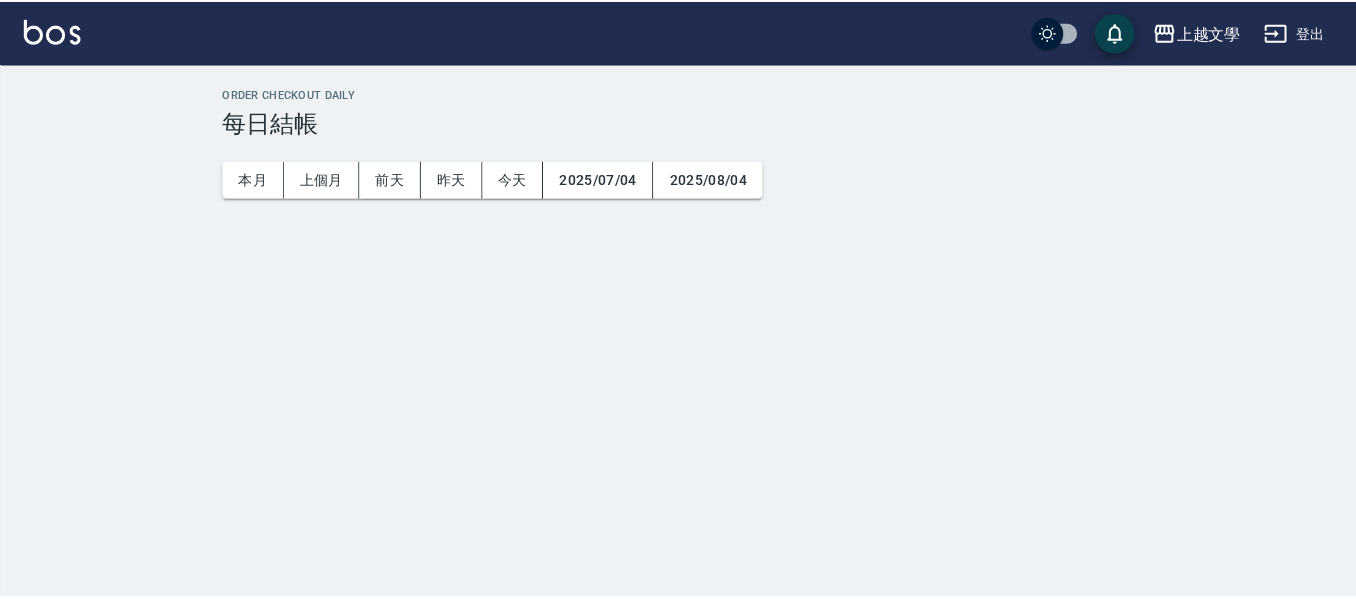 scroll, scrollTop: 0, scrollLeft: 0, axis: both 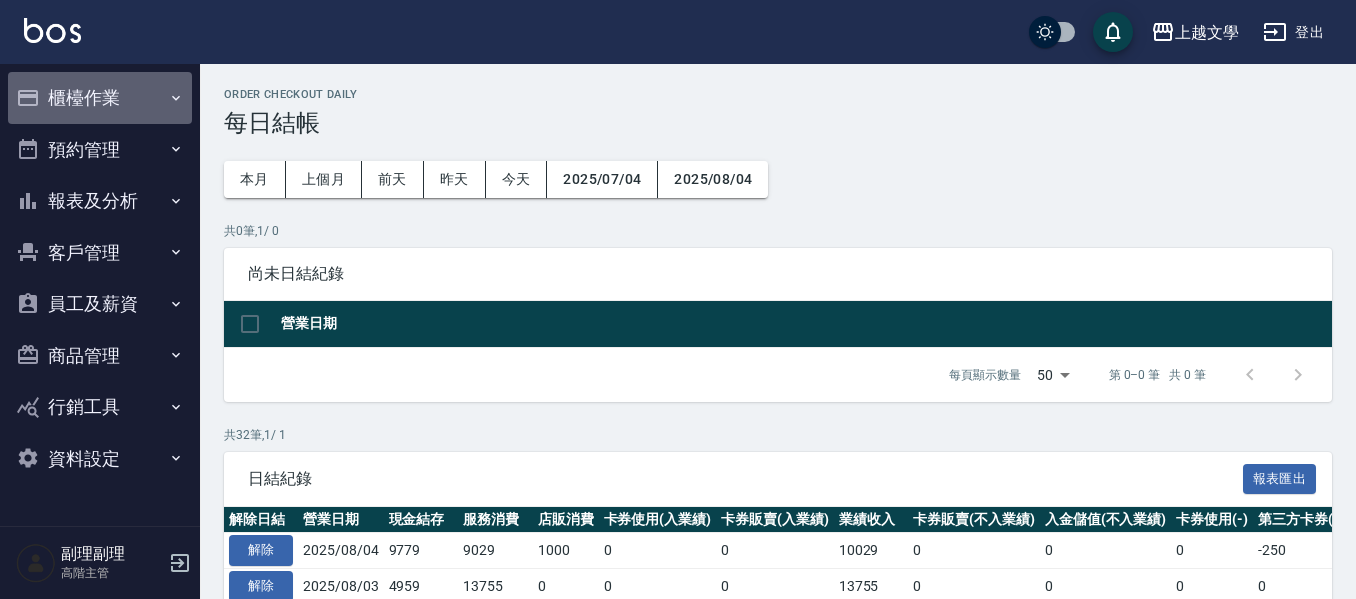 click on "櫃檯作業" at bounding box center [100, 98] 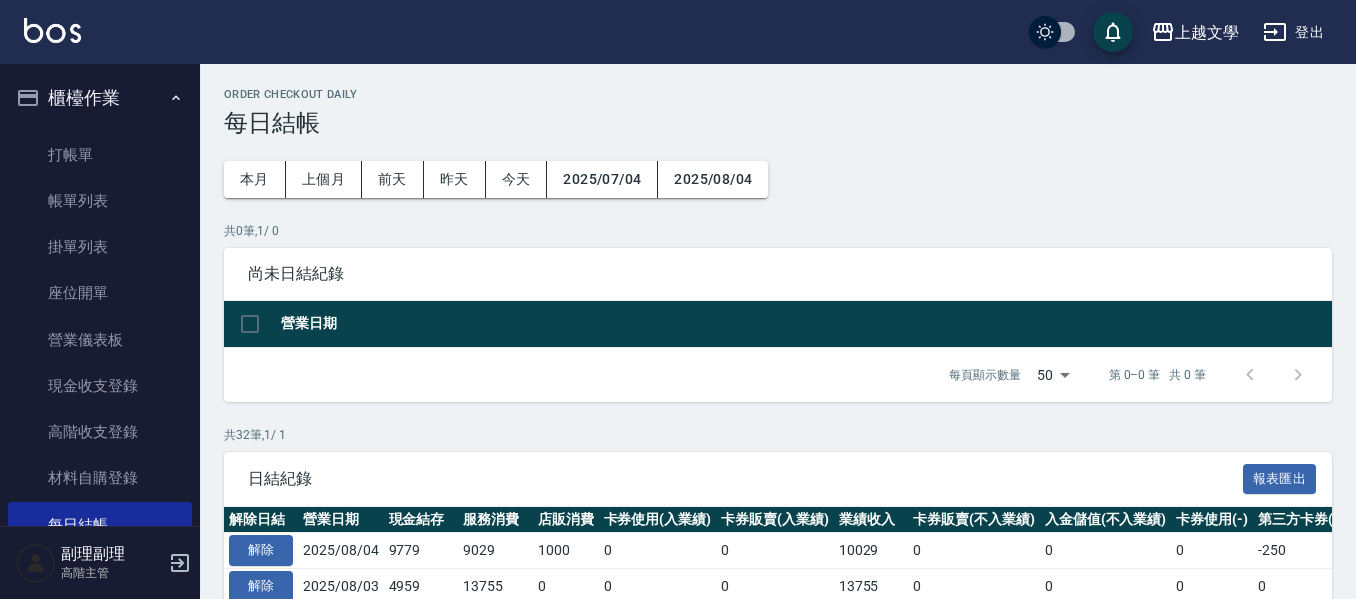 click on "櫃檯作業" at bounding box center (100, 98) 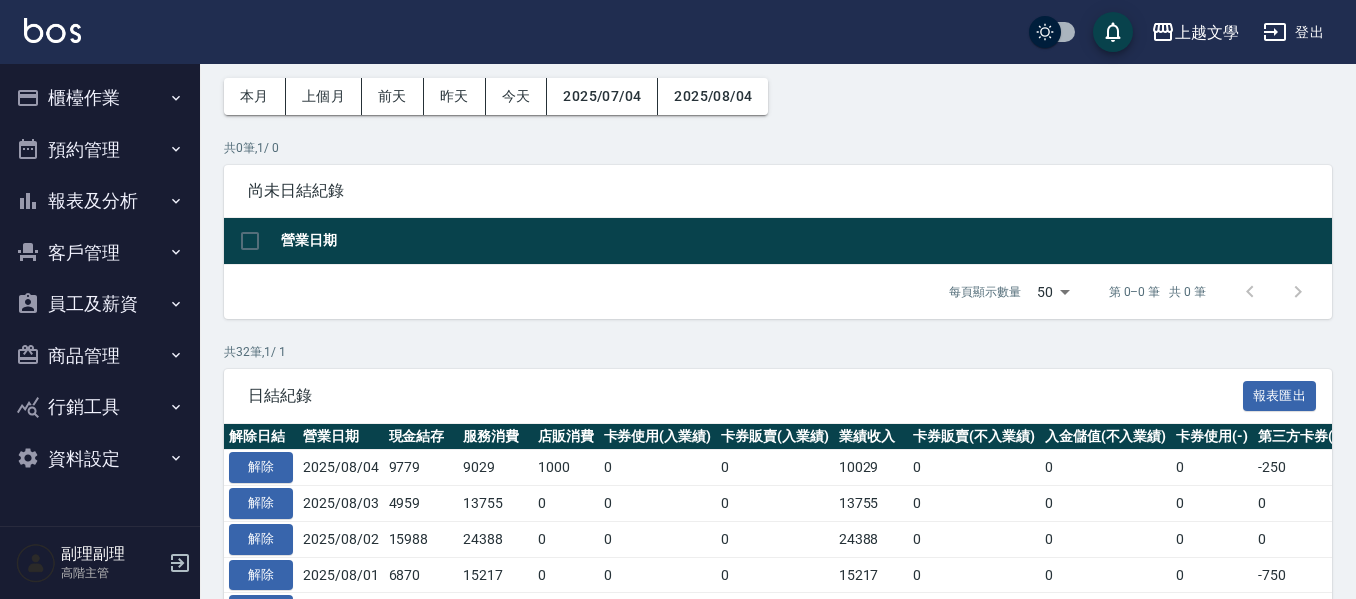 scroll, scrollTop: 200, scrollLeft: 0, axis: vertical 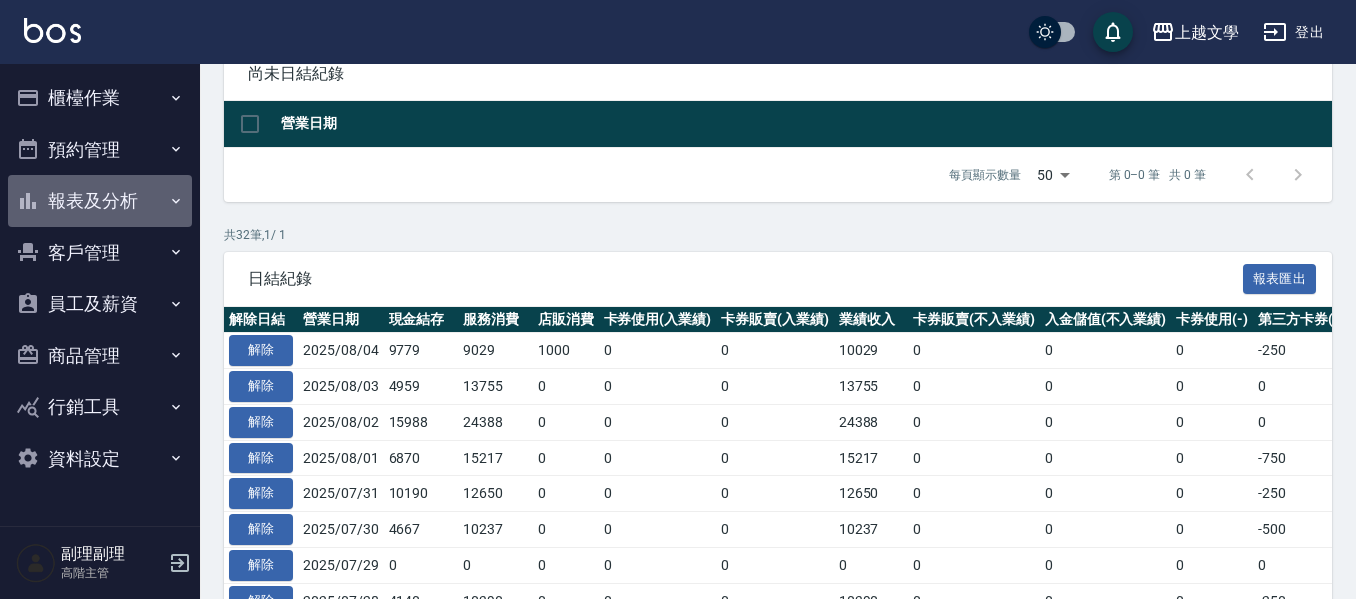 click on "報表及分析" at bounding box center [100, 201] 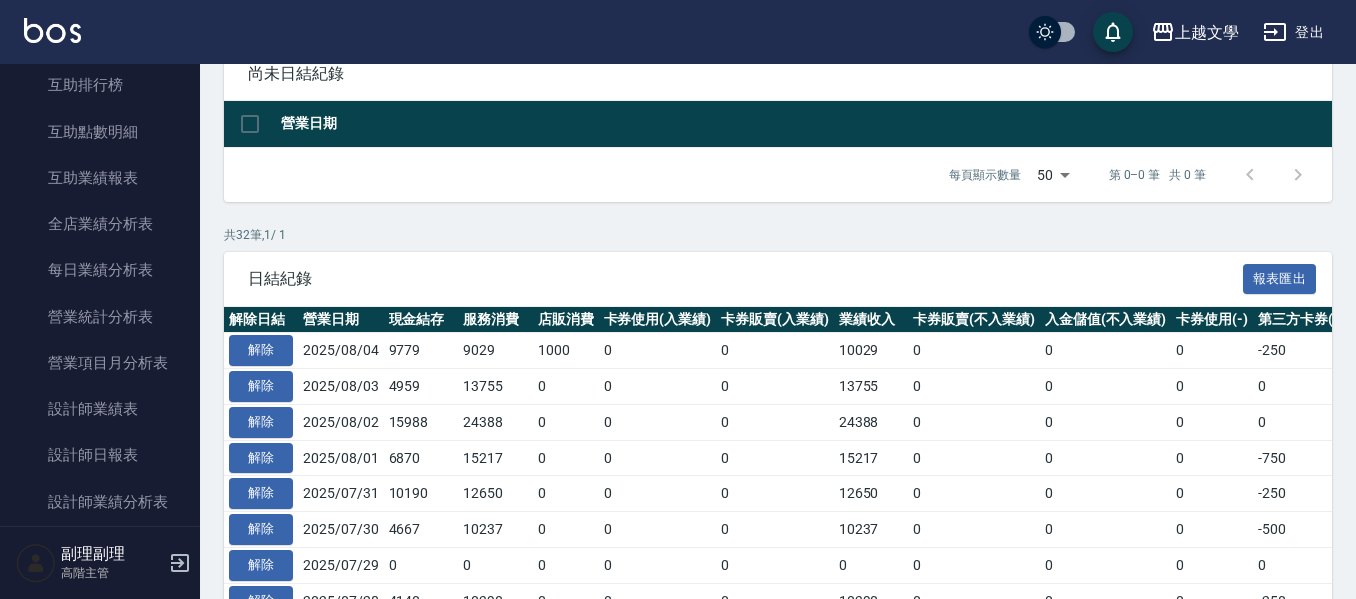 scroll, scrollTop: 500, scrollLeft: 0, axis: vertical 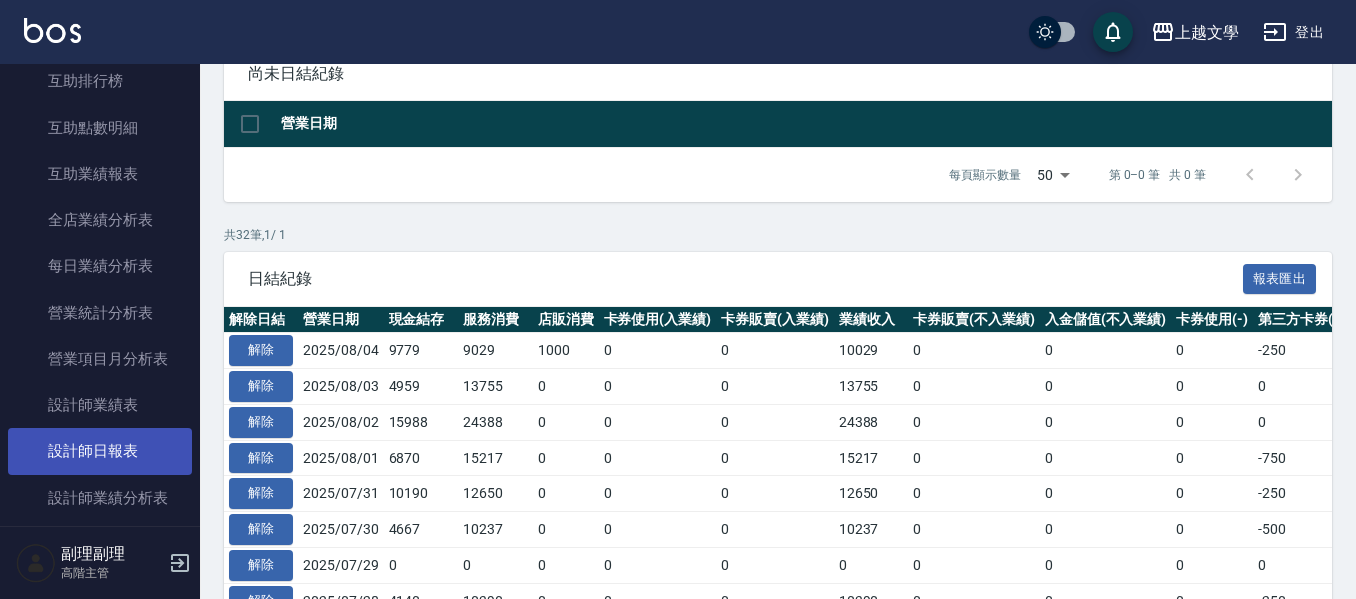 click on "設計師日報表" at bounding box center [100, 451] 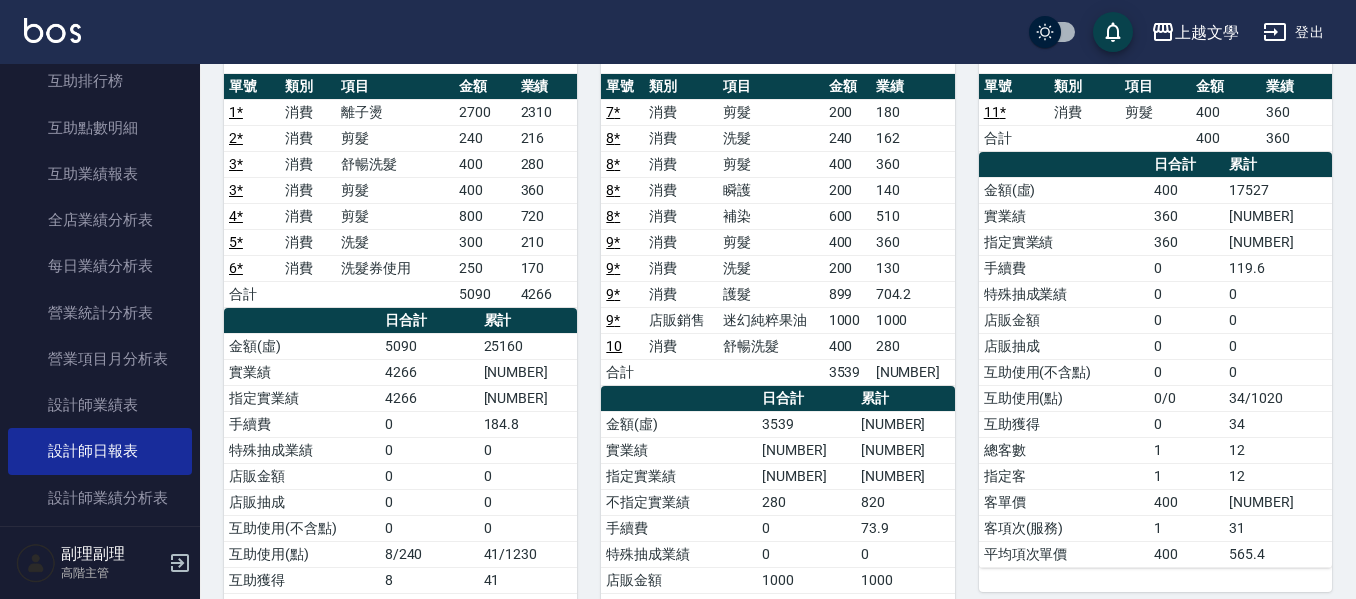 scroll, scrollTop: 200, scrollLeft: 0, axis: vertical 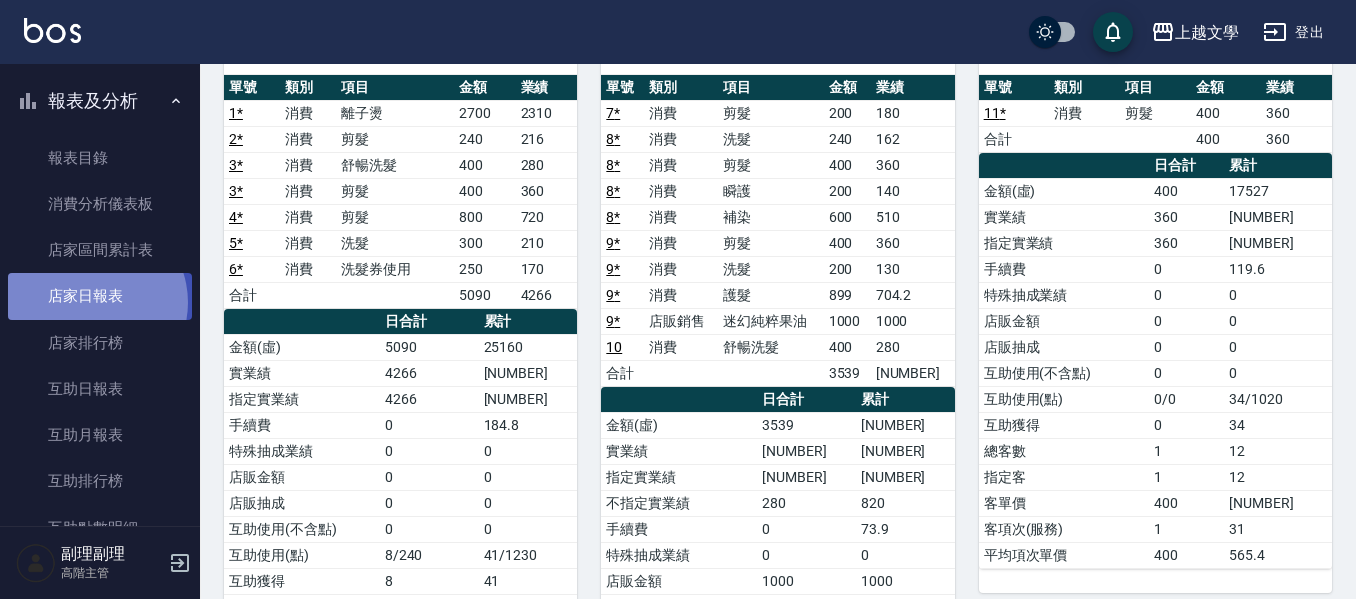 click on "店家日報表" at bounding box center (100, 296) 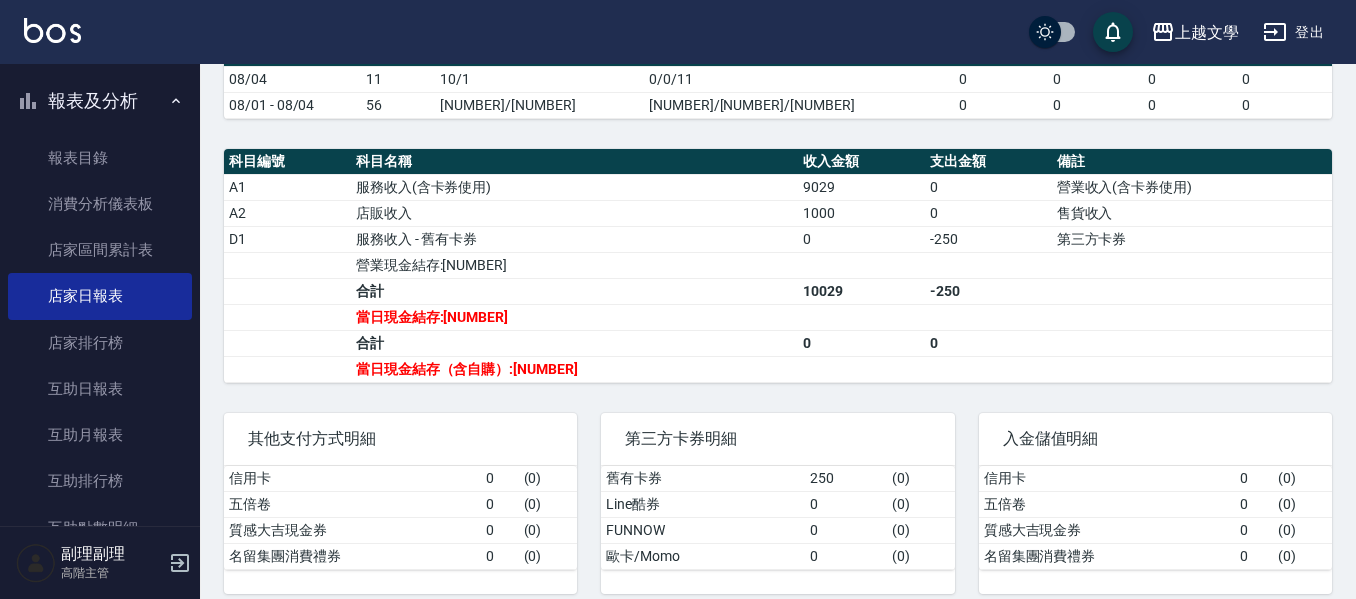 scroll, scrollTop: 556, scrollLeft: 0, axis: vertical 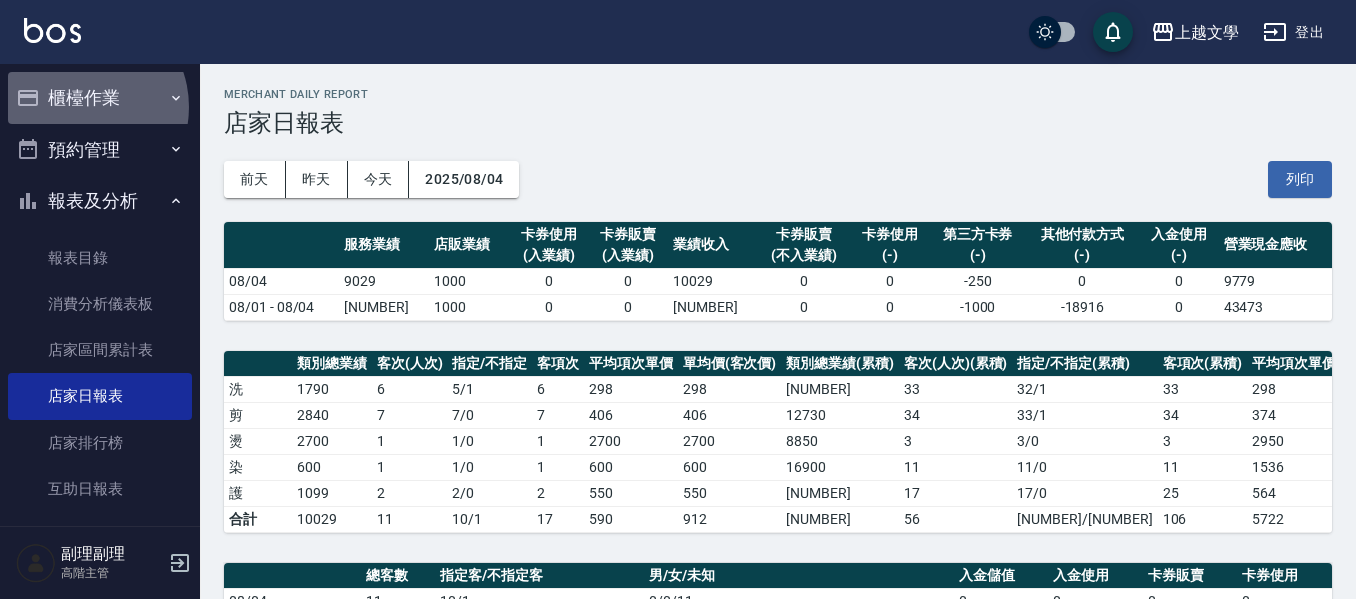 click on "櫃檯作業" at bounding box center [100, 98] 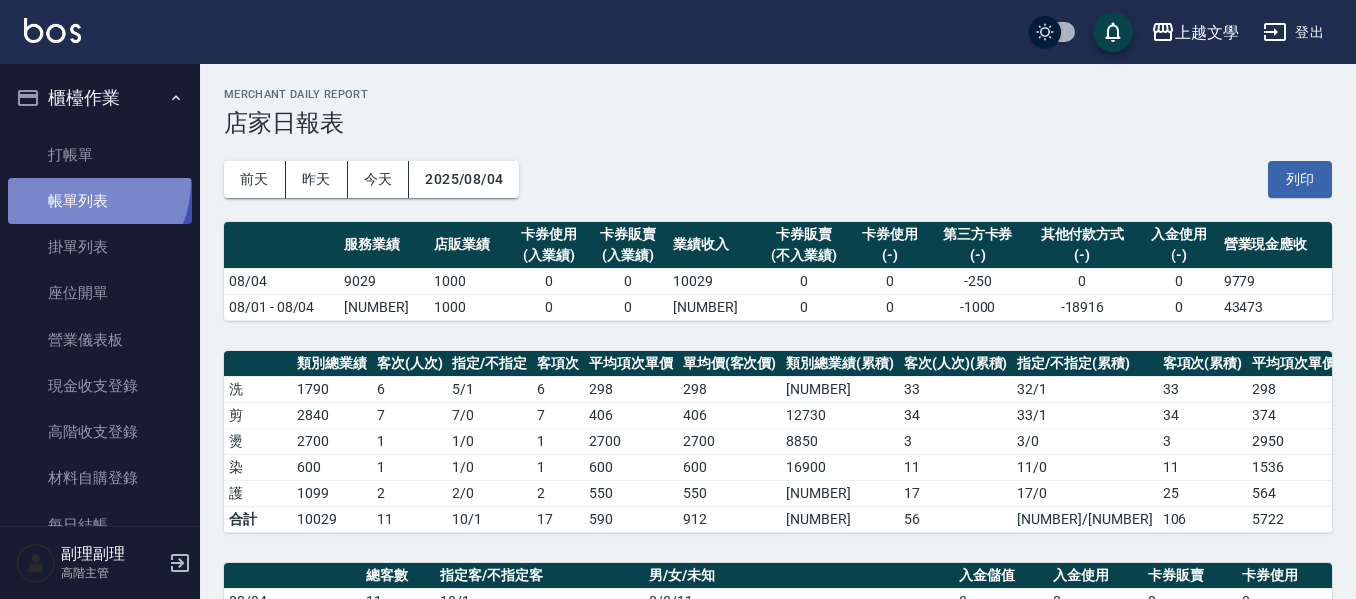 click on "帳單列表" at bounding box center (100, 201) 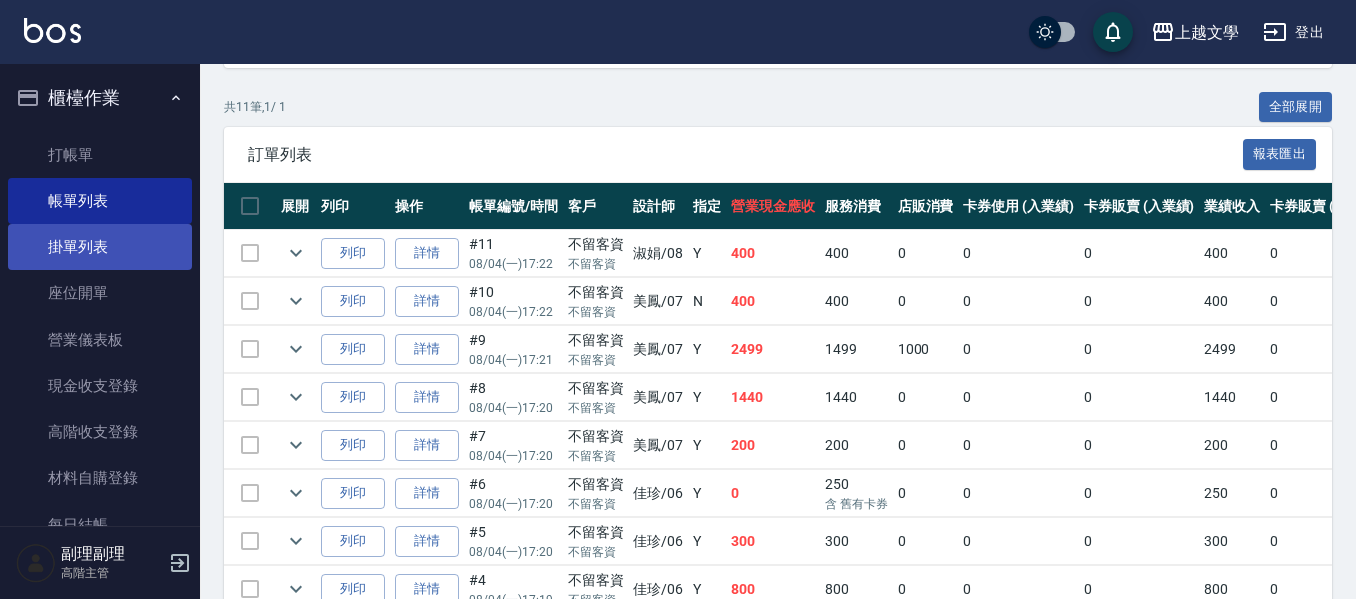 scroll, scrollTop: 400, scrollLeft: 0, axis: vertical 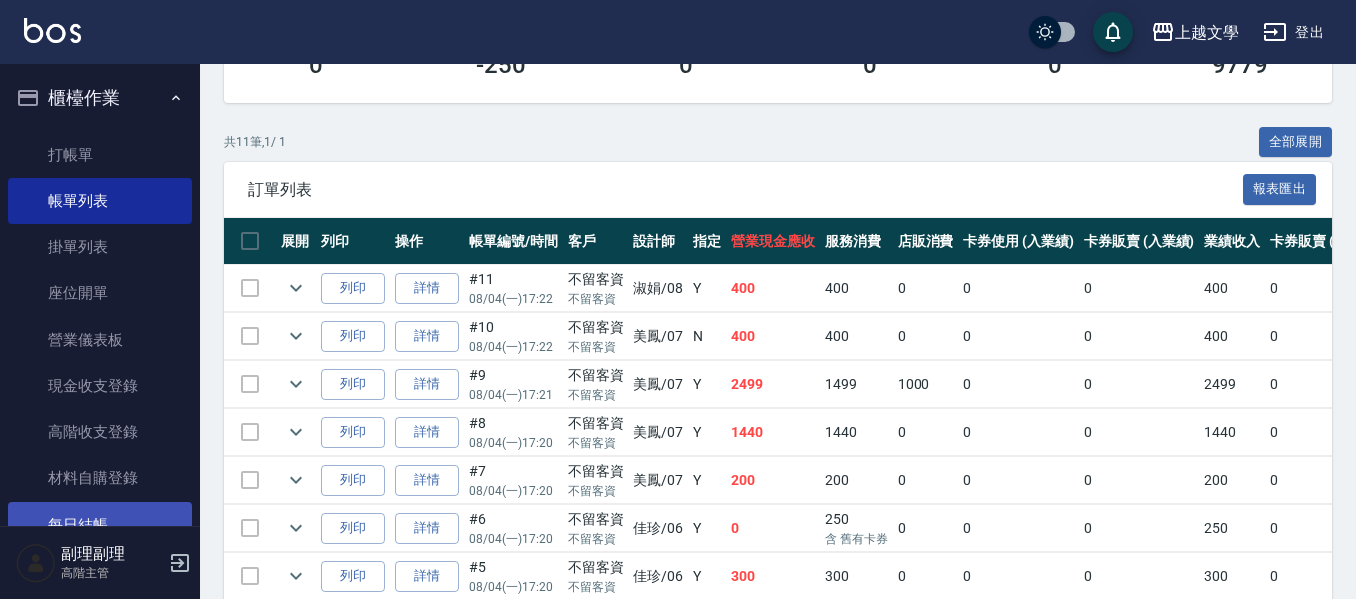 click on "每日結帳" at bounding box center [100, 525] 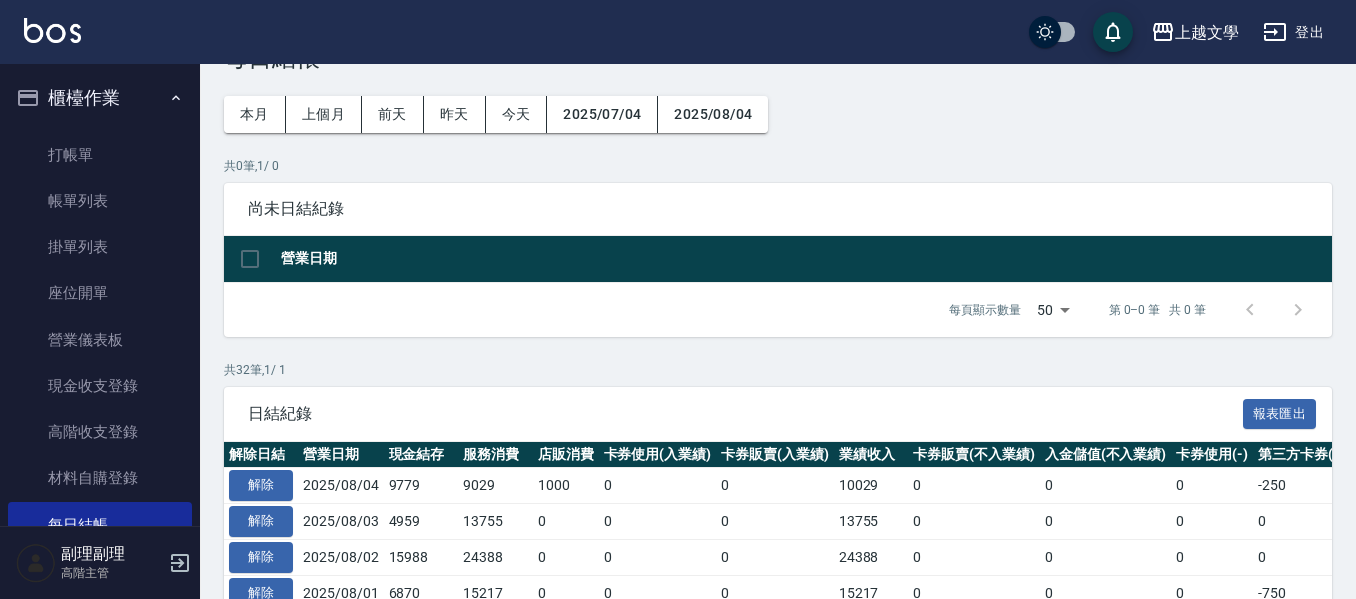 scroll, scrollTop: 100, scrollLeft: 0, axis: vertical 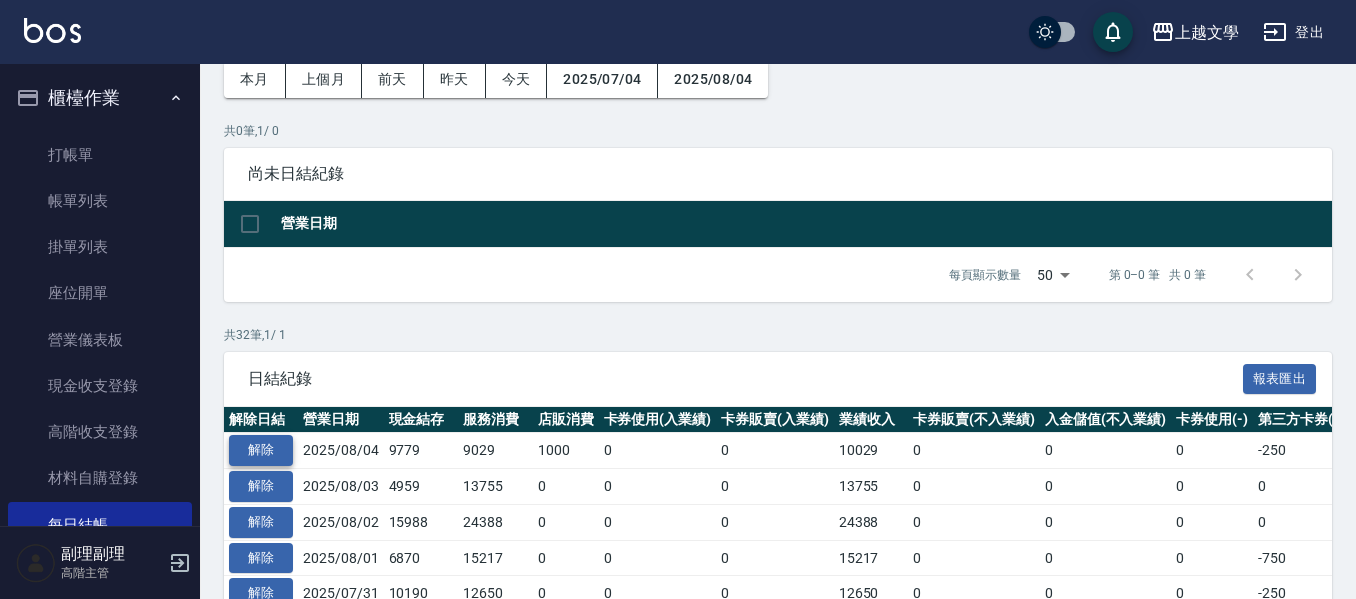 click on "解除" at bounding box center [261, 450] 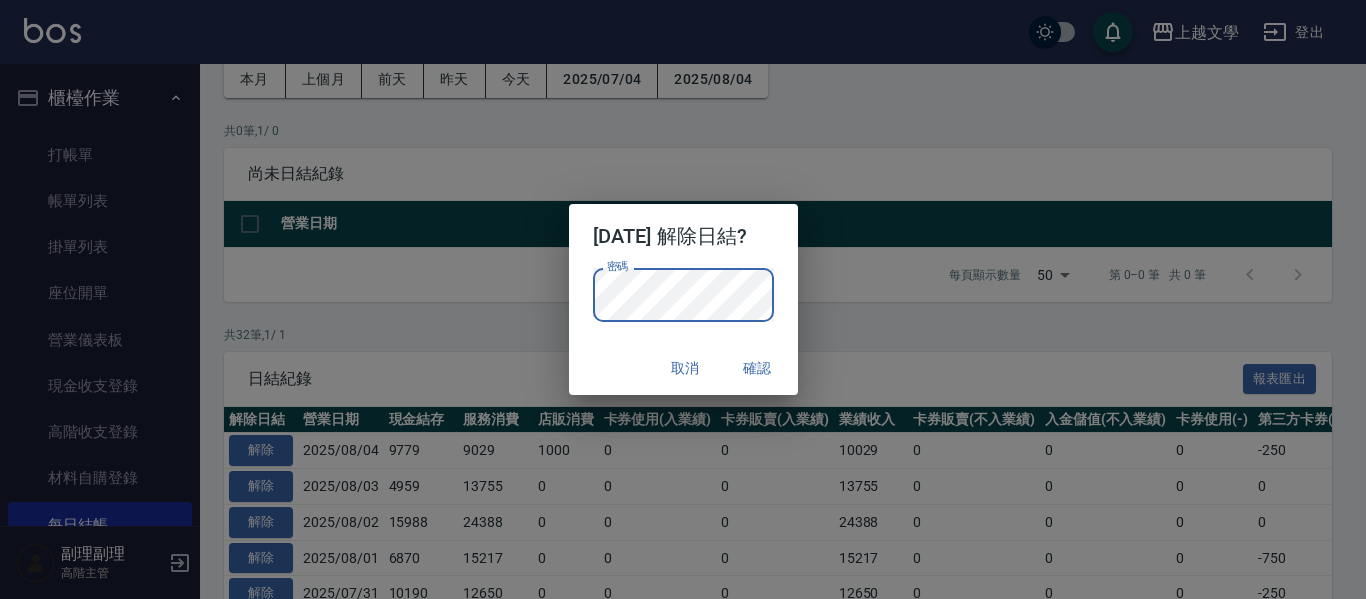 click on "確認" at bounding box center [758, 368] 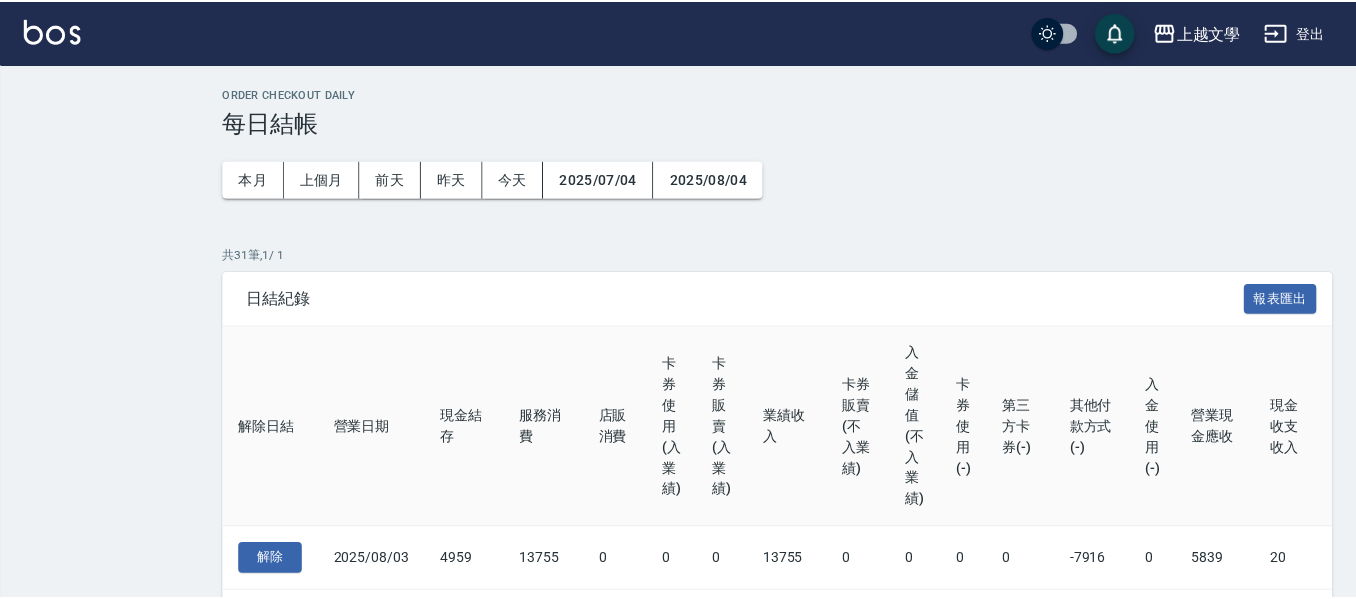 scroll, scrollTop: 0, scrollLeft: 0, axis: both 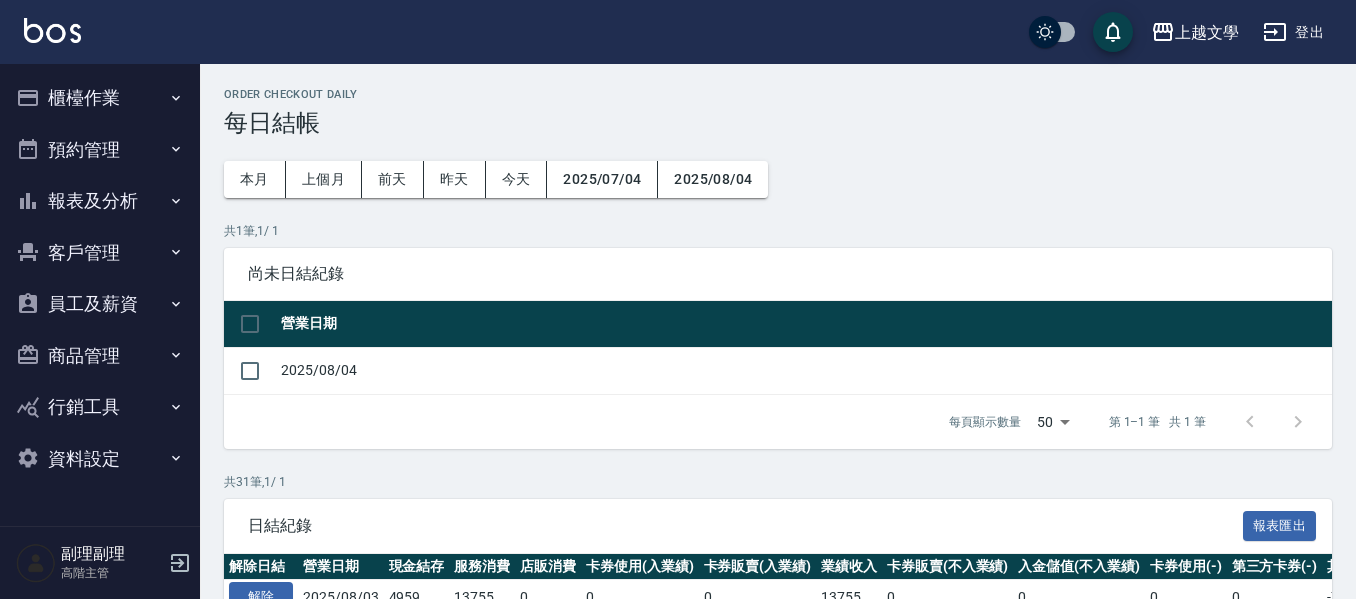 click on "櫃檯作業" at bounding box center (100, 98) 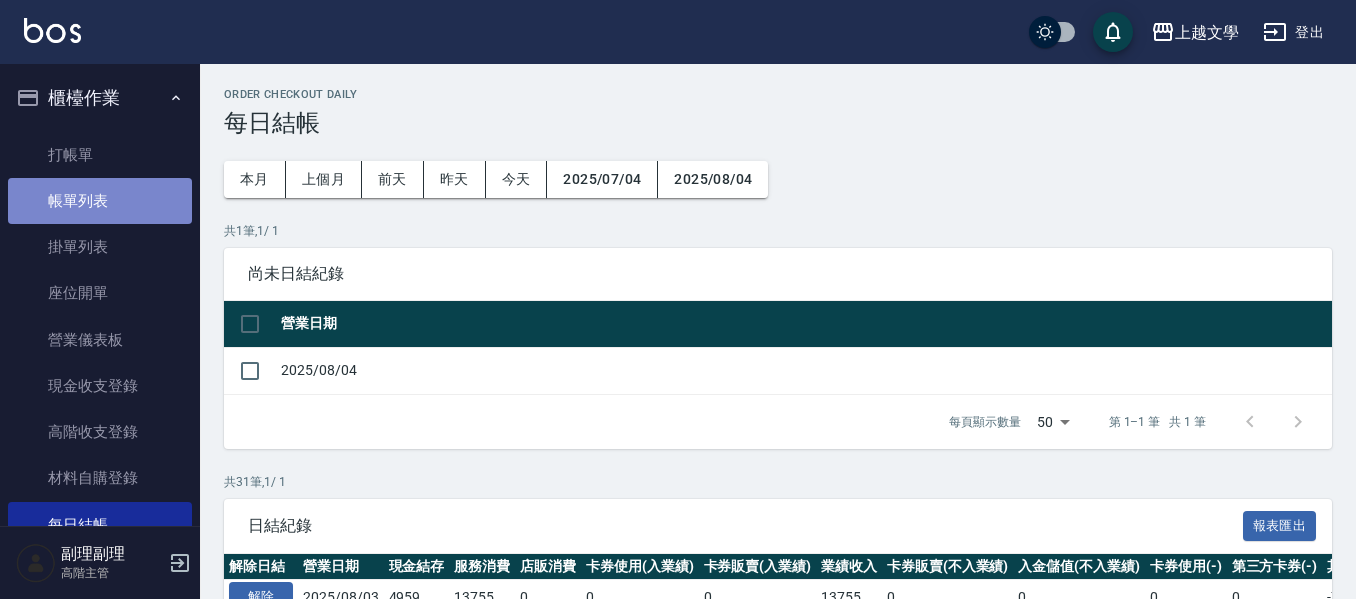 click on "帳單列表" at bounding box center (100, 201) 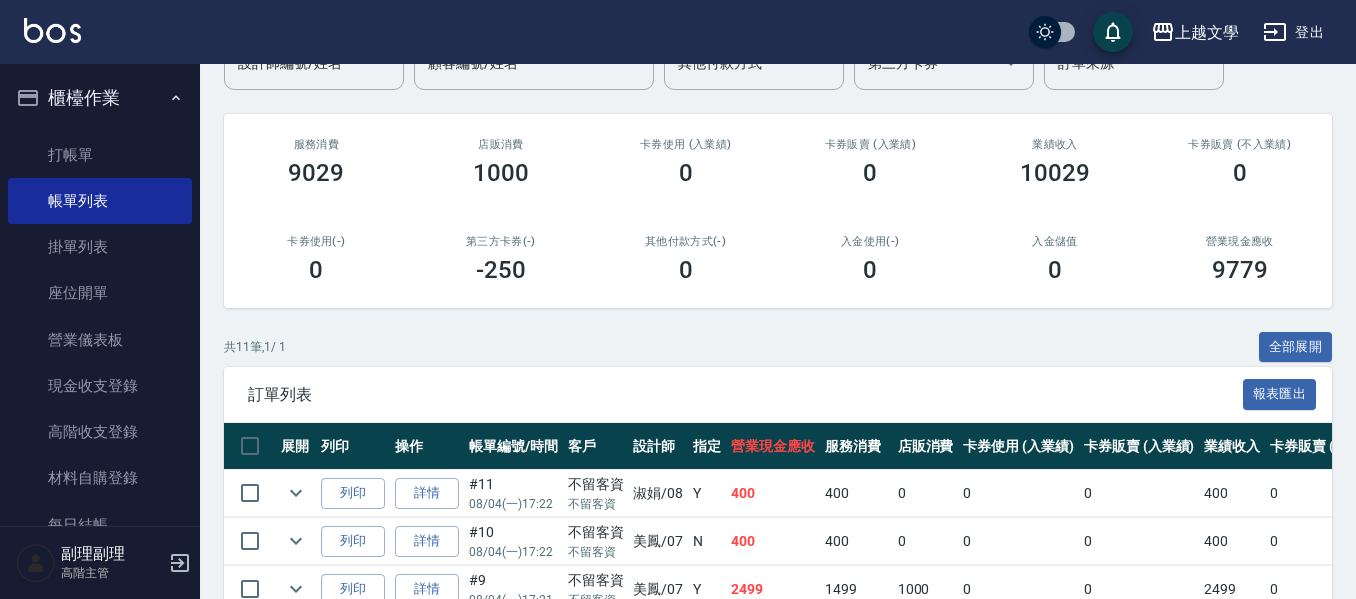 scroll, scrollTop: 500, scrollLeft: 0, axis: vertical 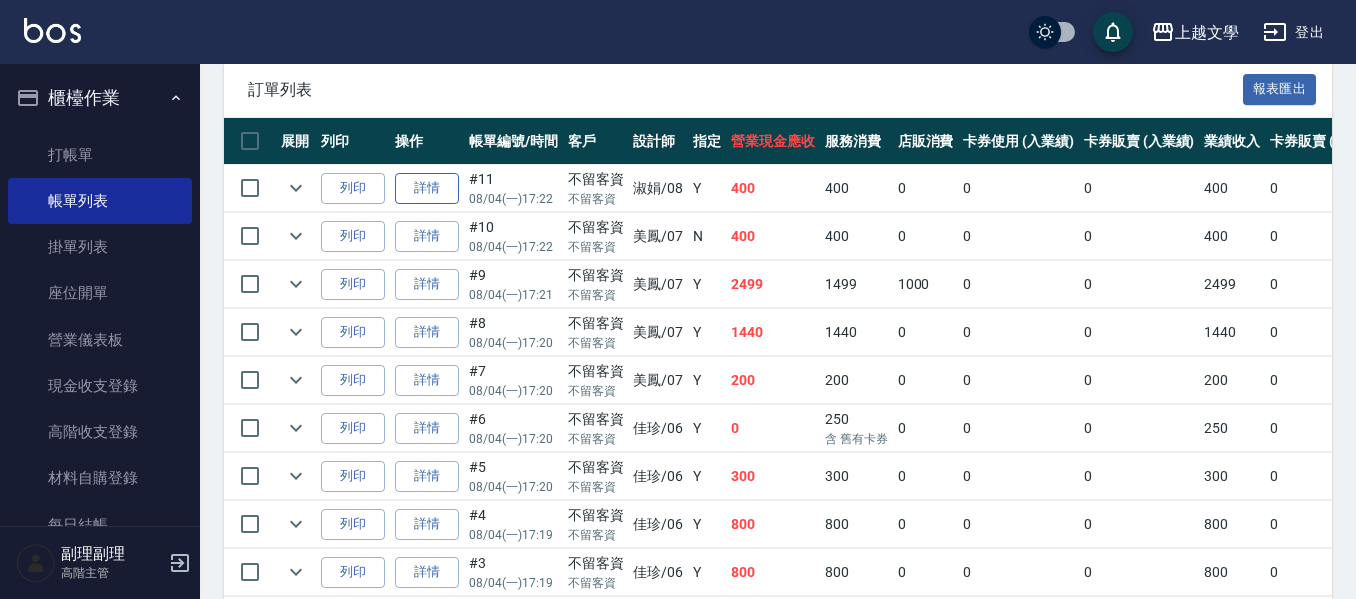 click on "詳情" at bounding box center (427, 188) 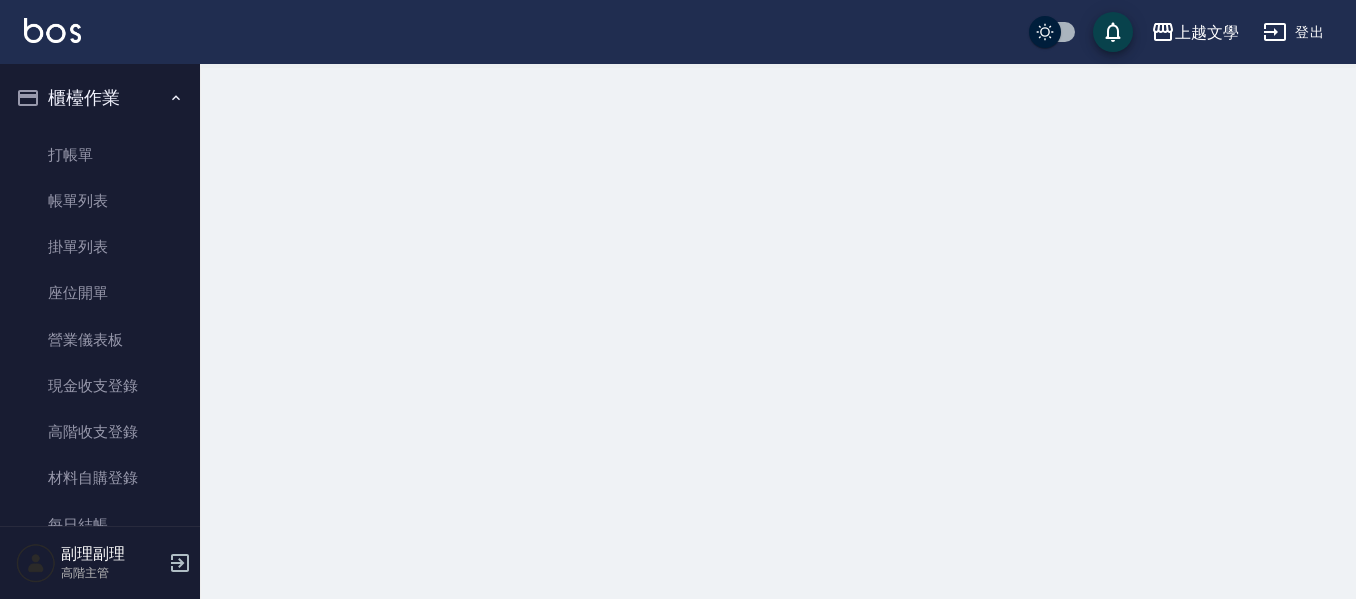 scroll, scrollTop: 0, scrollLeft: 0, axis: both 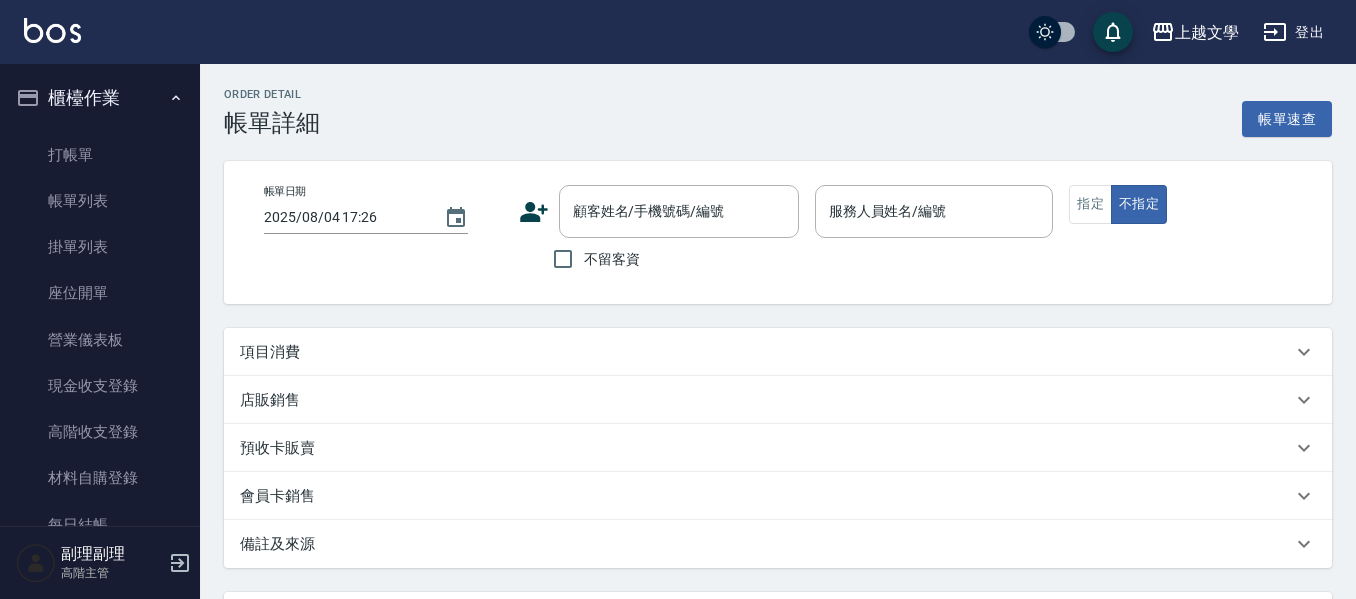 type on "2025/08/04 17:22" 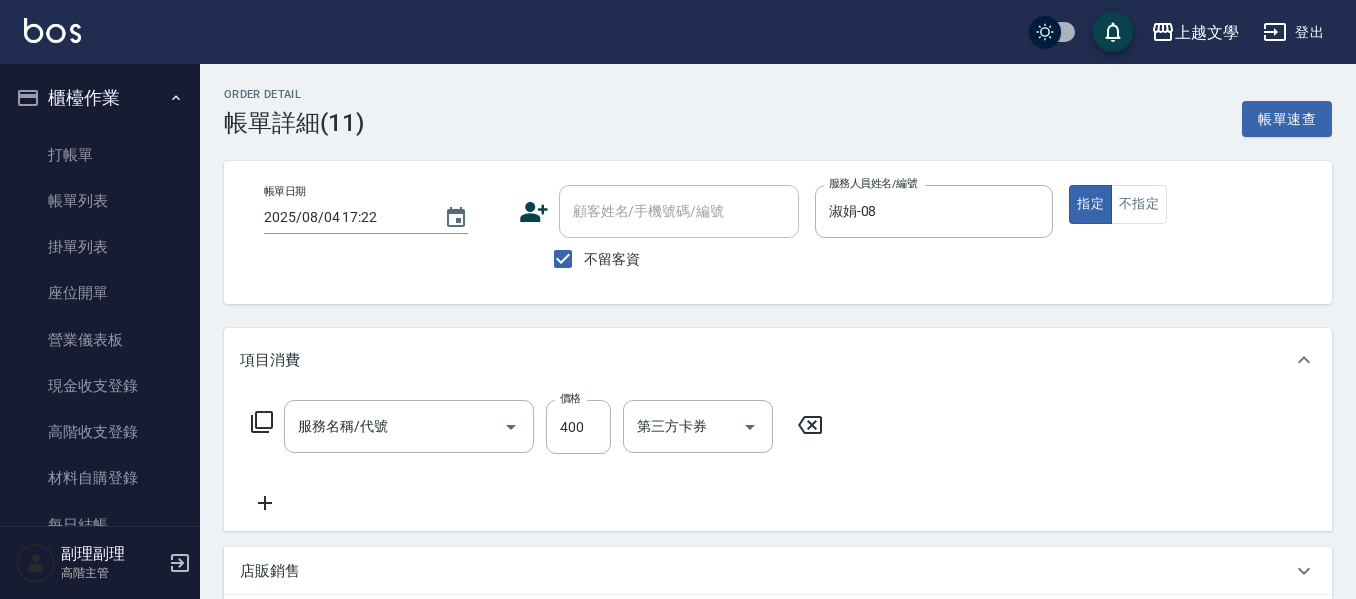 type on "剪髮(200)" 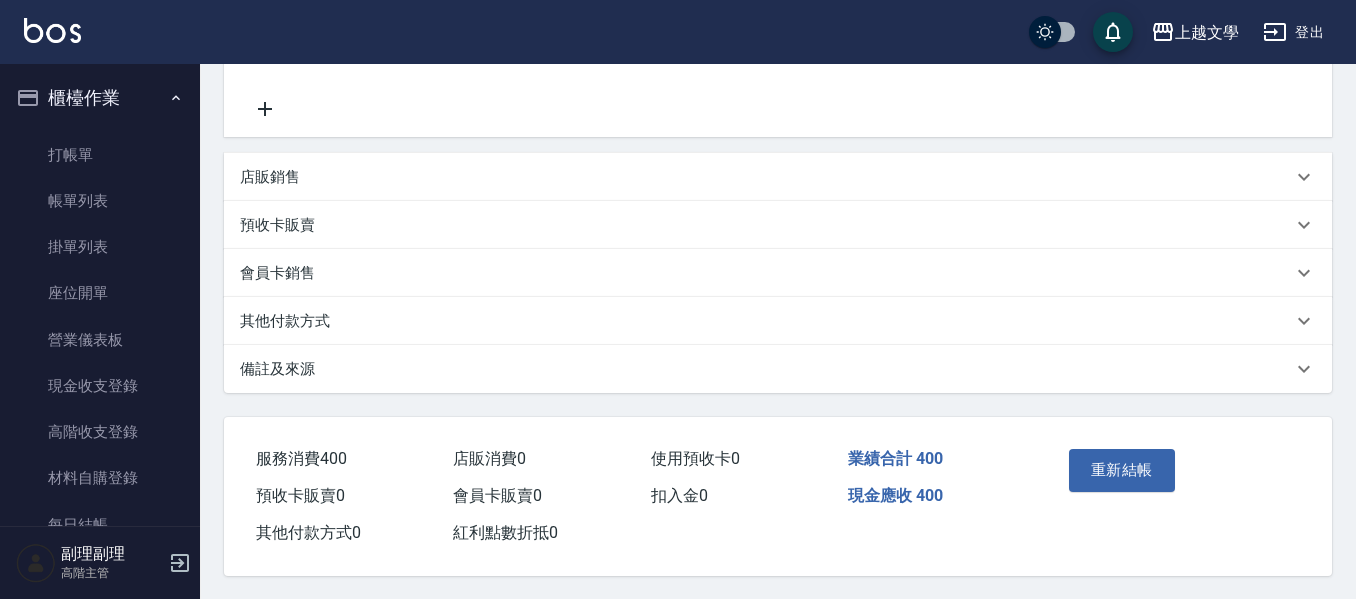 scroll, scrollTop: 400, scrollLeft: 0, axis: vertical 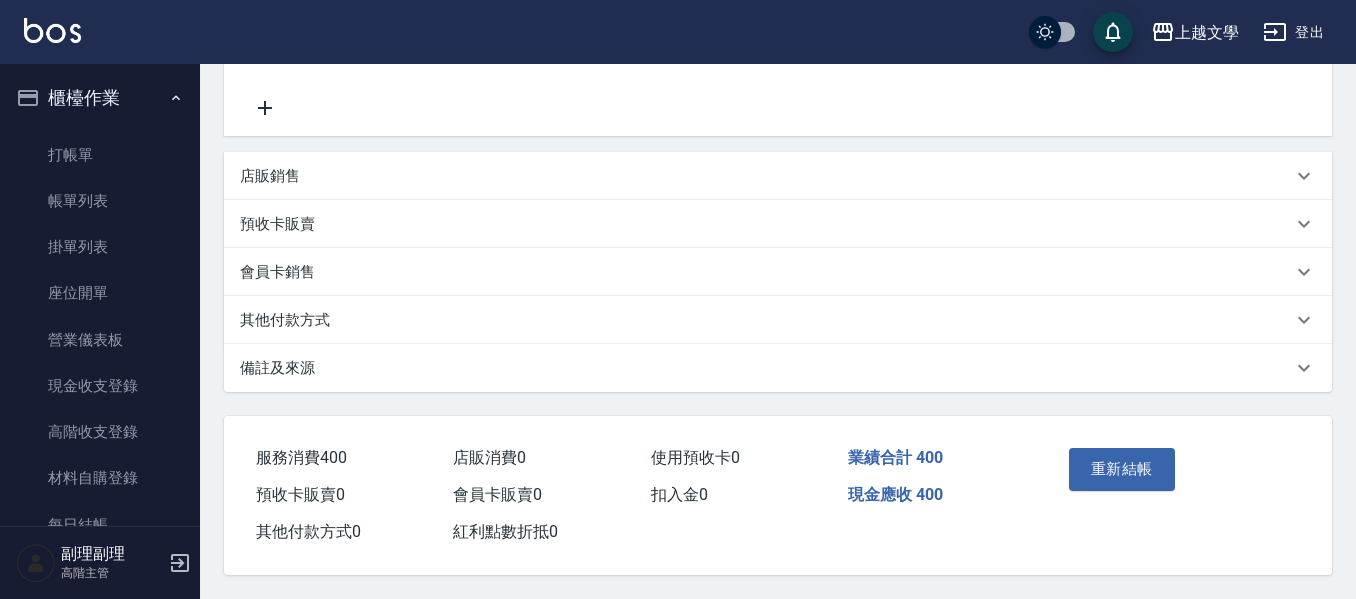 click on "其他付款方式" at bounding box center (285, 320) 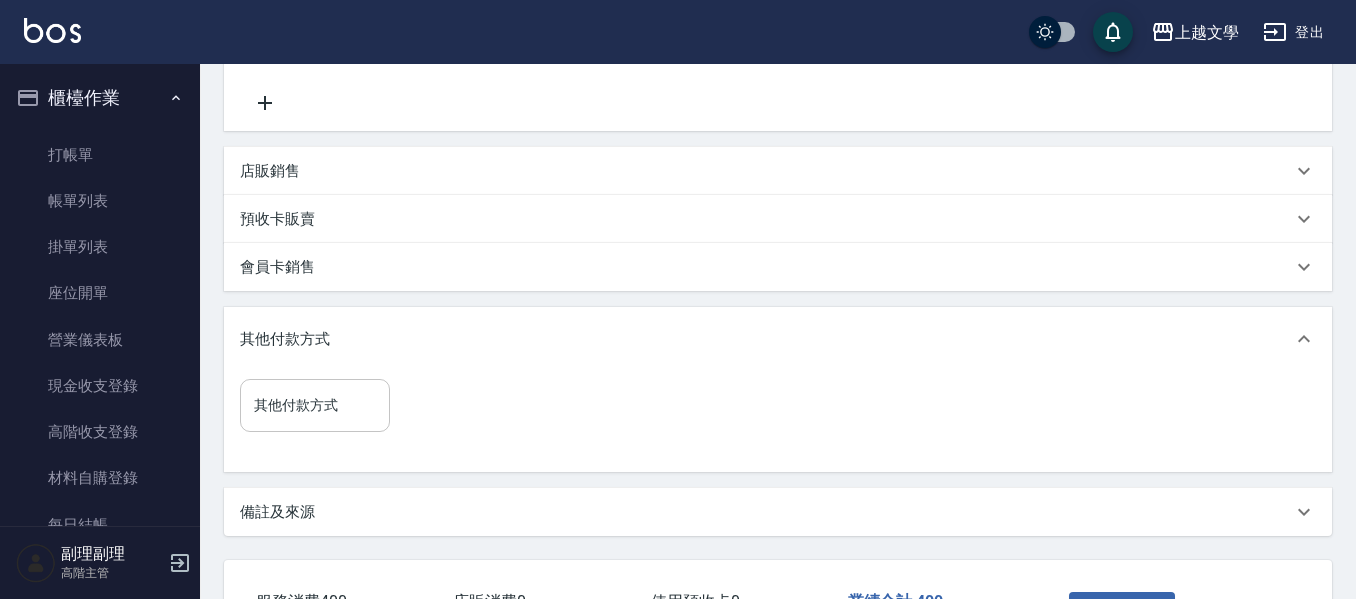 click on "其他付款方式" at bounding box center (315, 405) 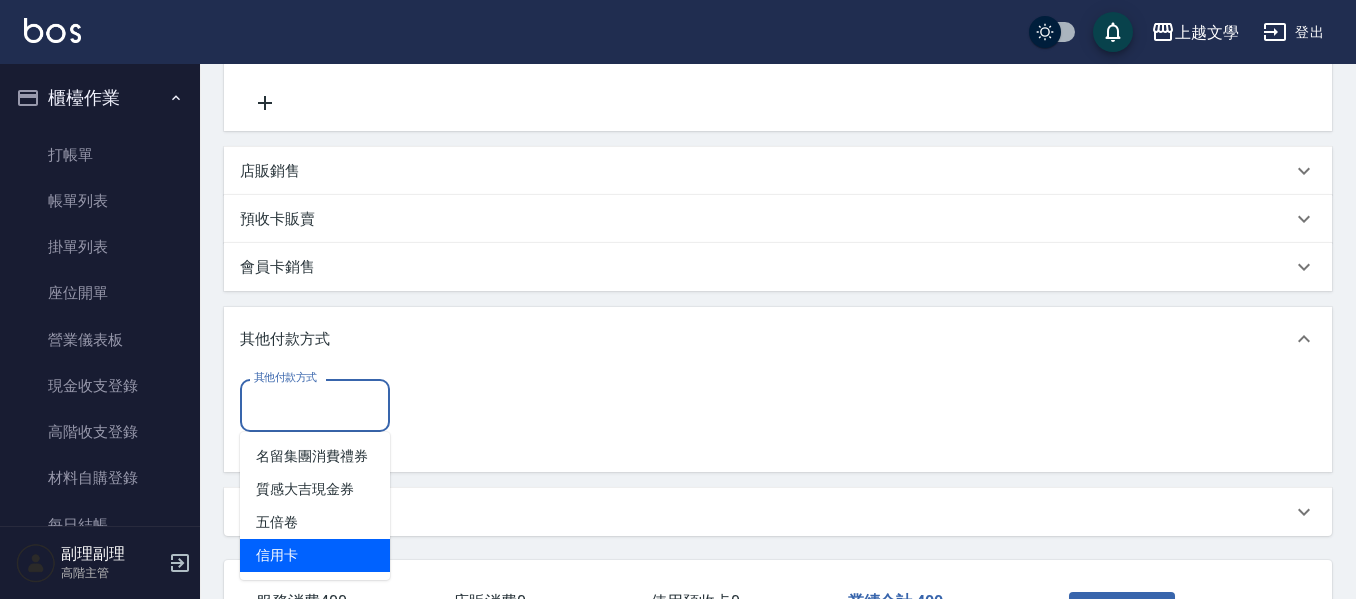 click on "信用卡" at bounding box center [315, 555] 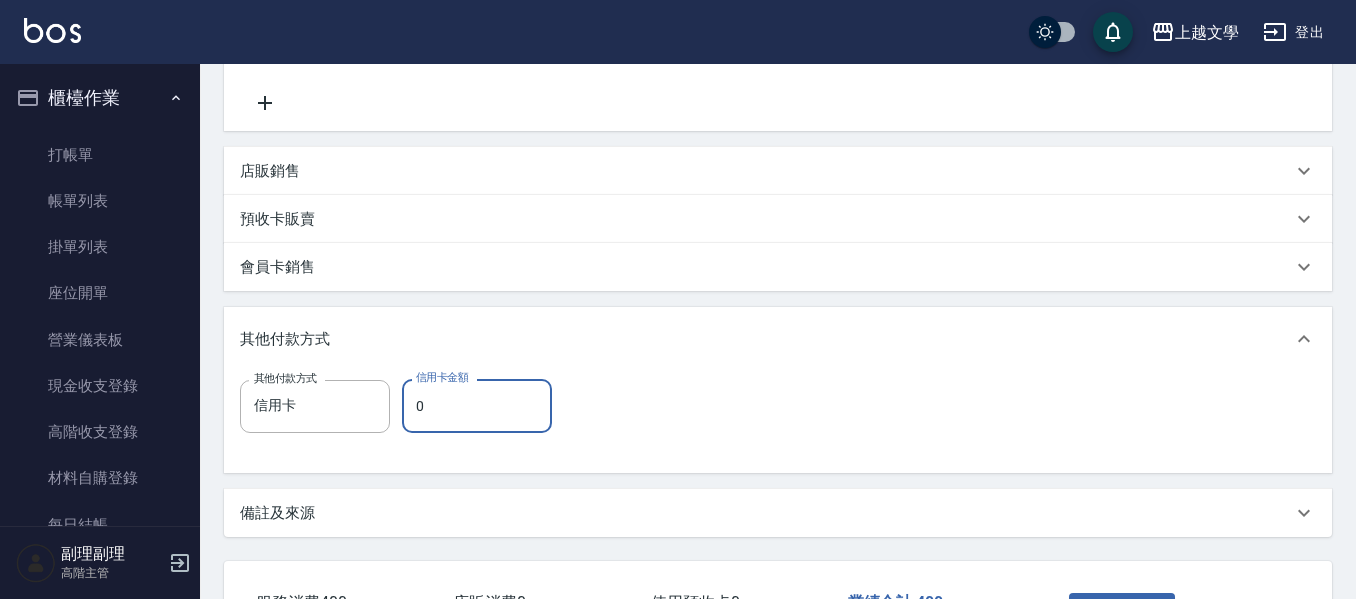 click on "0" at bounding box center (477, 406) 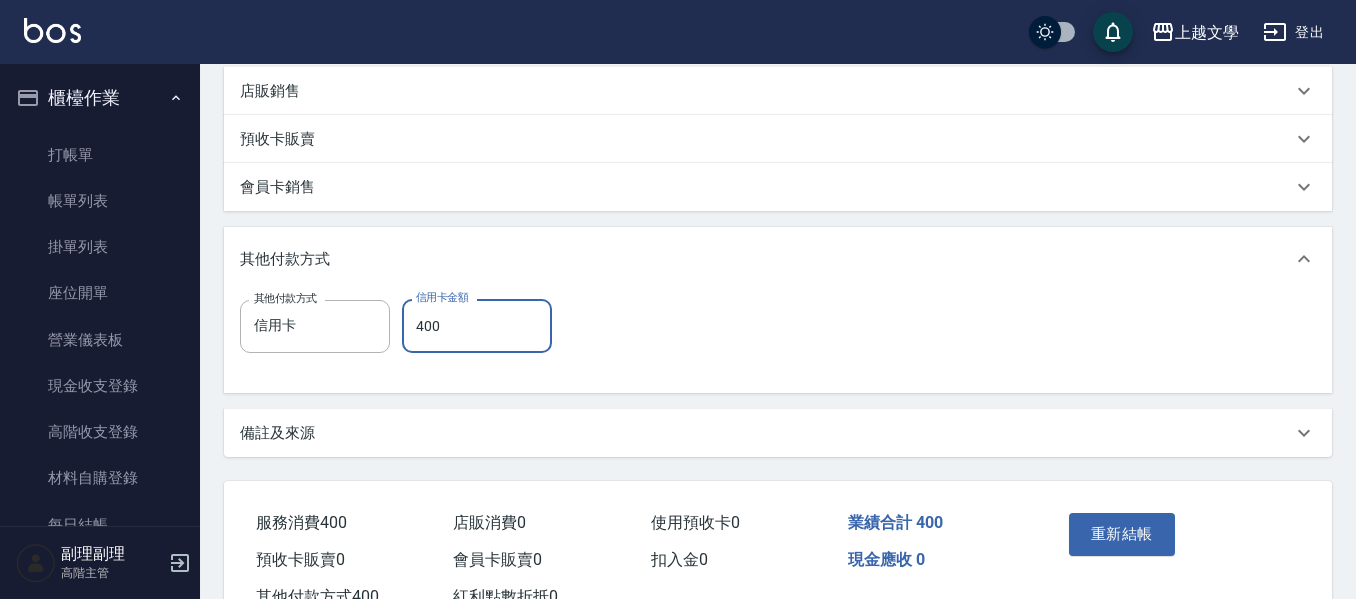 scroll, scrollTop: 554, scrollLeft: 0, axis: vertical 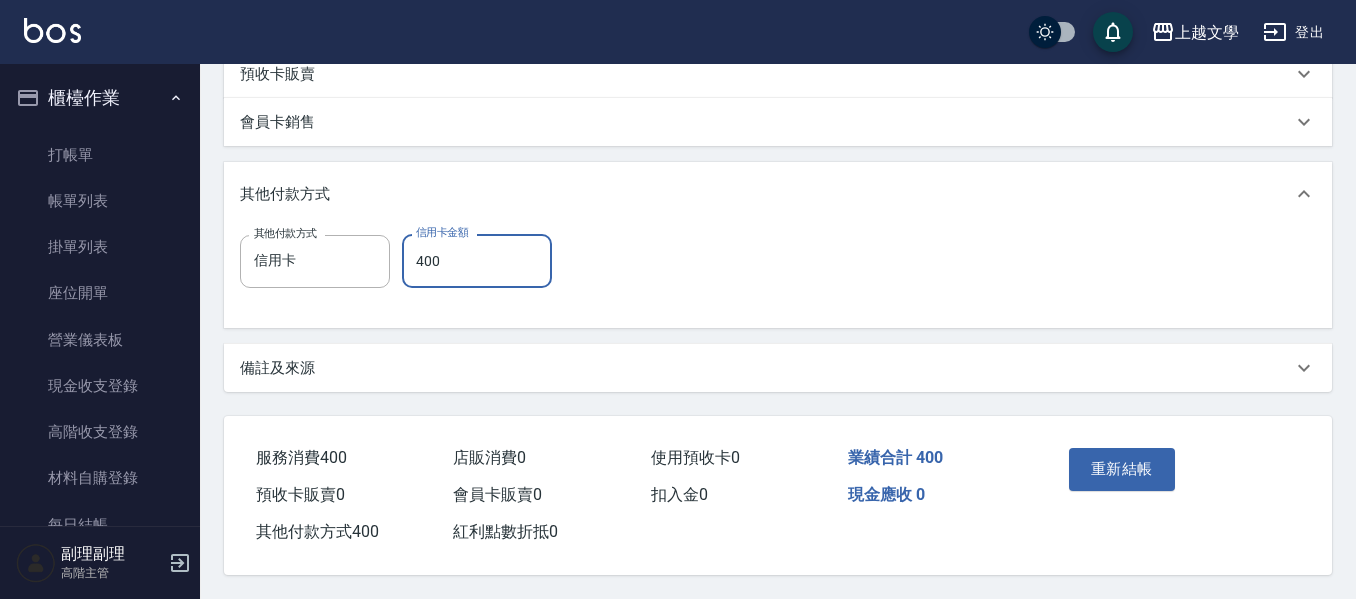 type on "400" 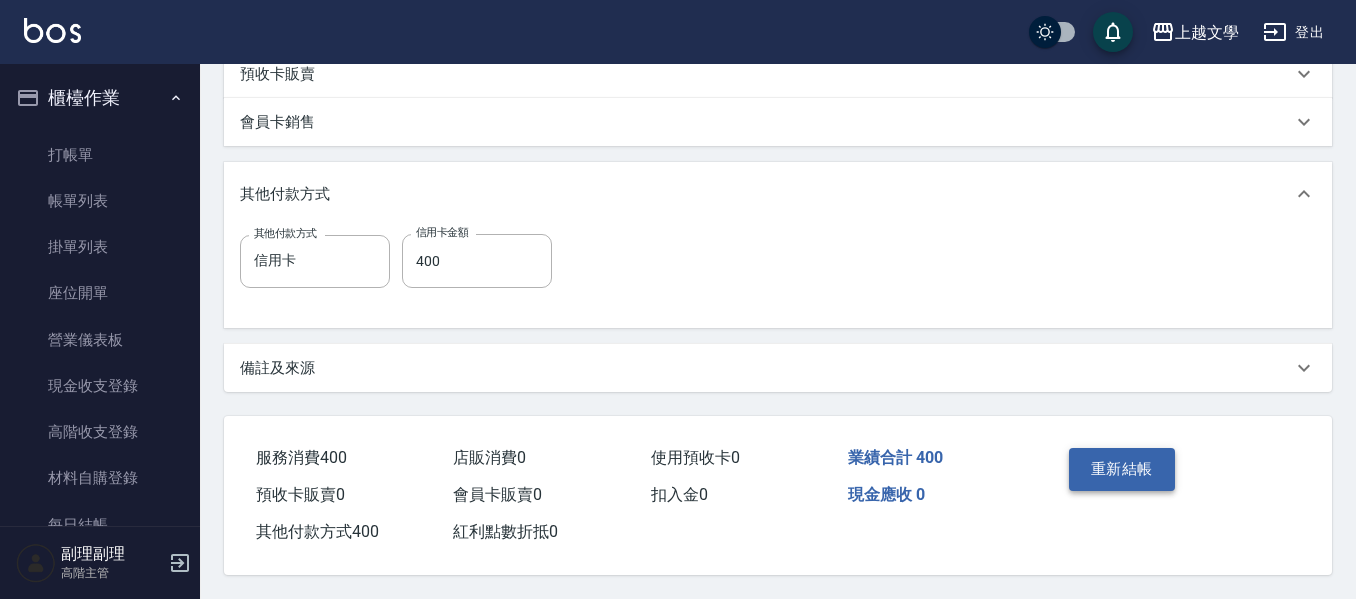 click on "重新結帳" at bounding box center [1122, 469] 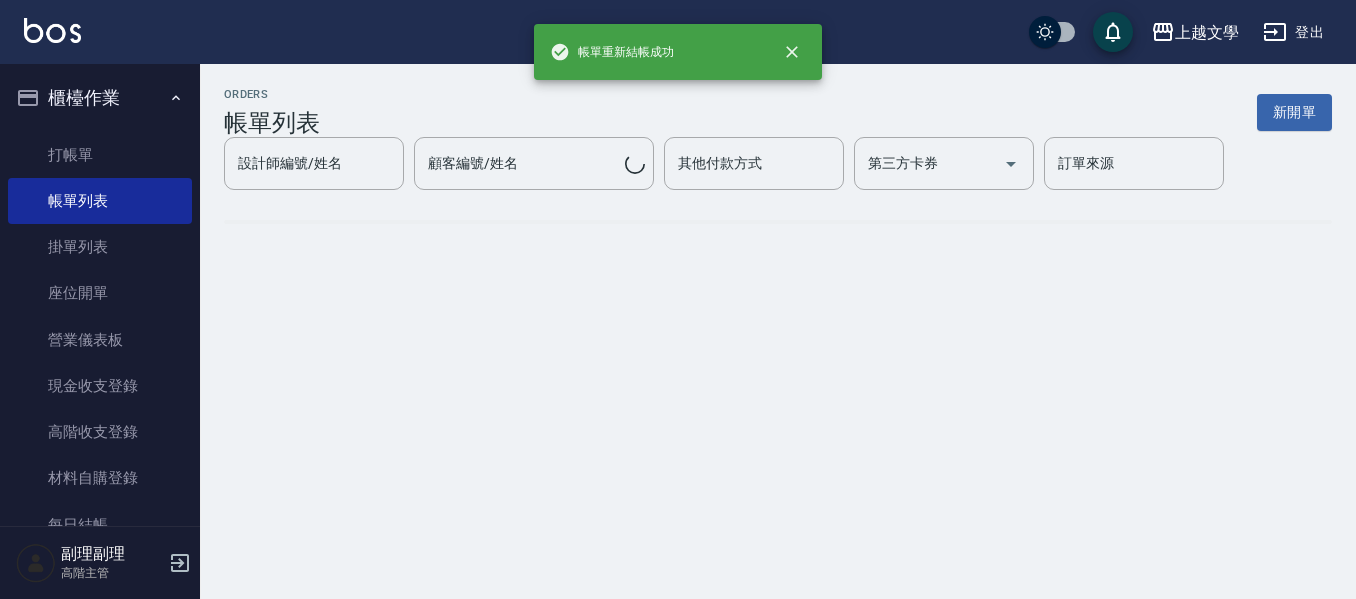 scroll, scrollTop: 0, scrollLeft: 0, axis: both 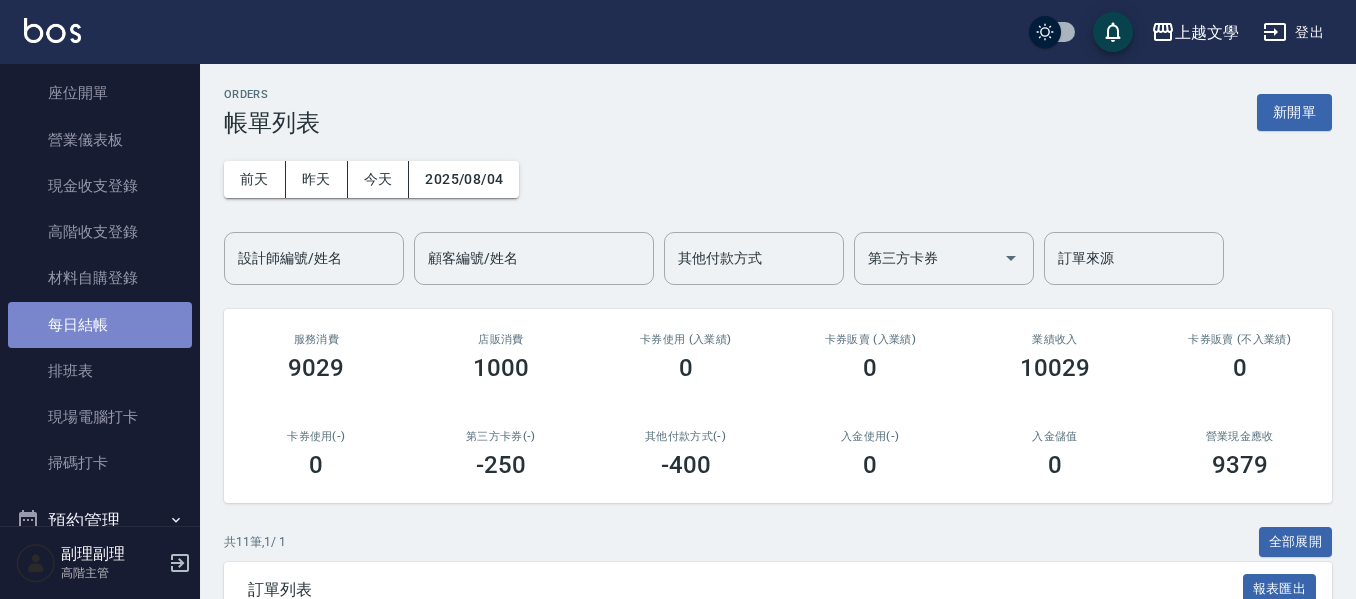 click on "每日結帳" at bounding box center [100, 325] 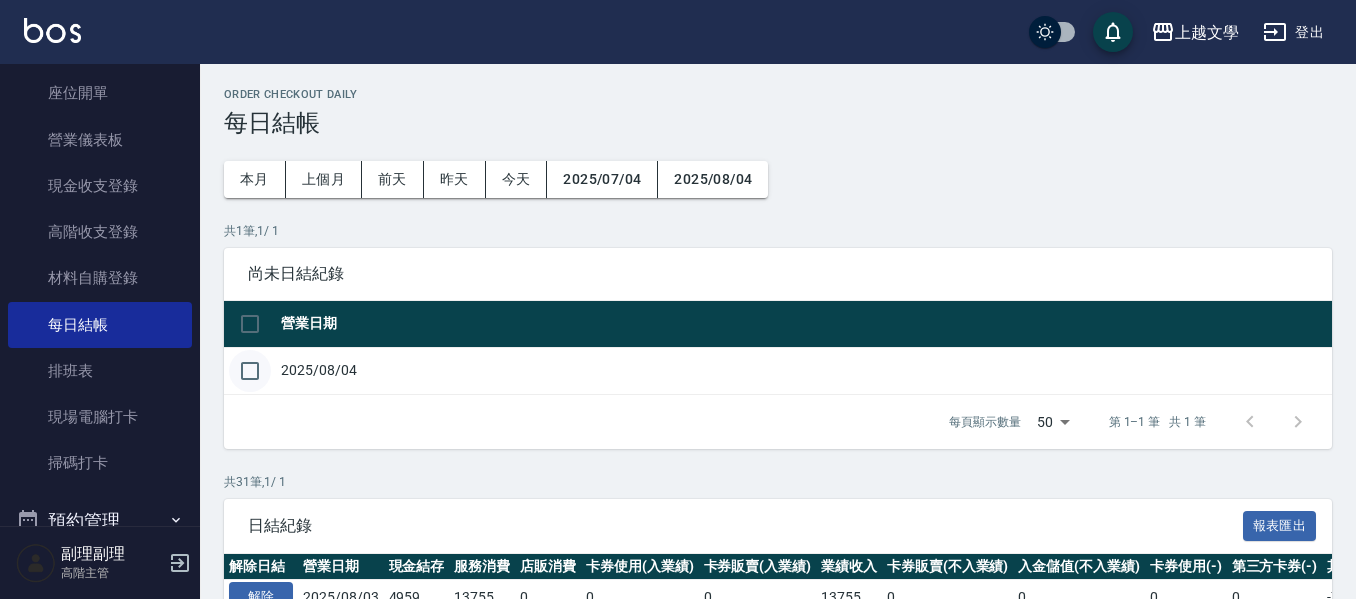 click at bounding box center [250, 371] 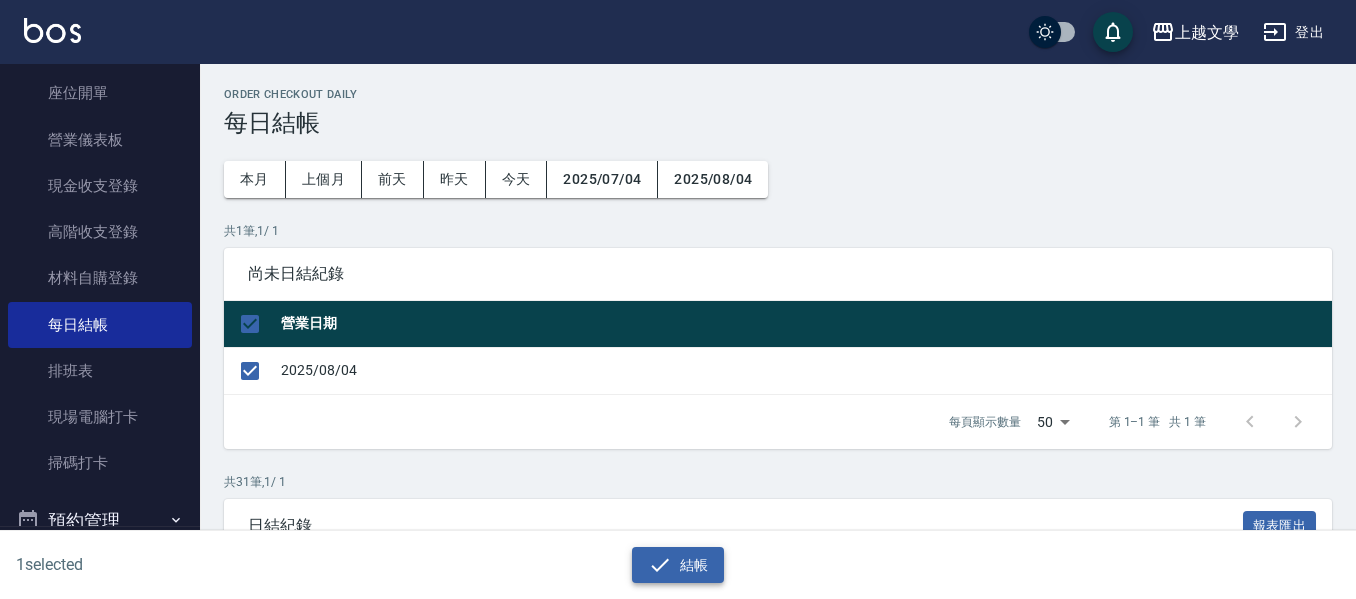 click on "結帳" at bounding box center (678, 565) 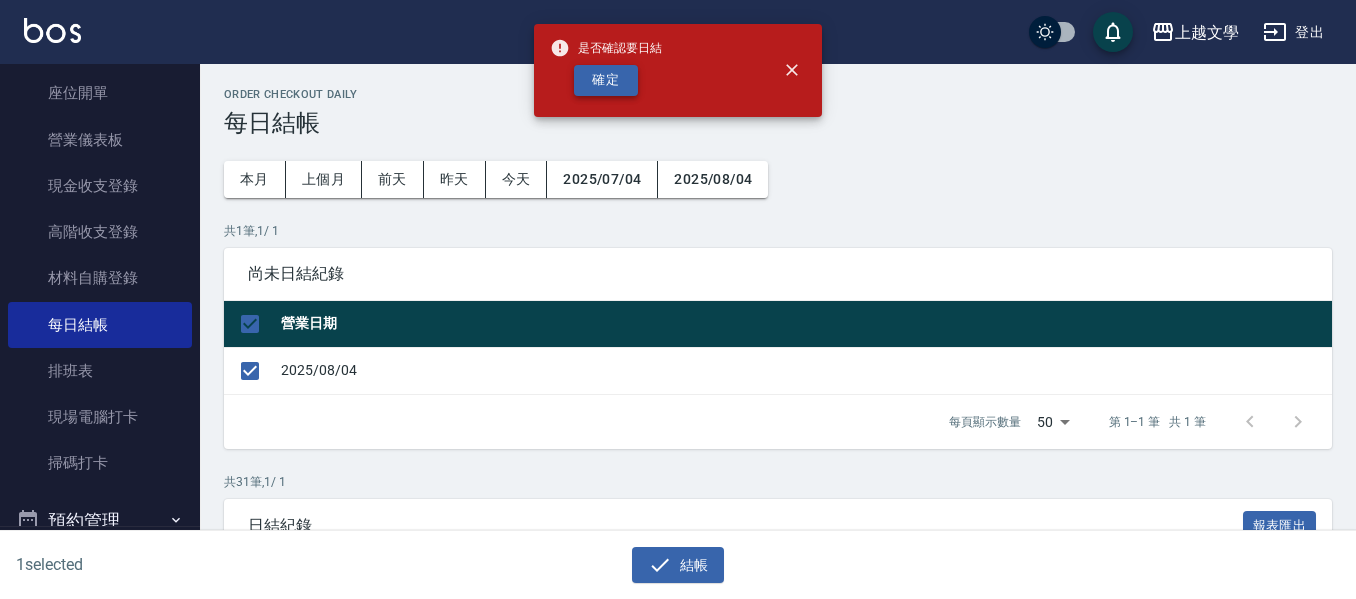 click on "確定" at bounding box center [606, 80] 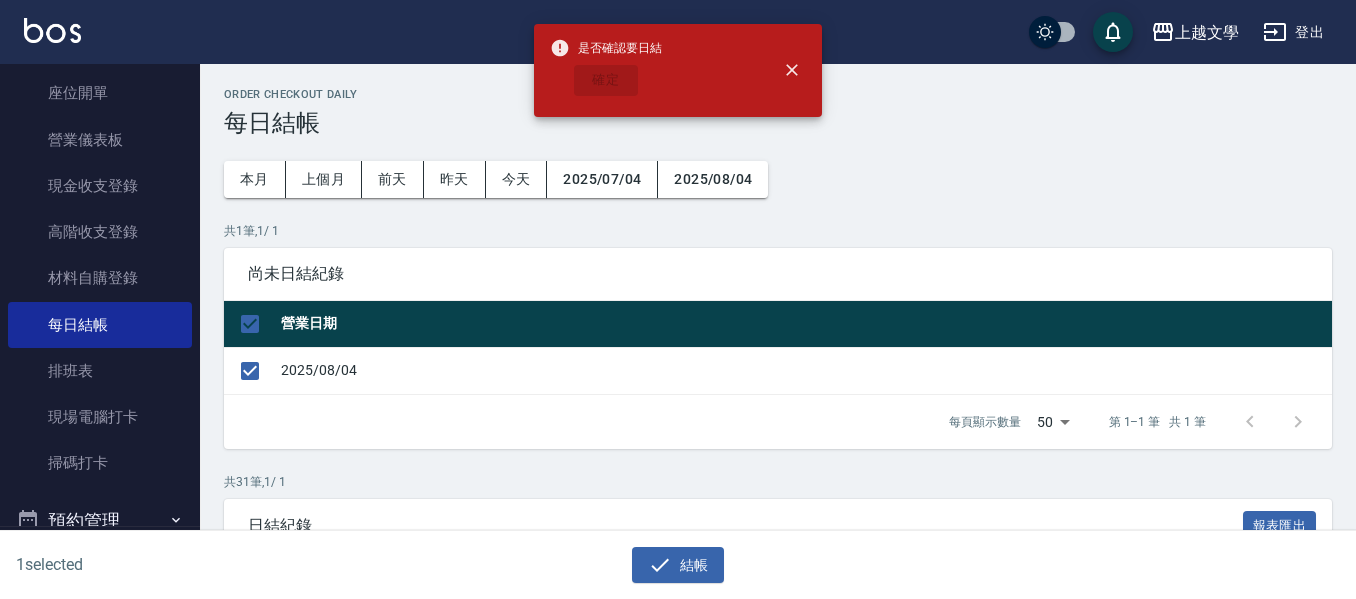 checkbox on "false" 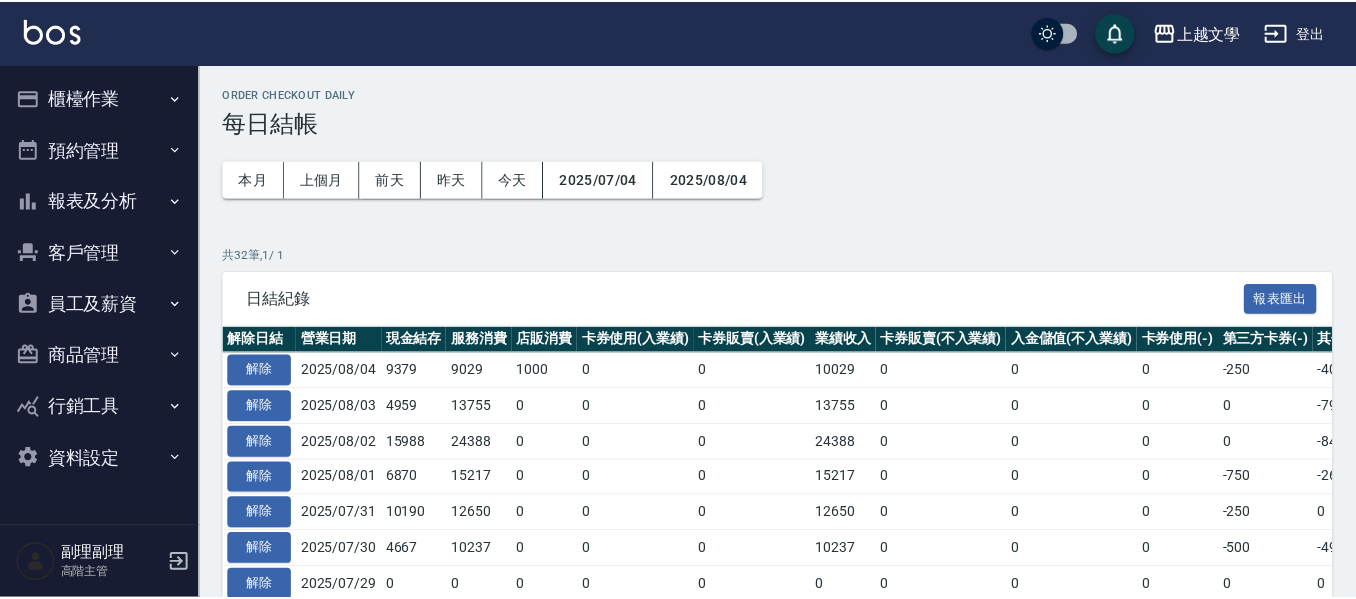 scroll, scrollTop: 0, scrollLeft: 0, axis: both 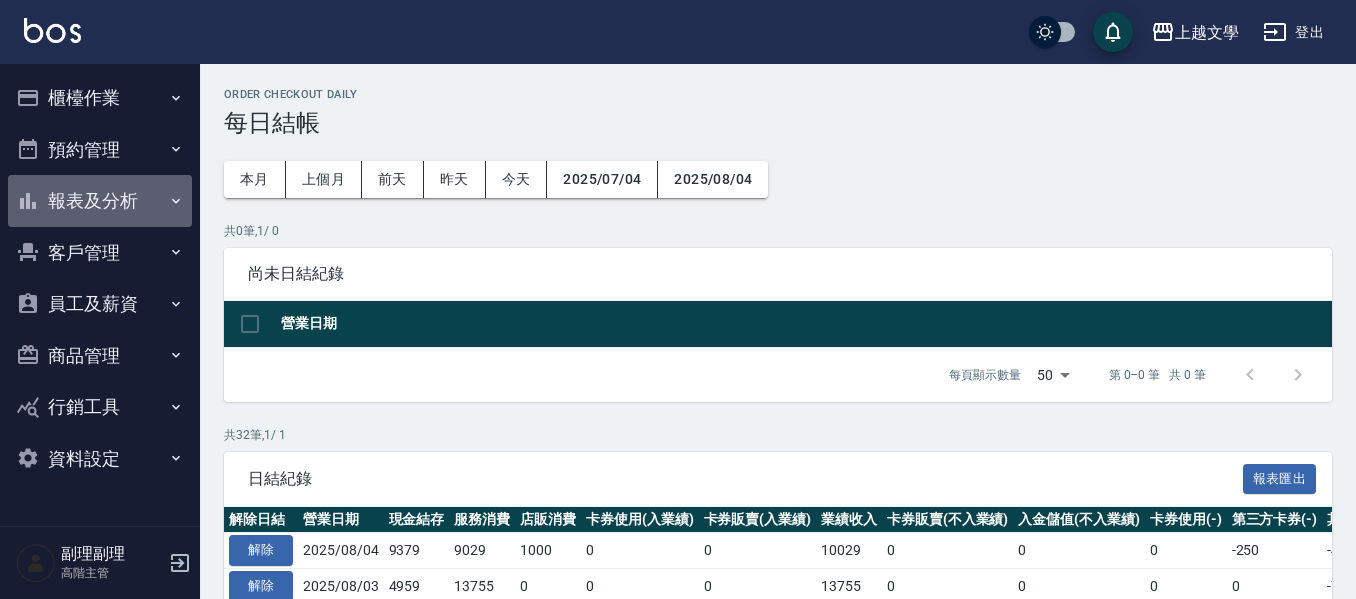 click on "報表及分析" at bounding box center [100, 201] 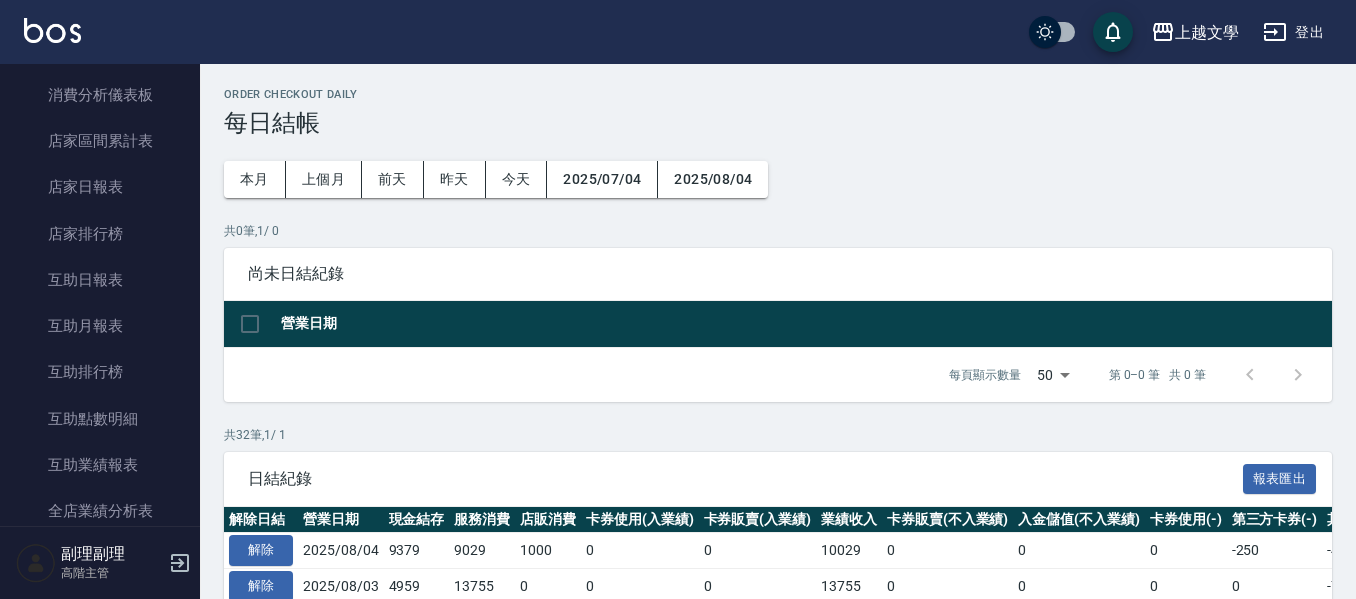 scroll, scrollTop: 200, scrollLeft: 0, axis: vertical 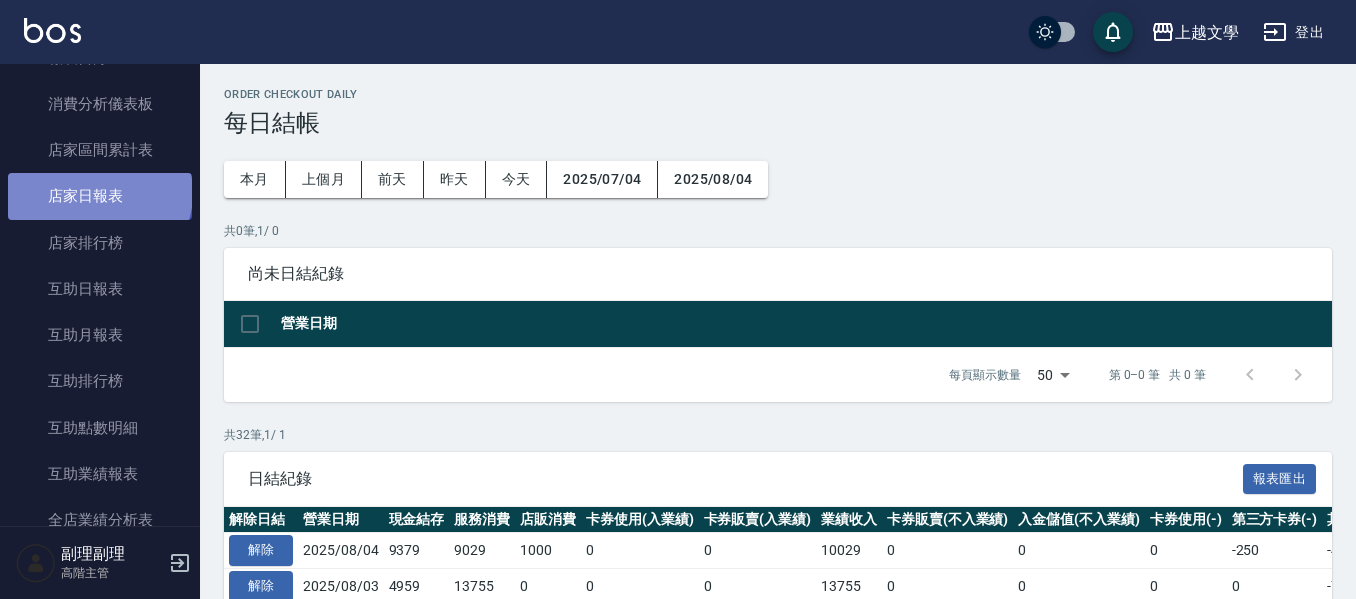 click on "店家日報表" at bounding box center (100, 196) 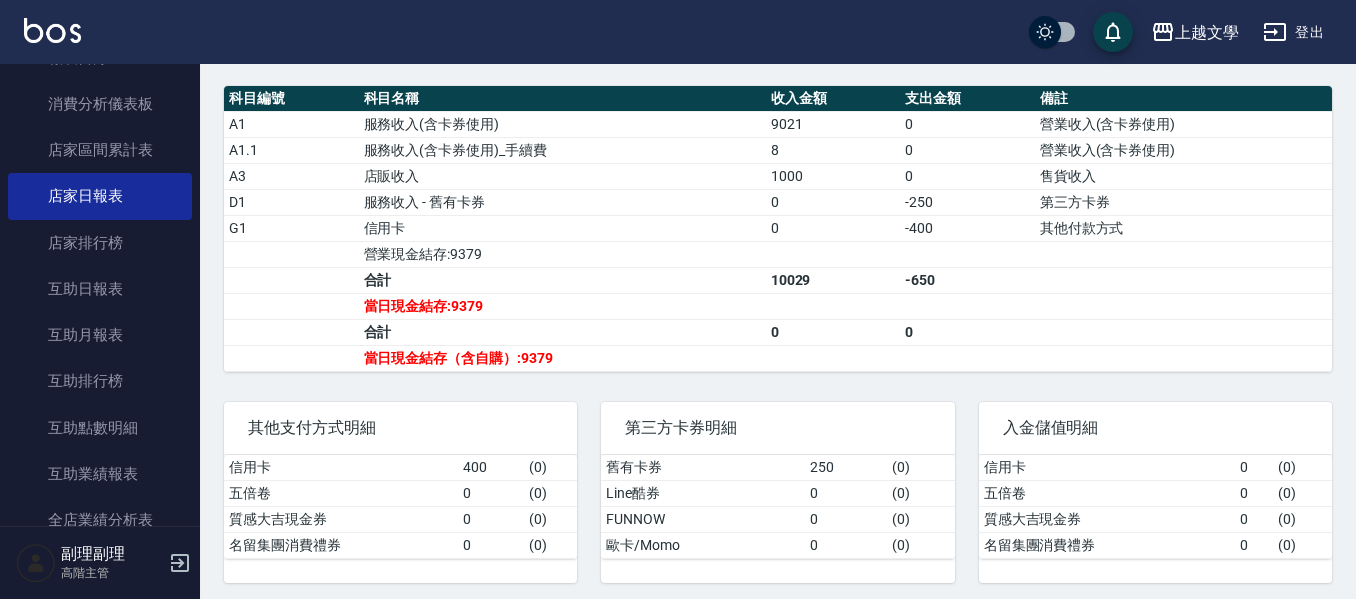 scroll, scrollTop: 608, scrollLeft: 0, axis: vertical 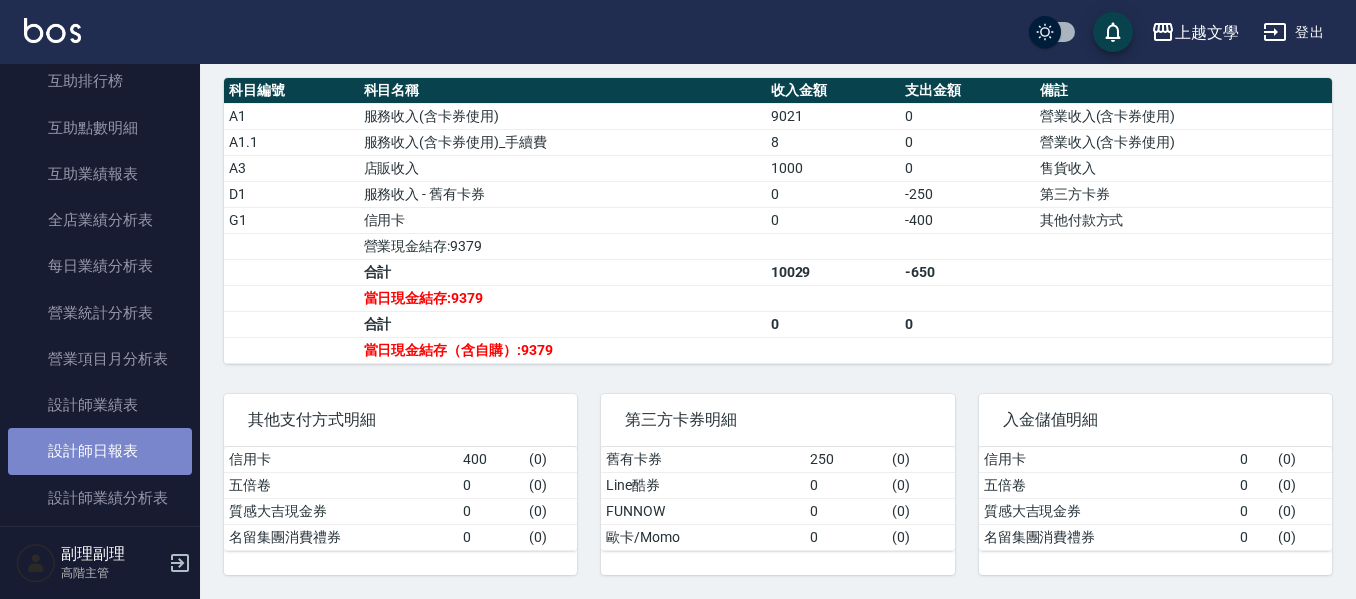 click on "設計師日報表" at bounding box center (100, 451) 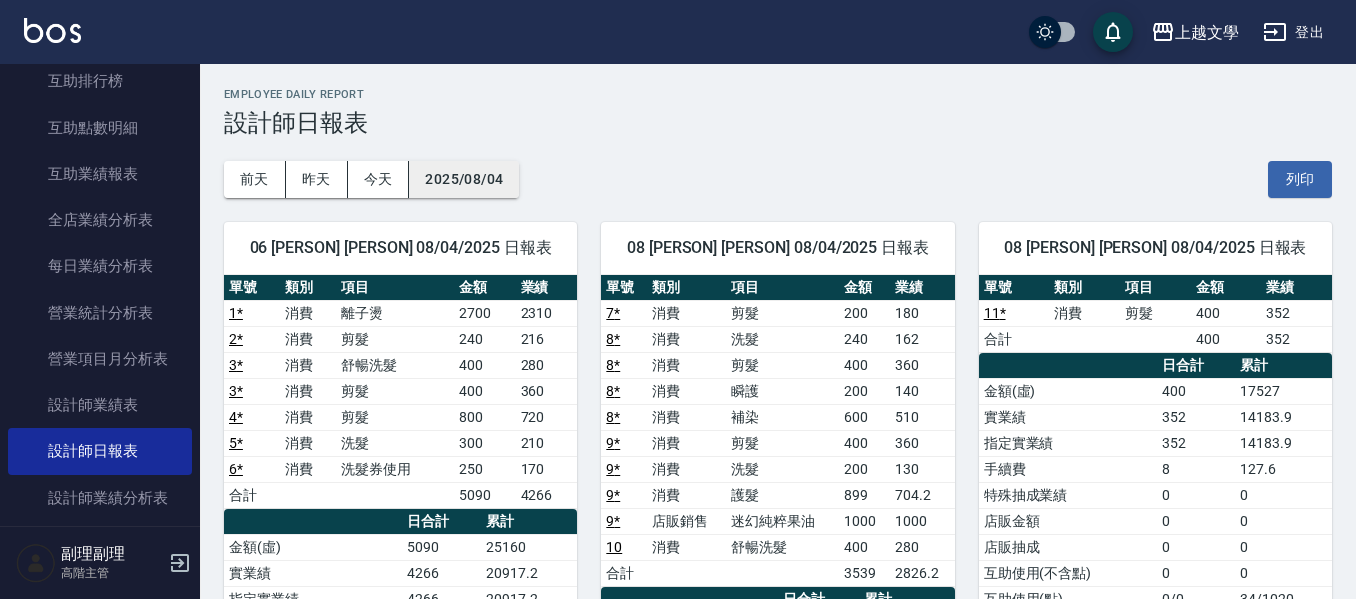 click on "2025/08/04" at bounding box center (464, 179) 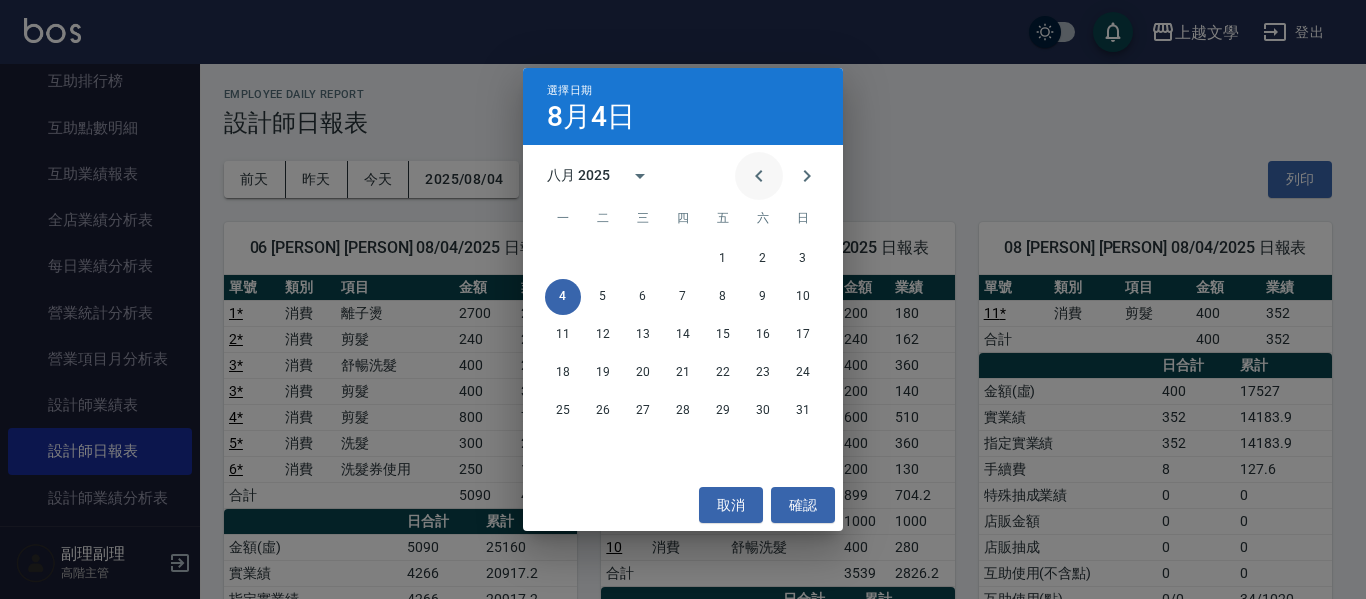click 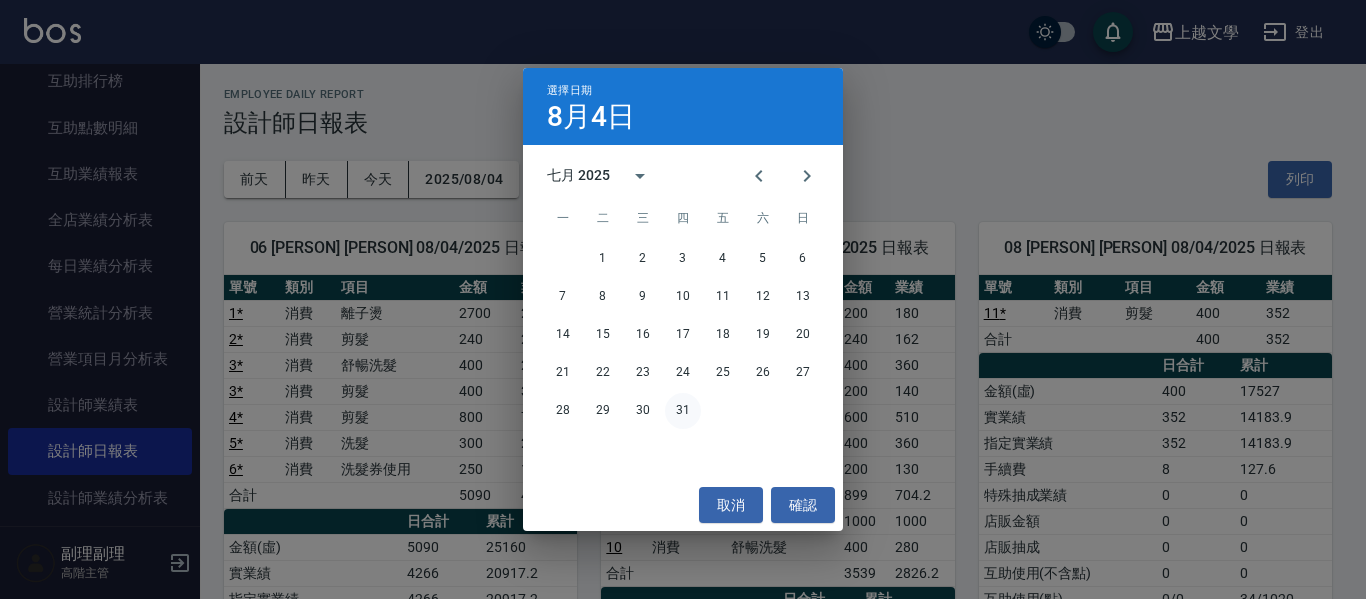 click on "31" at bounding box center (683, 411) 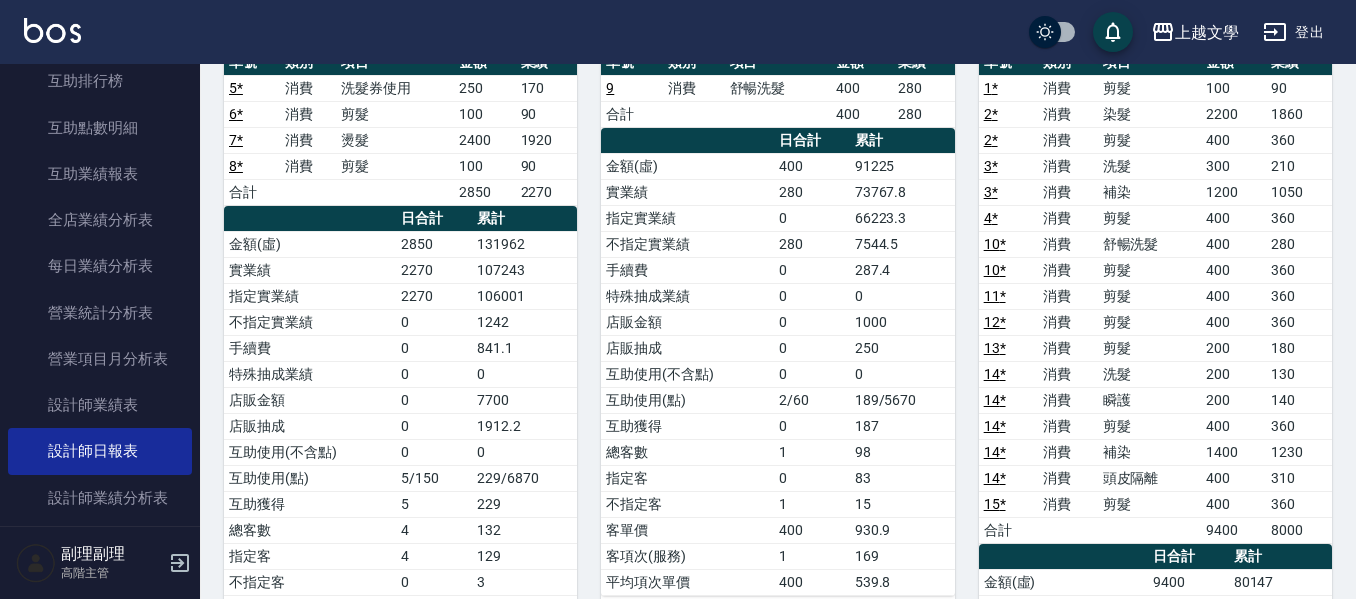 scroll, scrollTop: 200, scrollLeft: 0, axis: vertical 